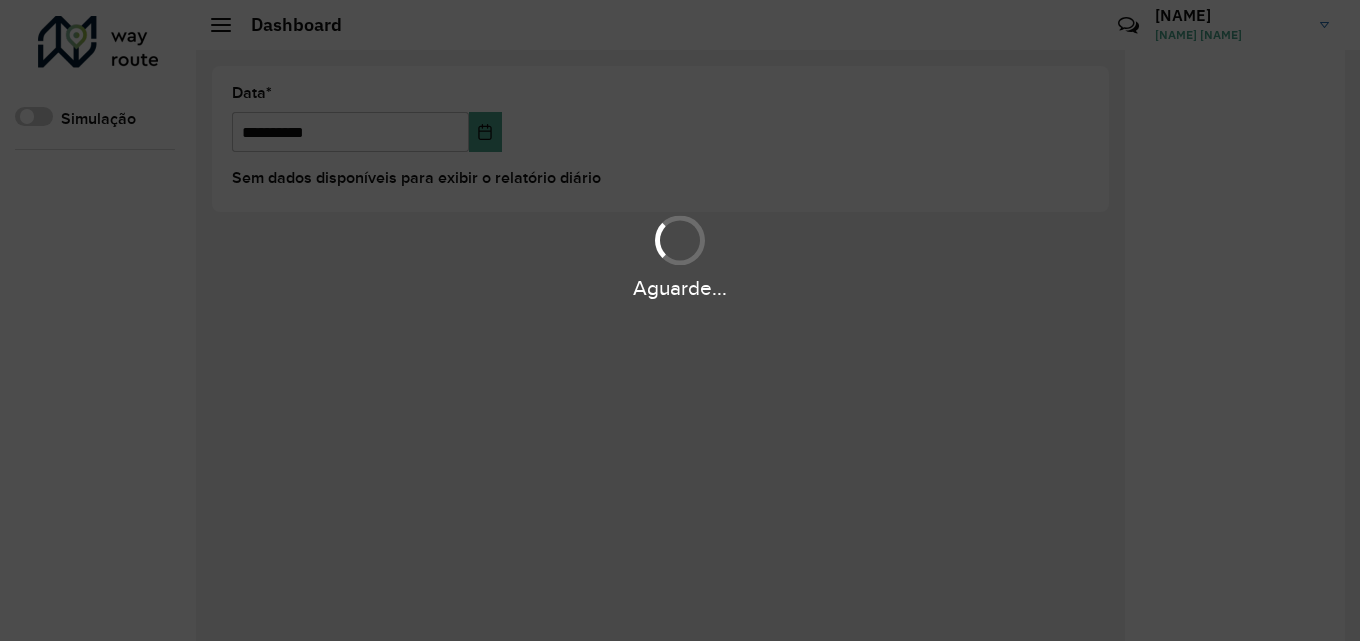 scroll, scrollTop: 0, scrollLeft: 0, axis: both 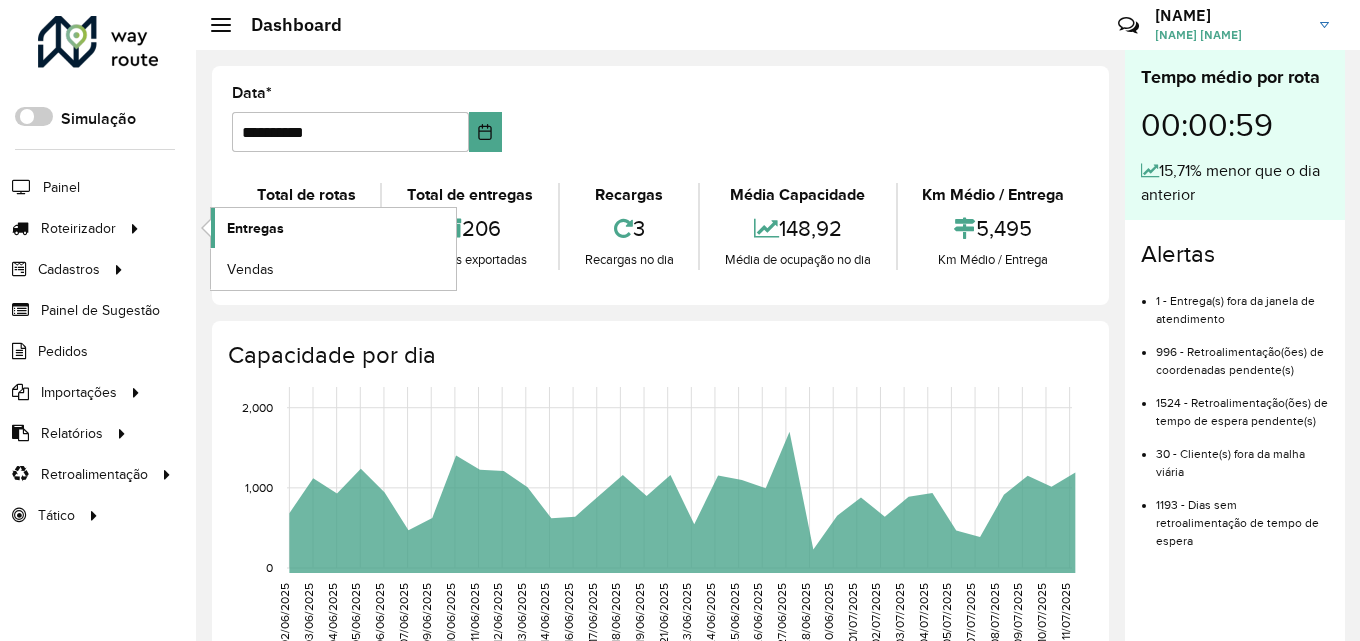 click on "Entregas" 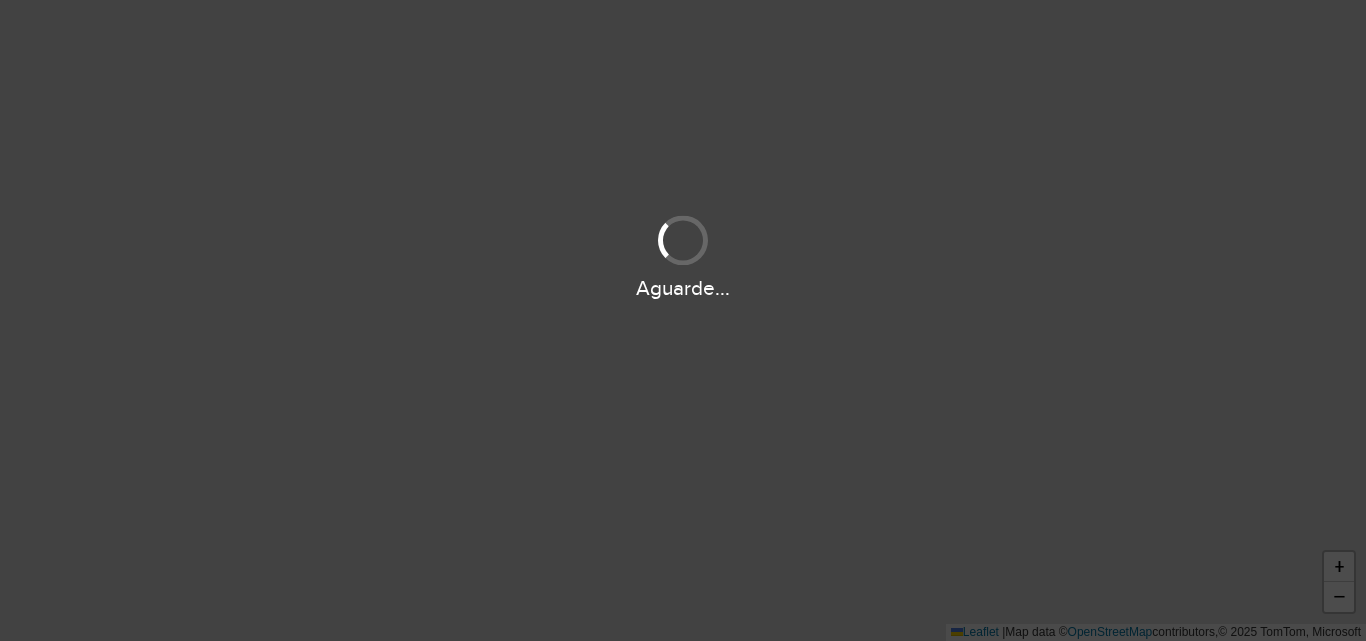 scroll, scrollTop: 0, scrollLeft: 0, axis: both 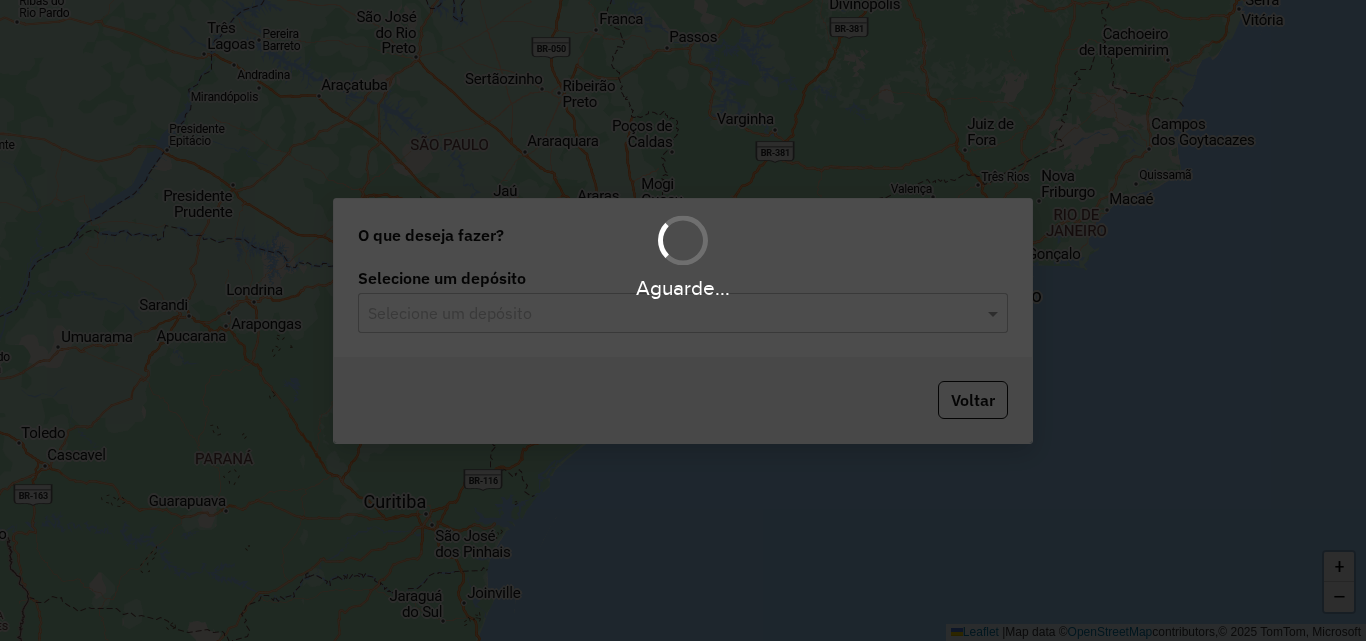 click on "Aguarde...  Pop-up bloqueado!  Seu navegador bloqueou automáticamente a abertura de uma nova janela.   Acesse as configurações e adicione o endereço do sistema a lista de permissão.   Fechar  Roteirizando... O que deseja fazer? Selecione um depósito Selecione um depósito  Voltar  + −  Leaflet   |  Map data ©  OpenStreetMap  contributors,© 2025 TomTom, Microsoft Erro de conexão  Você parece estar offline!
Verifique sua internet e atualize a página.  Tradução automática  Seu navegador ativou a tradução automática e pode causar inconsistências no sistema.  Por gentileza, utilize a opção "Nunca traduzir este site".  Em caso de dúvidas, entre em contato com o suporte." at bounding box center [683, 320] 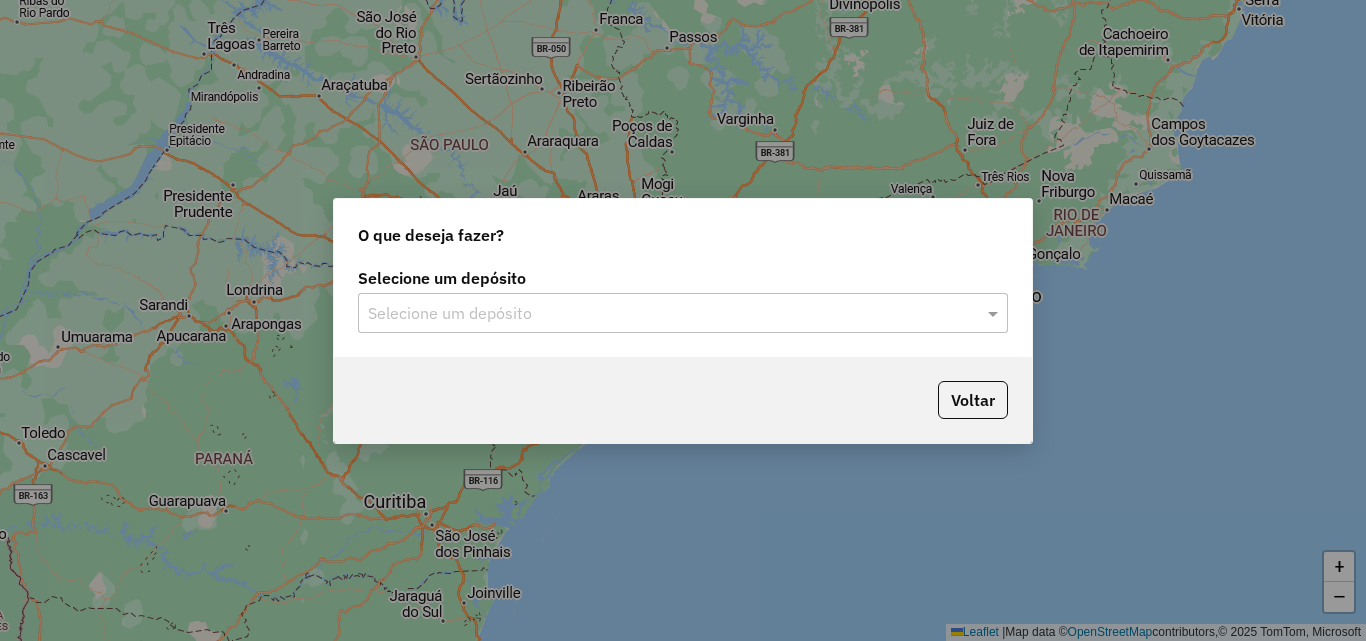 click on "Selecione um depósito Selecione um depósito" 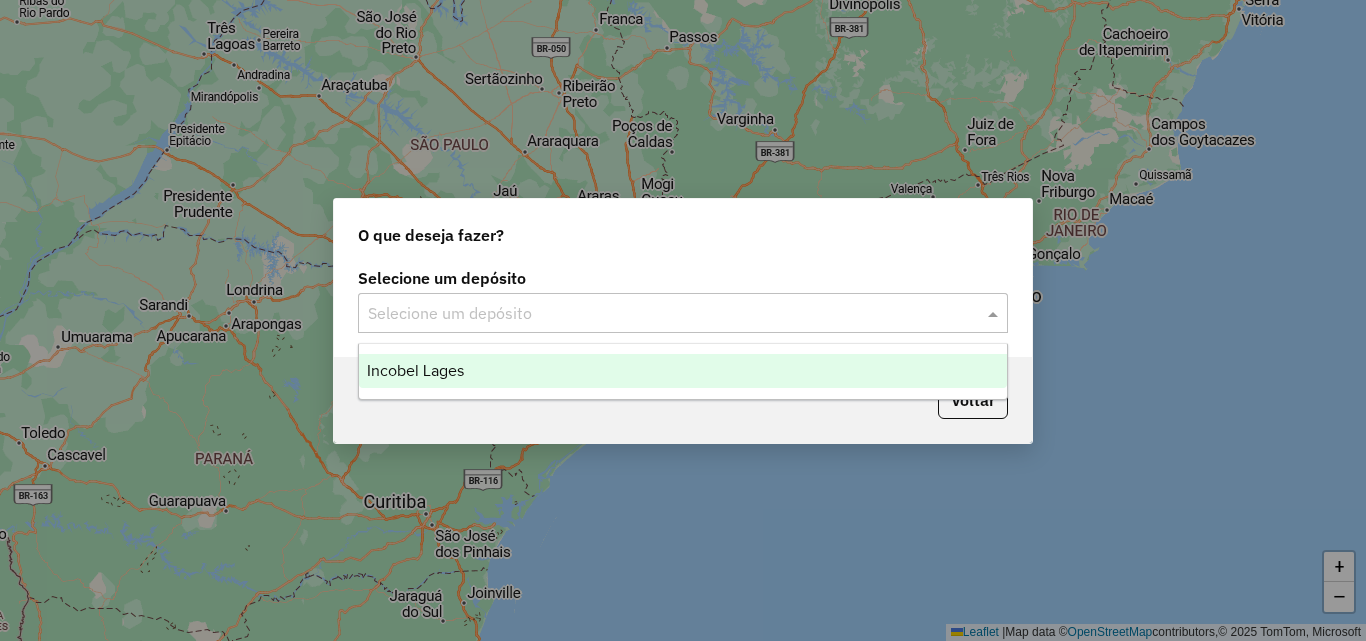 click on "Incobel Lages" at bounding box center (683, 371) 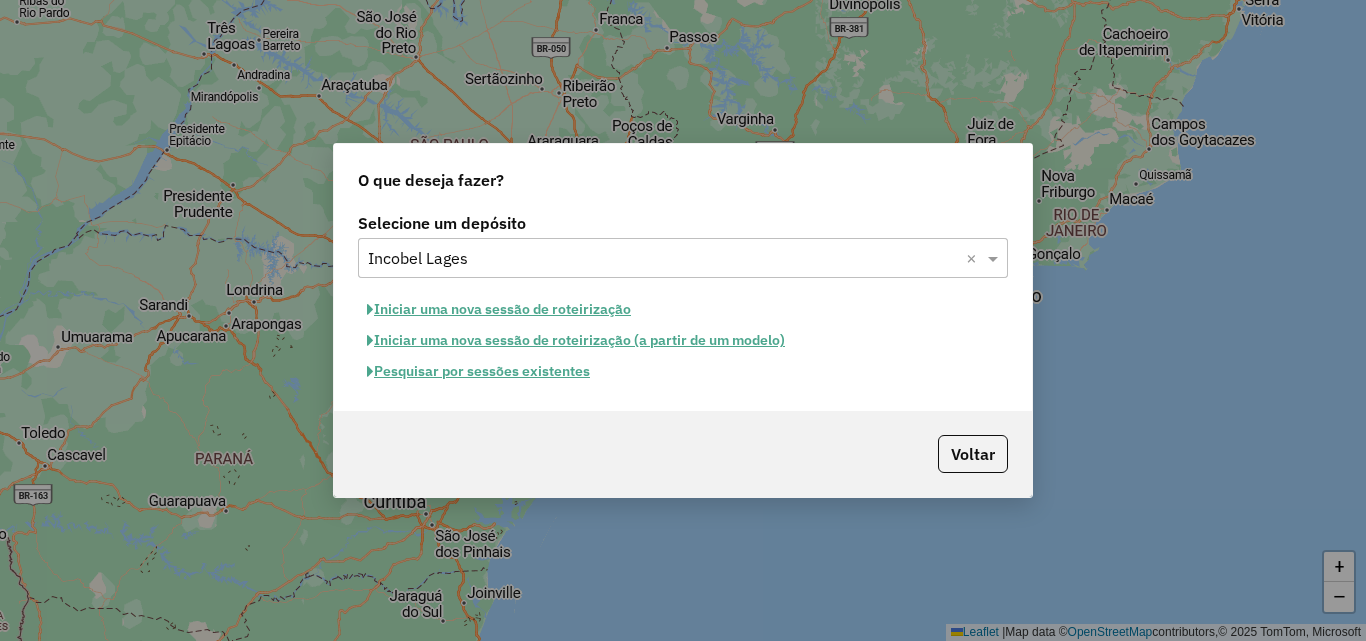 click on "Iniciar uma nova sessão de roteirização" 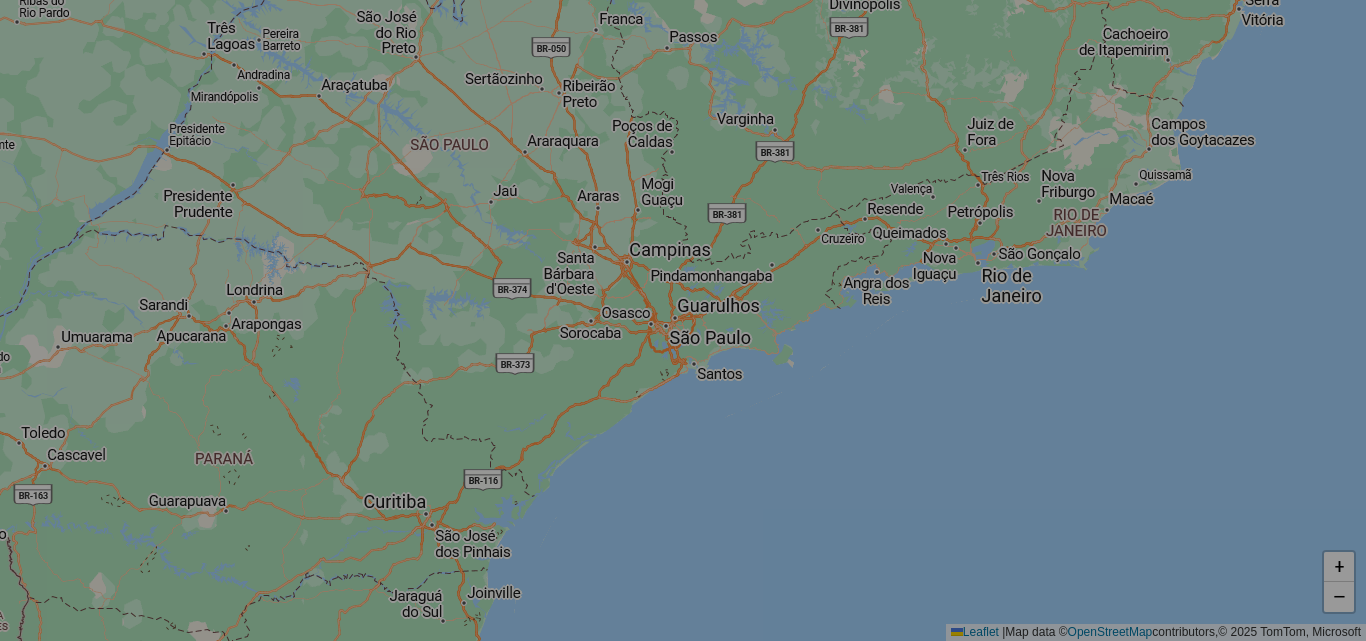 select on "*" 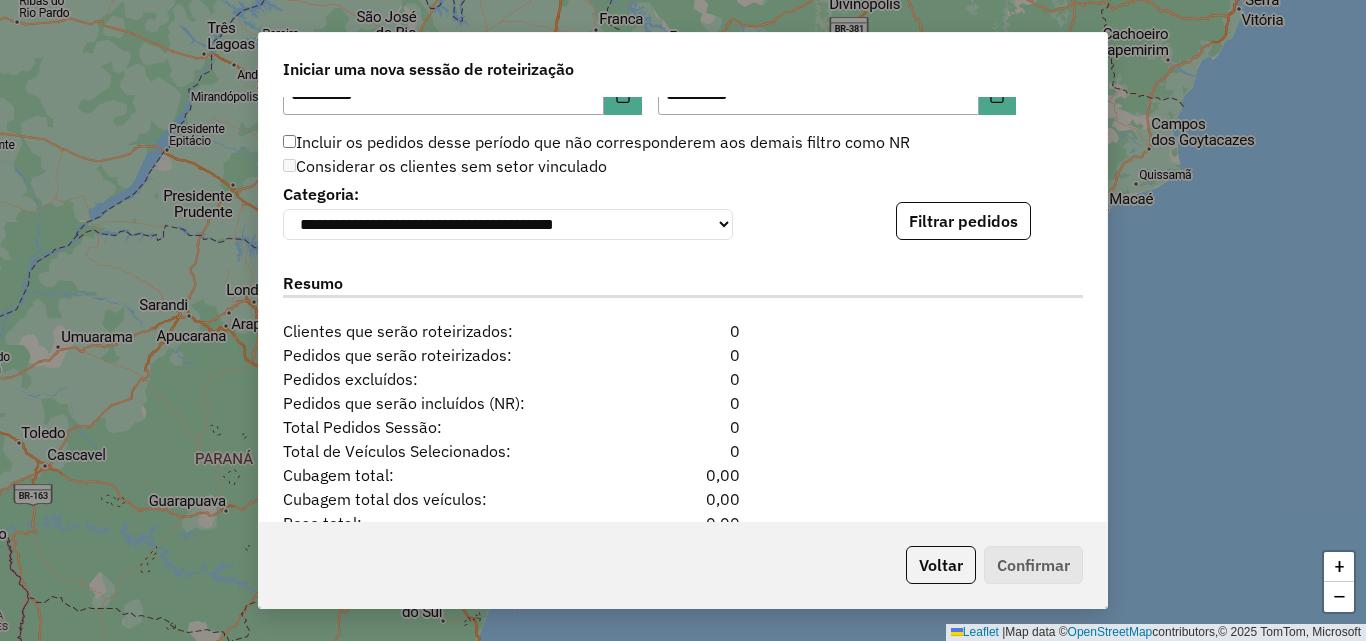 scroll, scrollTop: 2000, scrollLeft: 0, axis: vertical 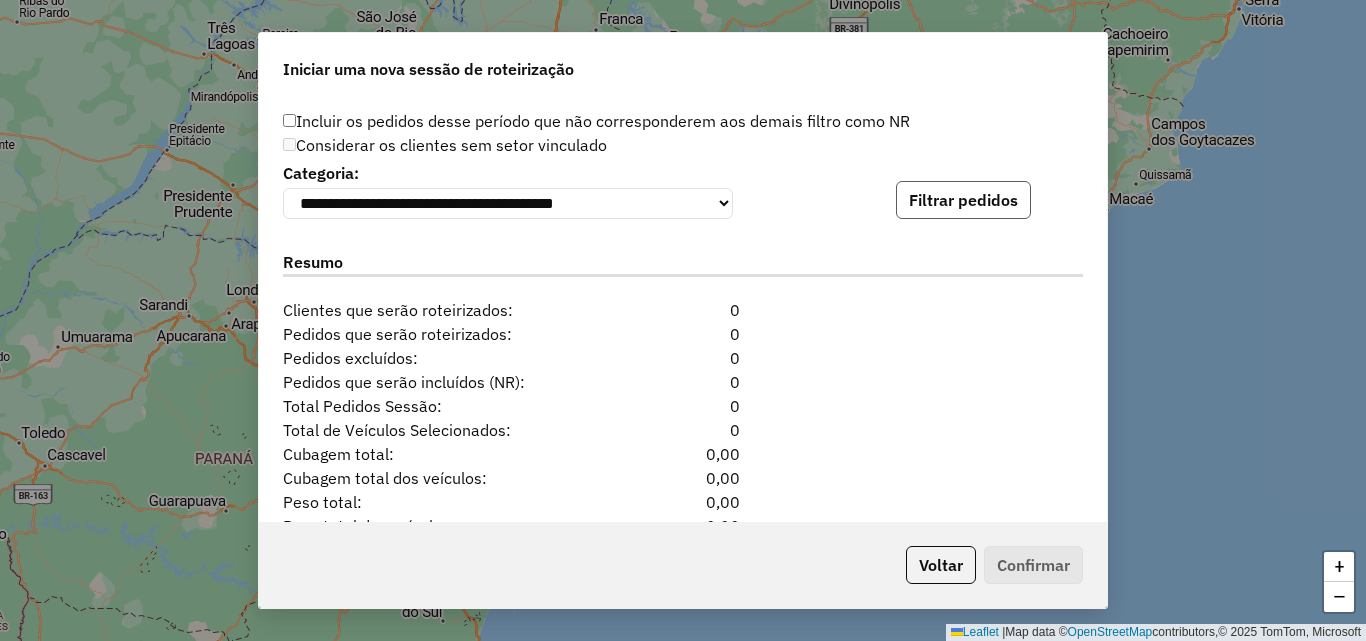 click on "Filtrar pedidos" 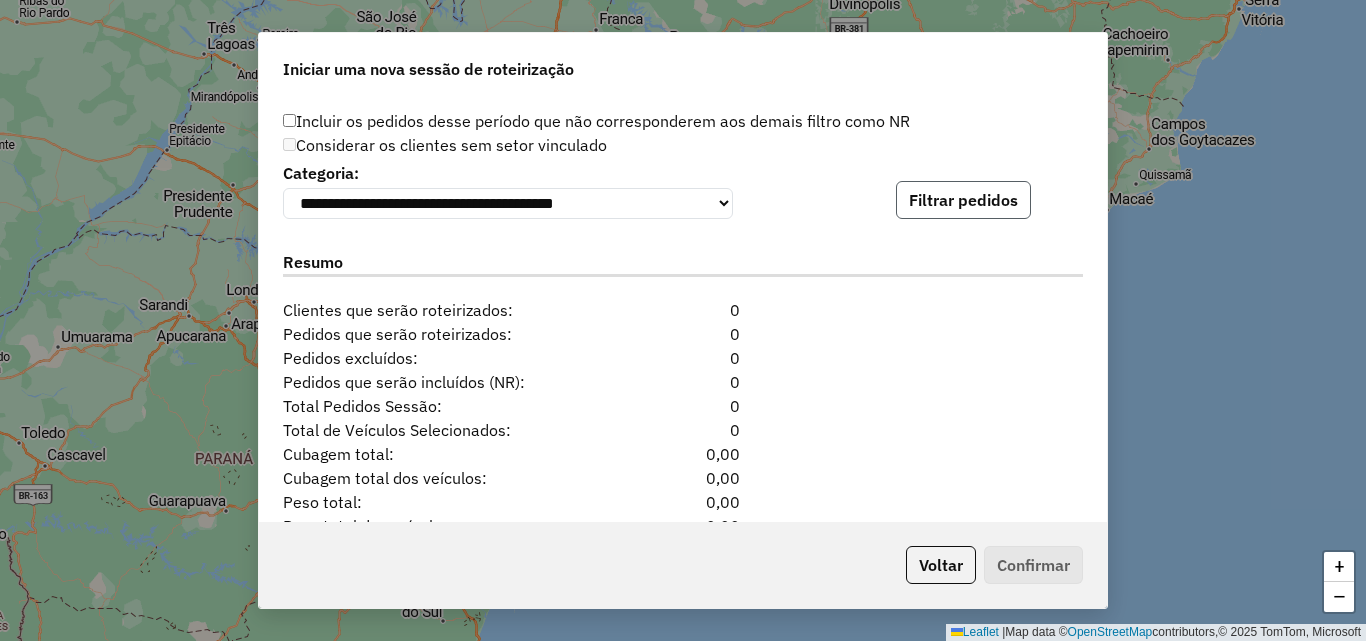 click on "Filtrar pedidos" 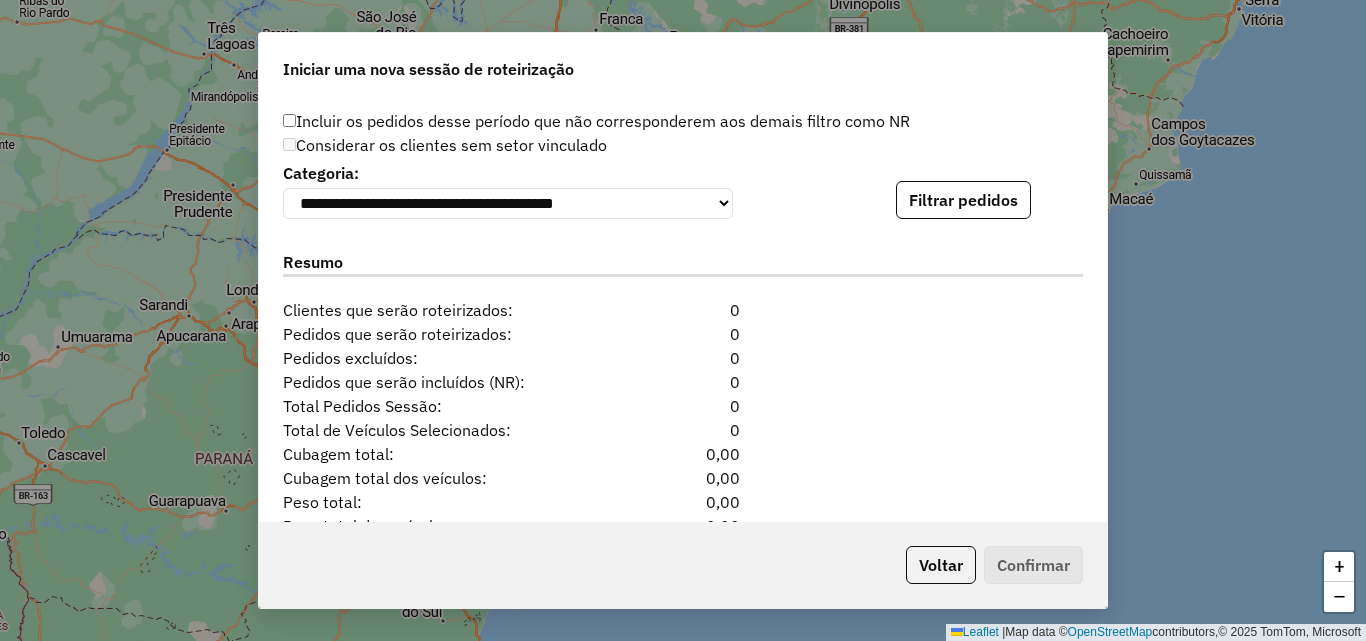 click on "Filtrar pedidos" 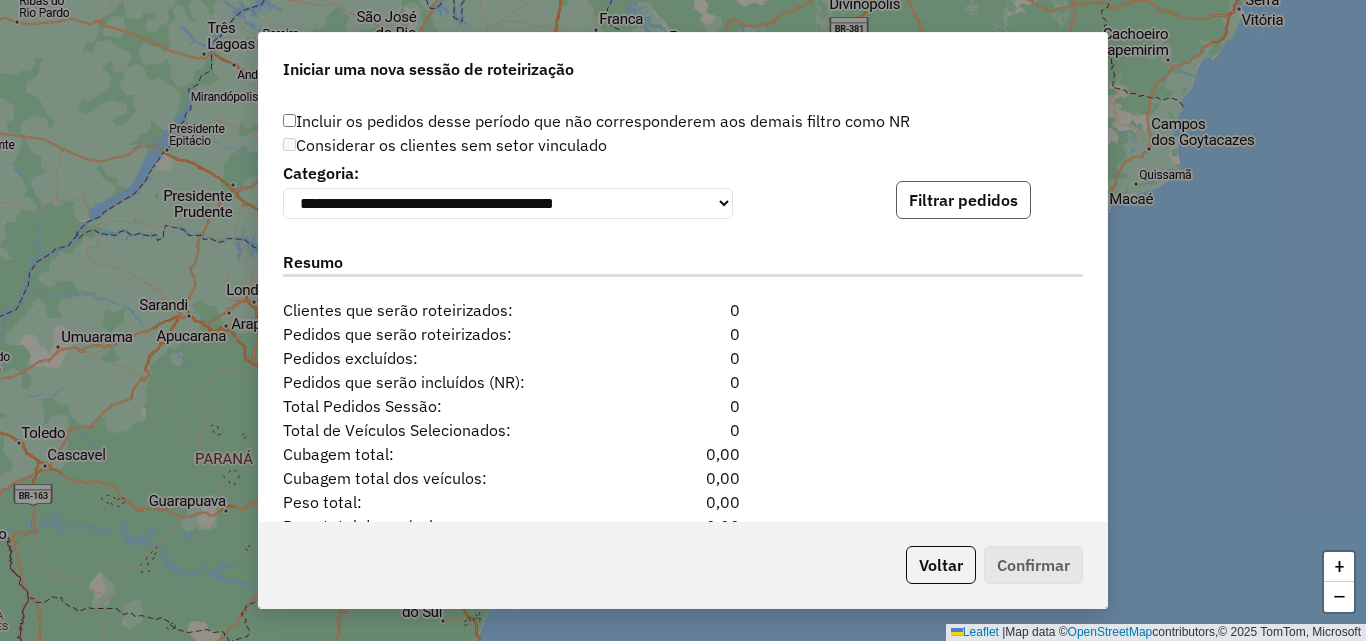 click on "Filtrar pedidos" 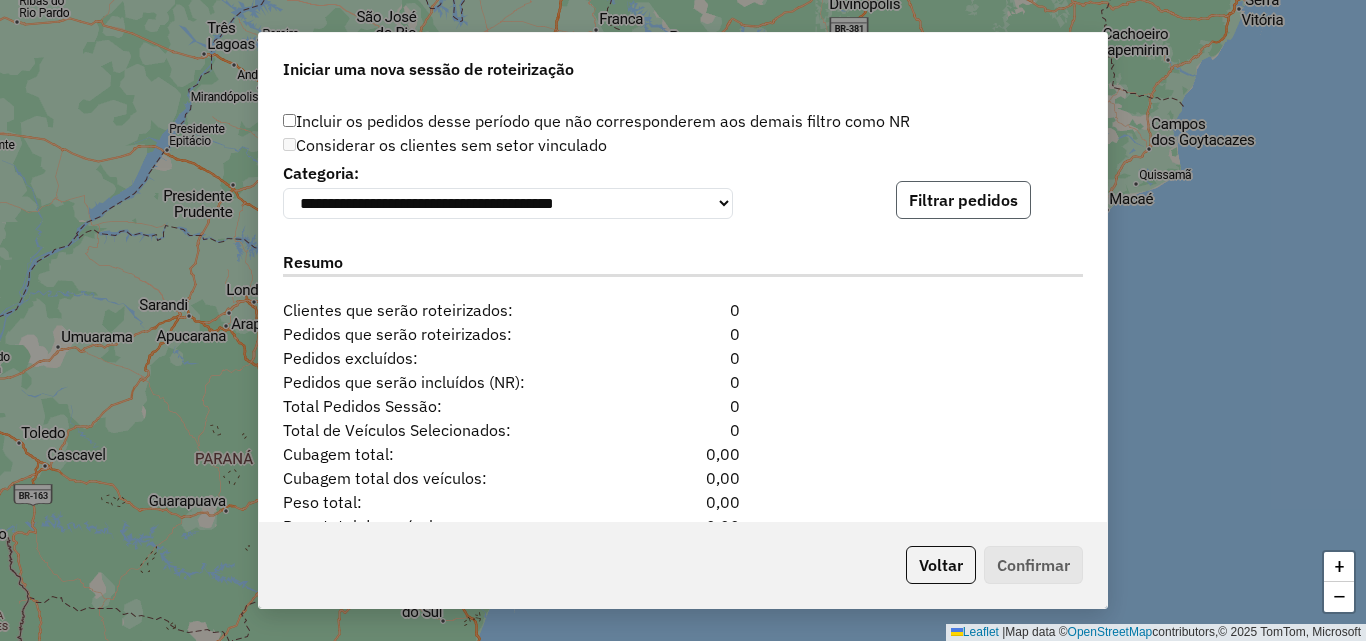 click on "Filtrar pedidos" 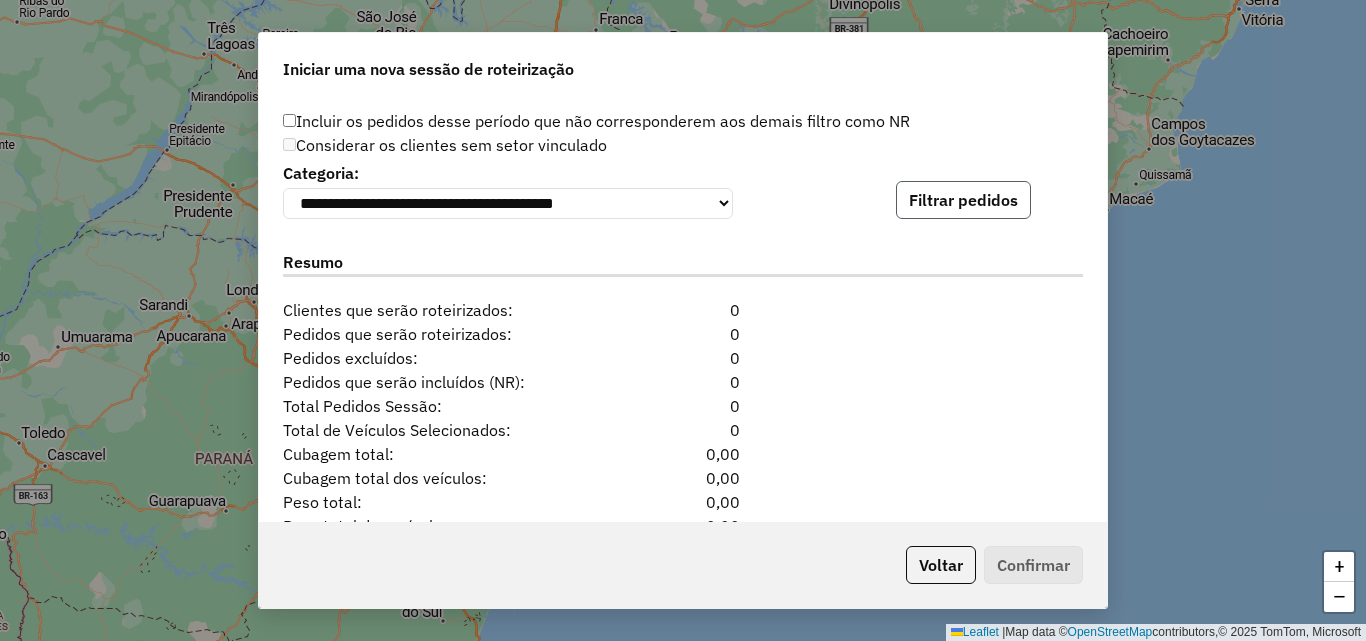 click on "Filtrar pedidos" 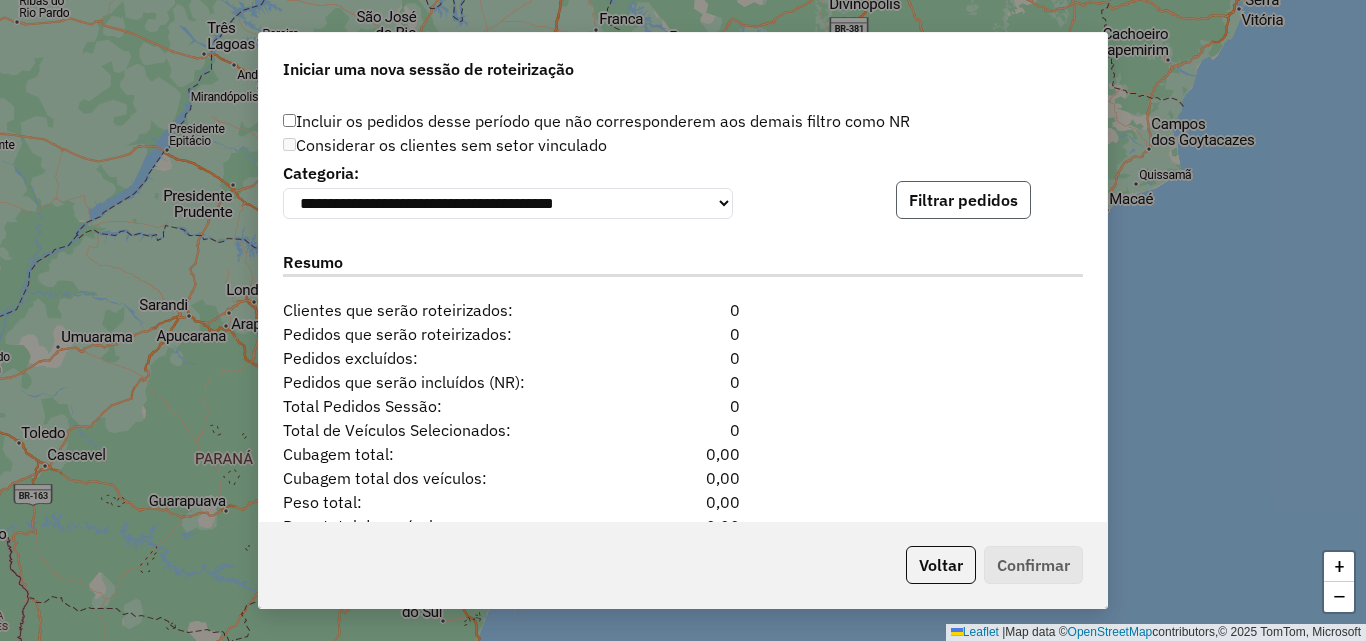 click on "Filtrar pedidos" 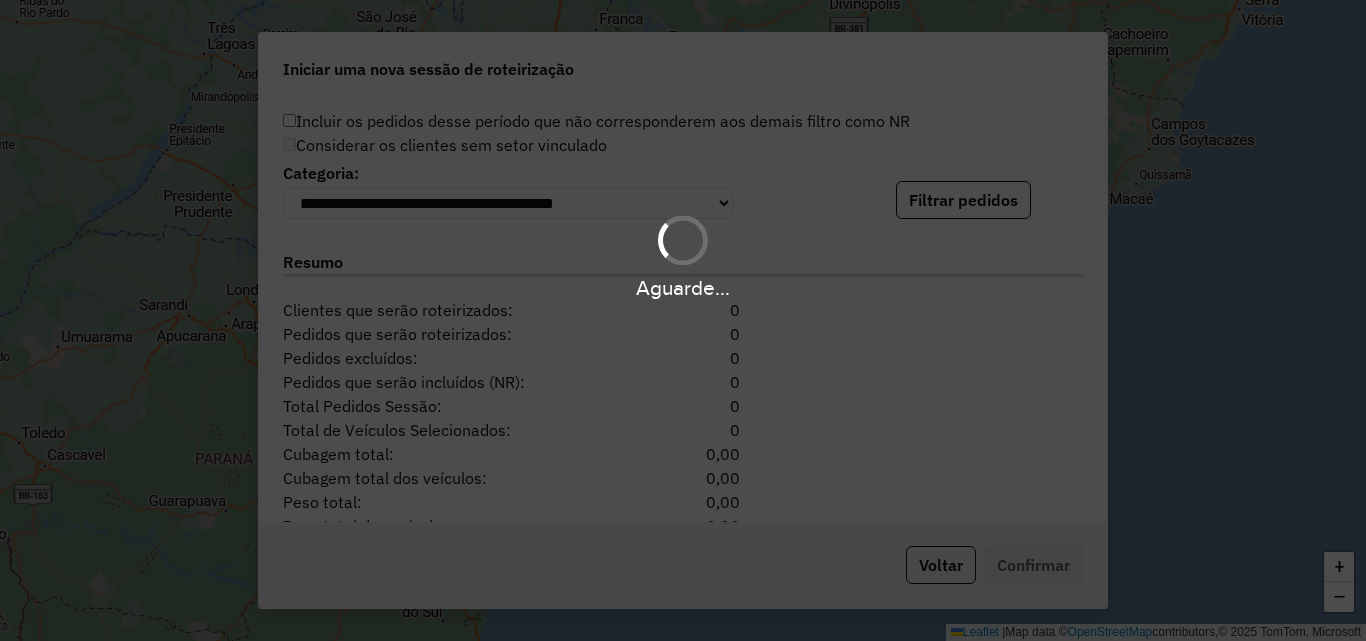 click on "Aguarde..." at bounding box center (683, 320) 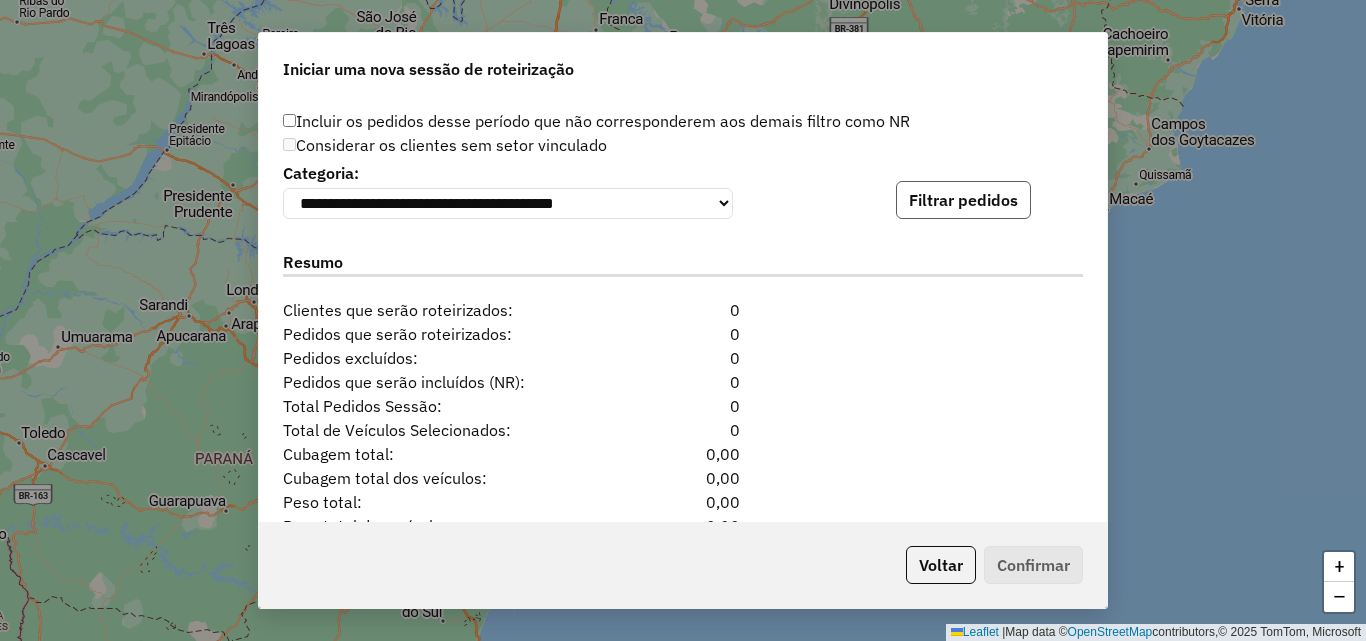 click on "Filtrar pedidos" 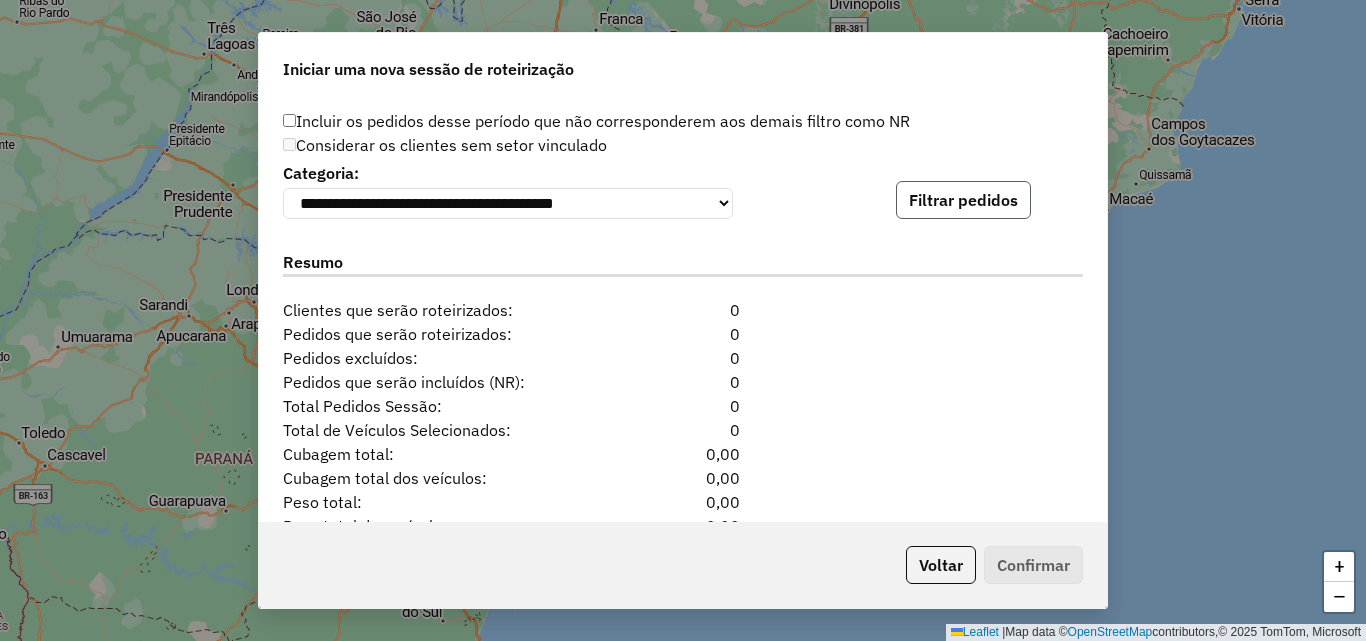click on "Filtrar pedidos" 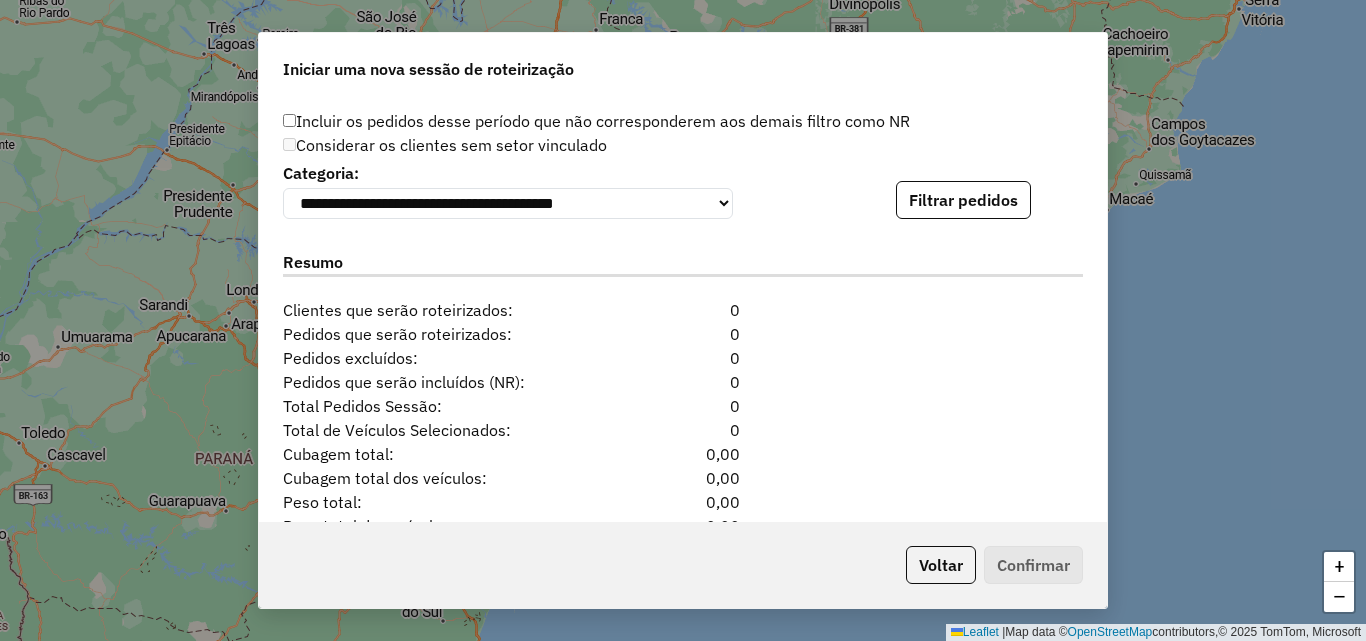 click on "Filtrar pedidos" 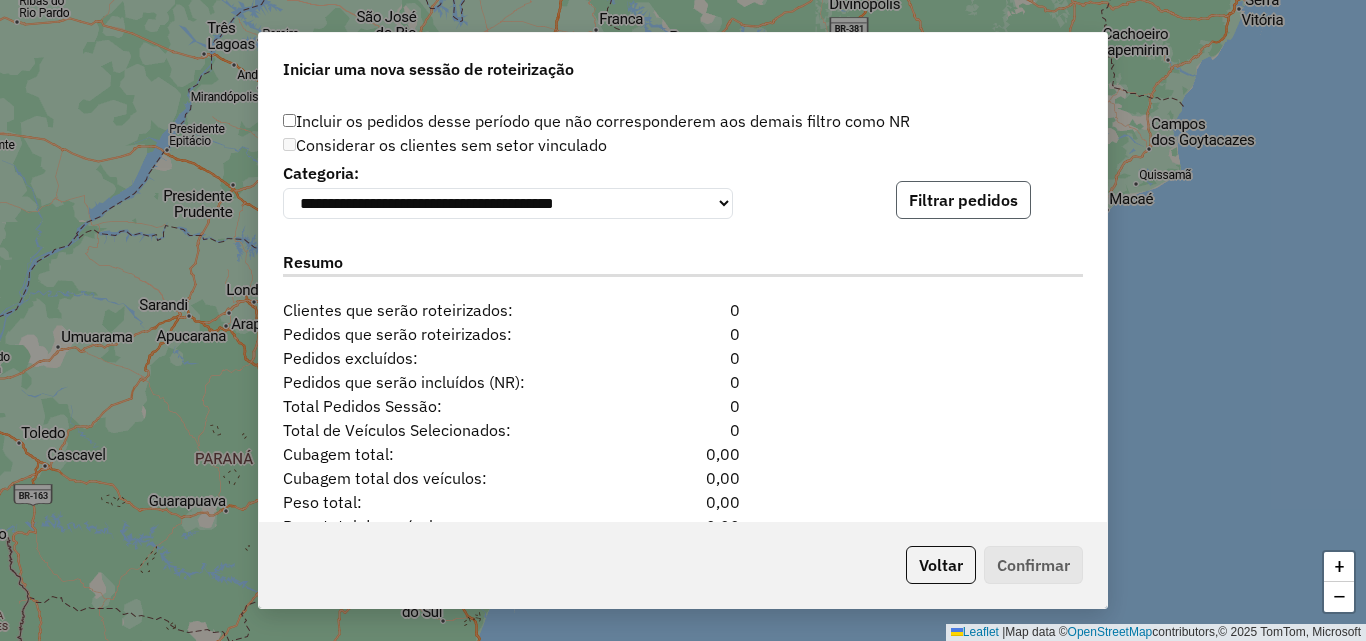 click on "Filtrar pedidos" 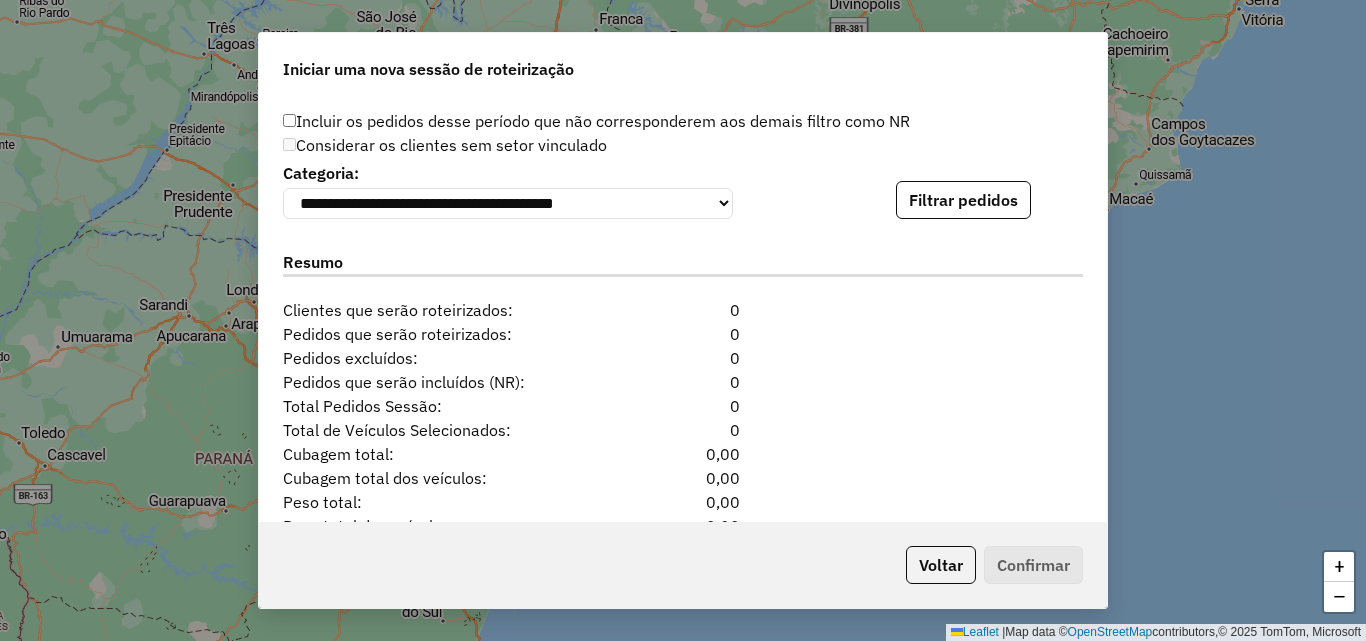 click on "Filtrar pedidos" 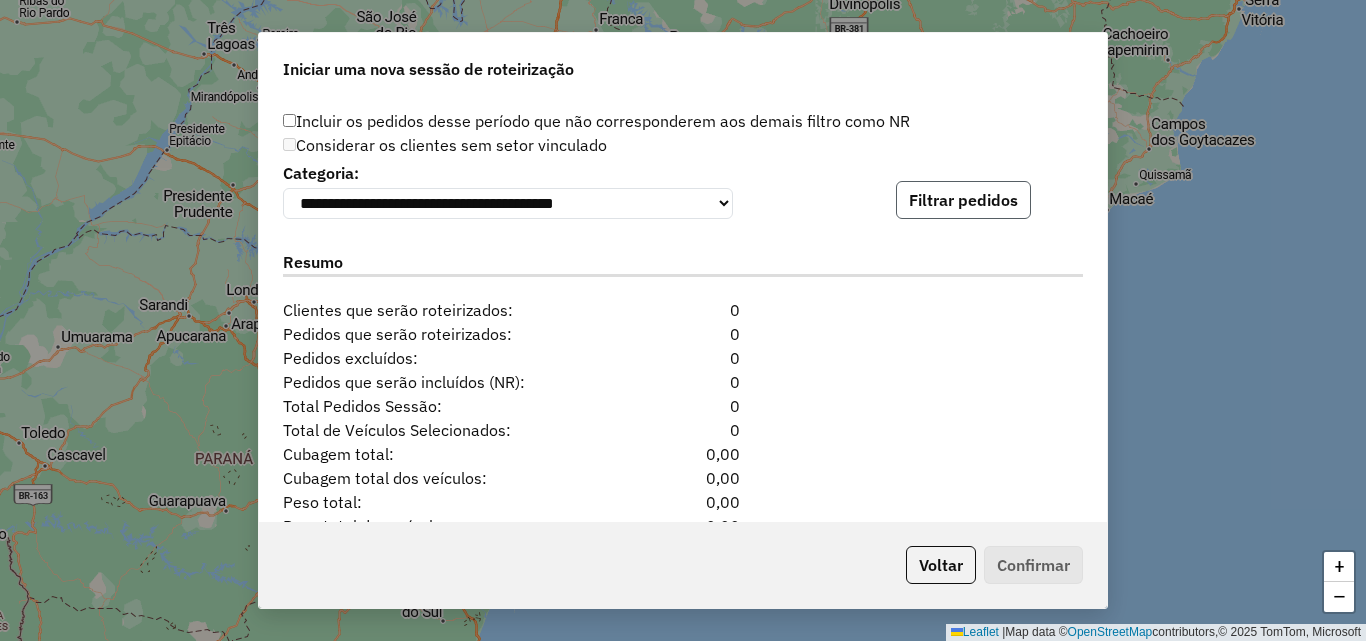 click on "Filtrar pedidos" 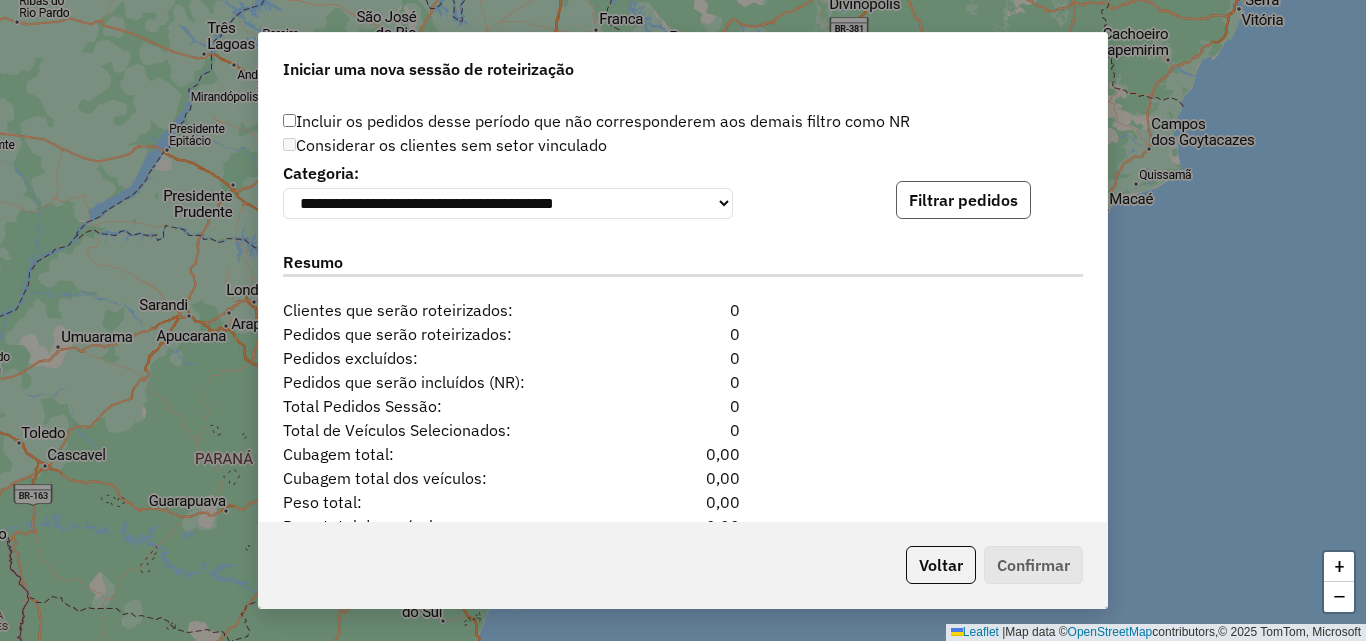 click on "Filtrar pedidos" 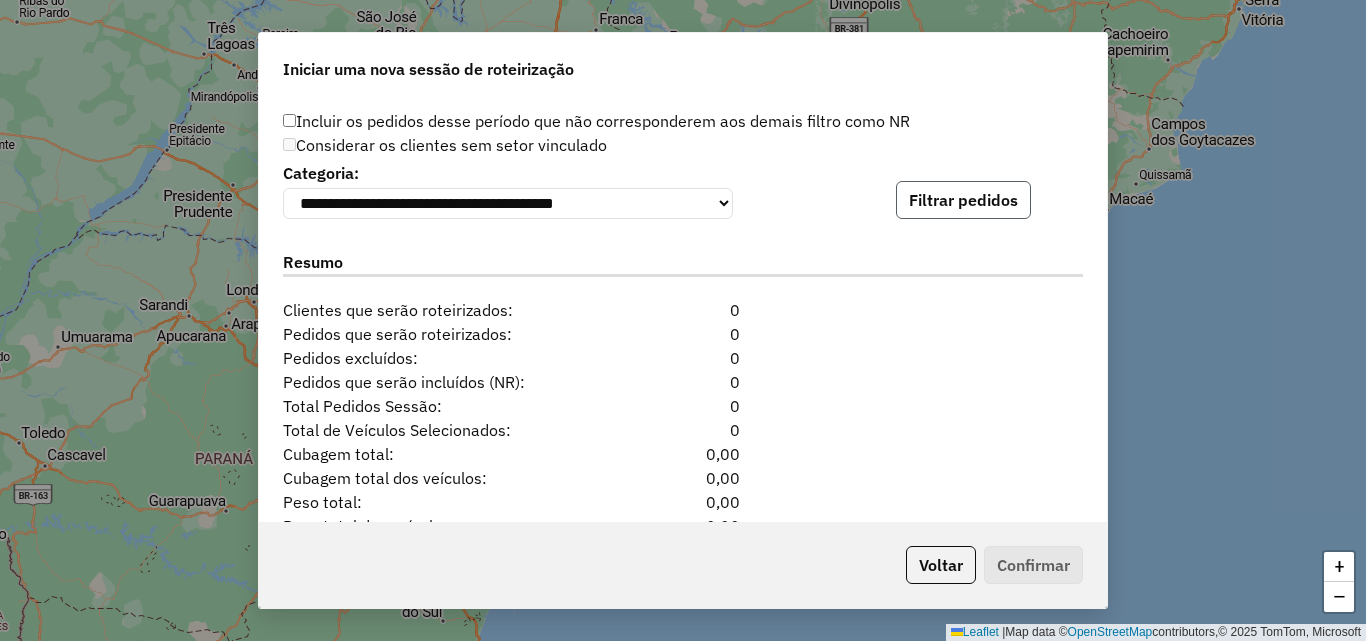 click on "Filtrar pedidos" 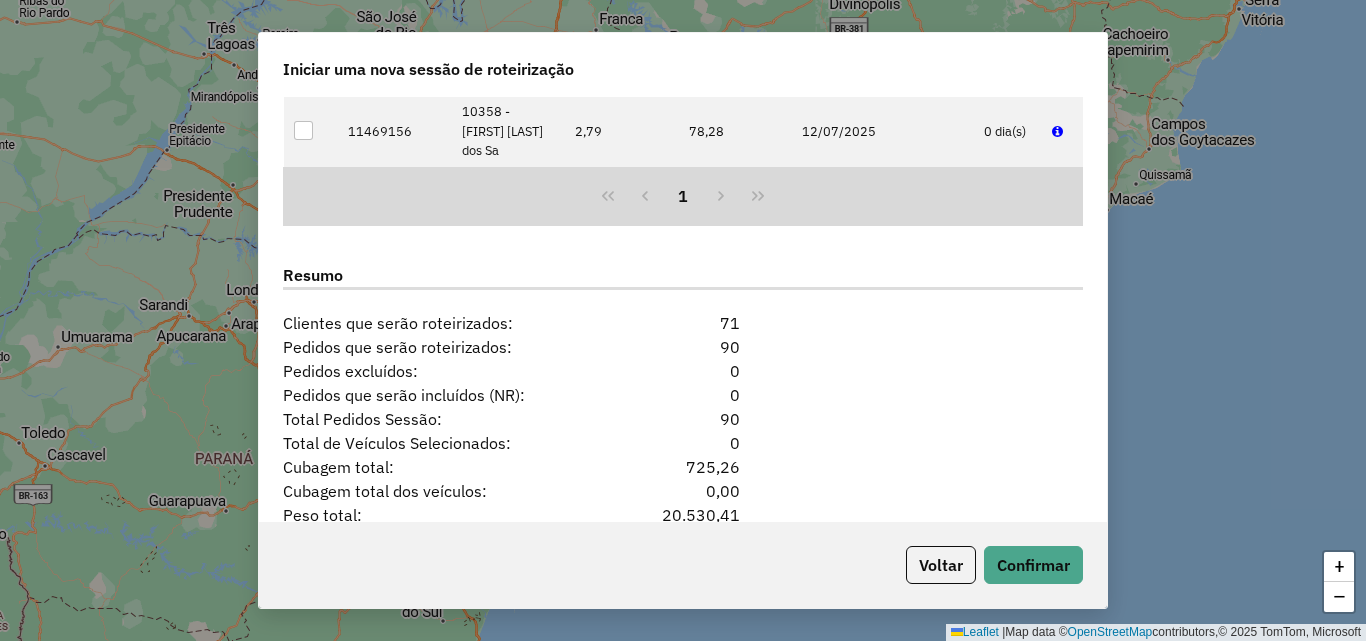 scroll, scrollTop: 2524, scrollLeft: 0, axis: vertical 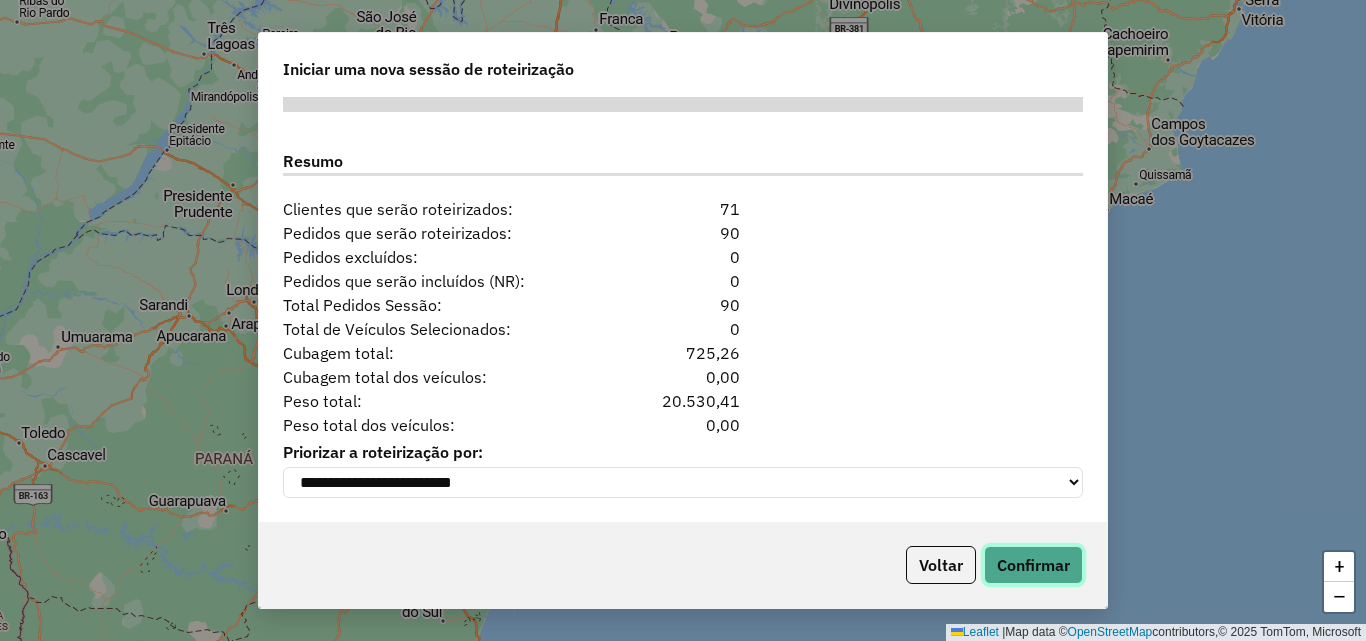 click on "Confirmar" 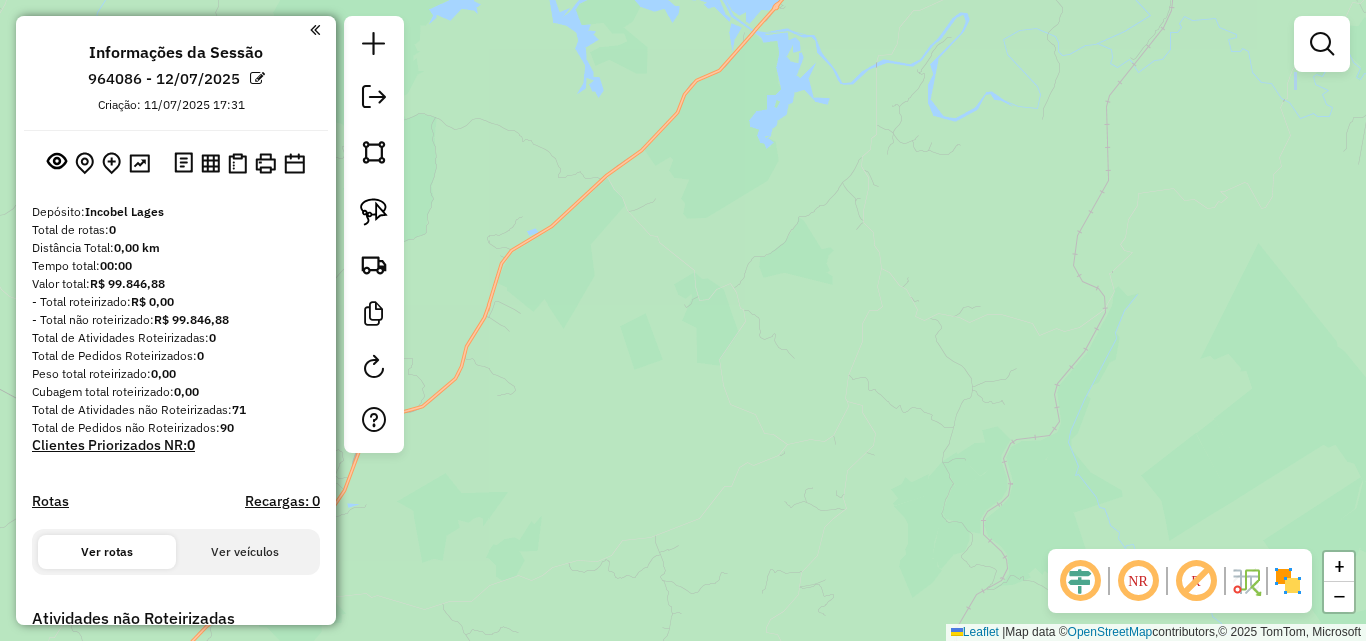 drag, startPoint x: 870, startPoint y: 89, endPoint x: 687, endPoint y: 459, distance: 412.782 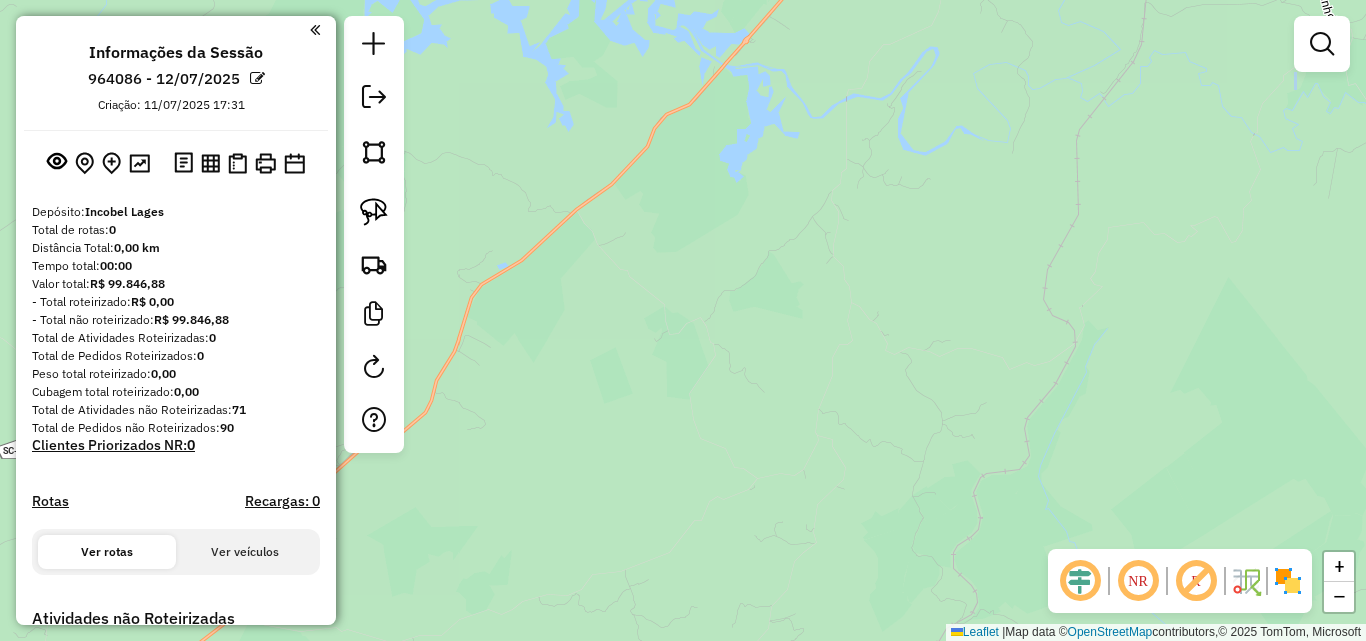 drag, startPoint x: 972, startPoint y: 276, endPoint x: 742, endPoint y: 487, distance: 312.12338 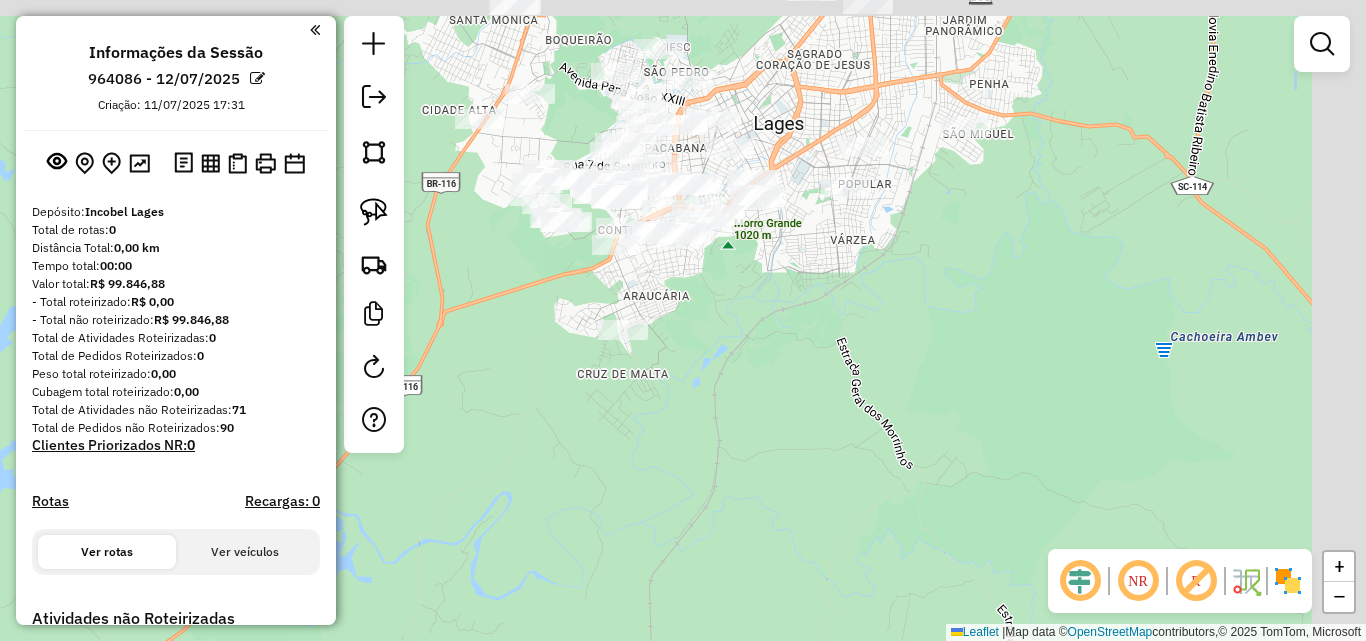 drag, startPoint x: 790, startPoint y: 379, endPoint x: 641, endPoint y: 563, distance: 236.7636 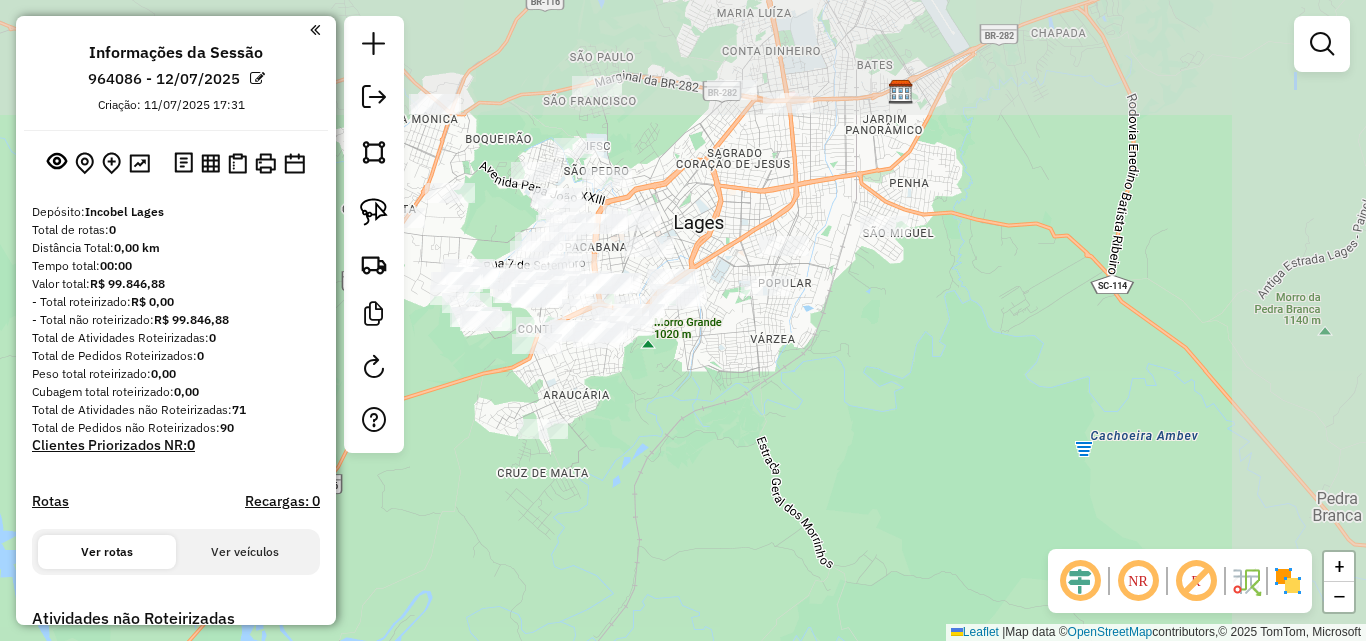 drag, startPoint x: 809, startPoint y: 347, endPoint x: 763, endPoint y: 435, distance: 99.29753 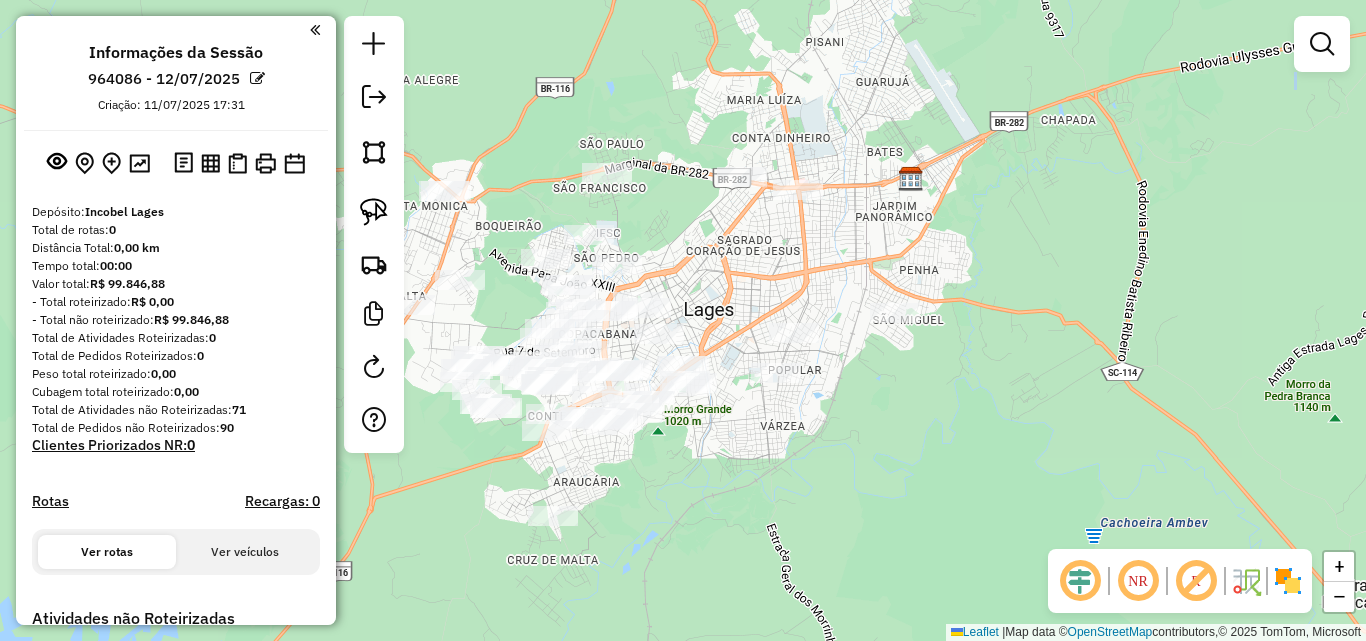 drag, startPoint x: 716, startPoint y: 262, endPoint x: 850, endPoint y: 258, distance: 134.0597 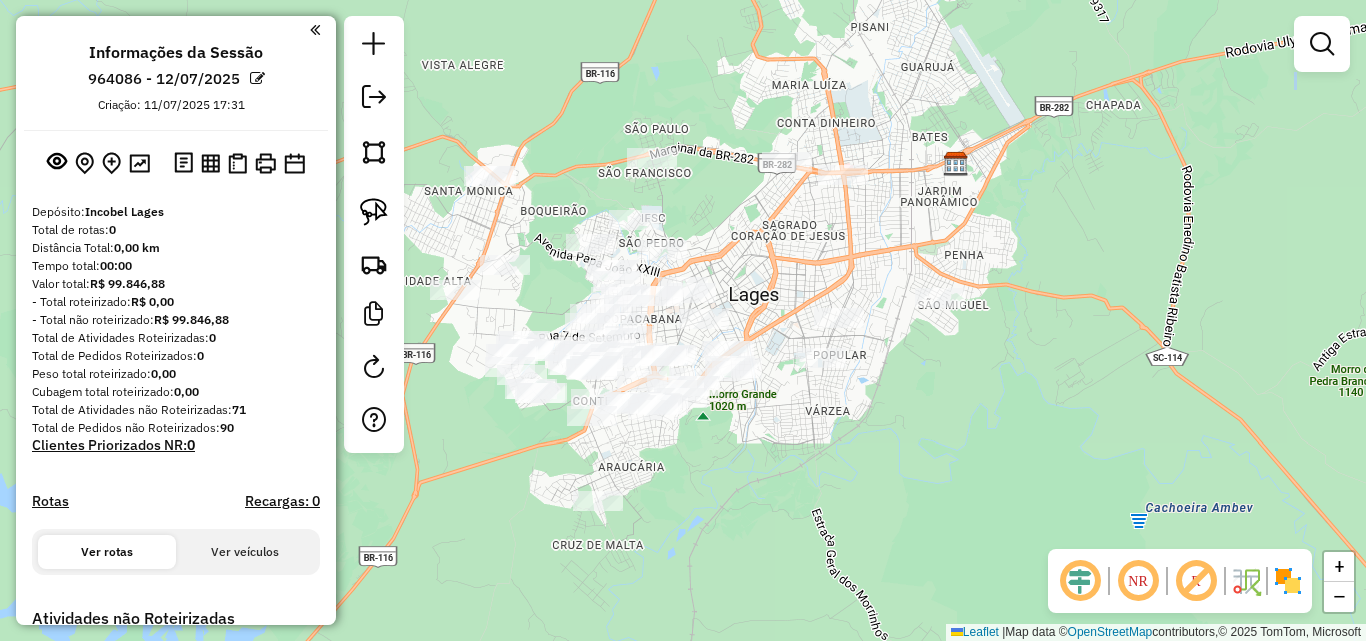 drag, startPoint x: 667, startPoint y: 209, endPoint x: 660, endPoint y: 198, distance: 13.038404 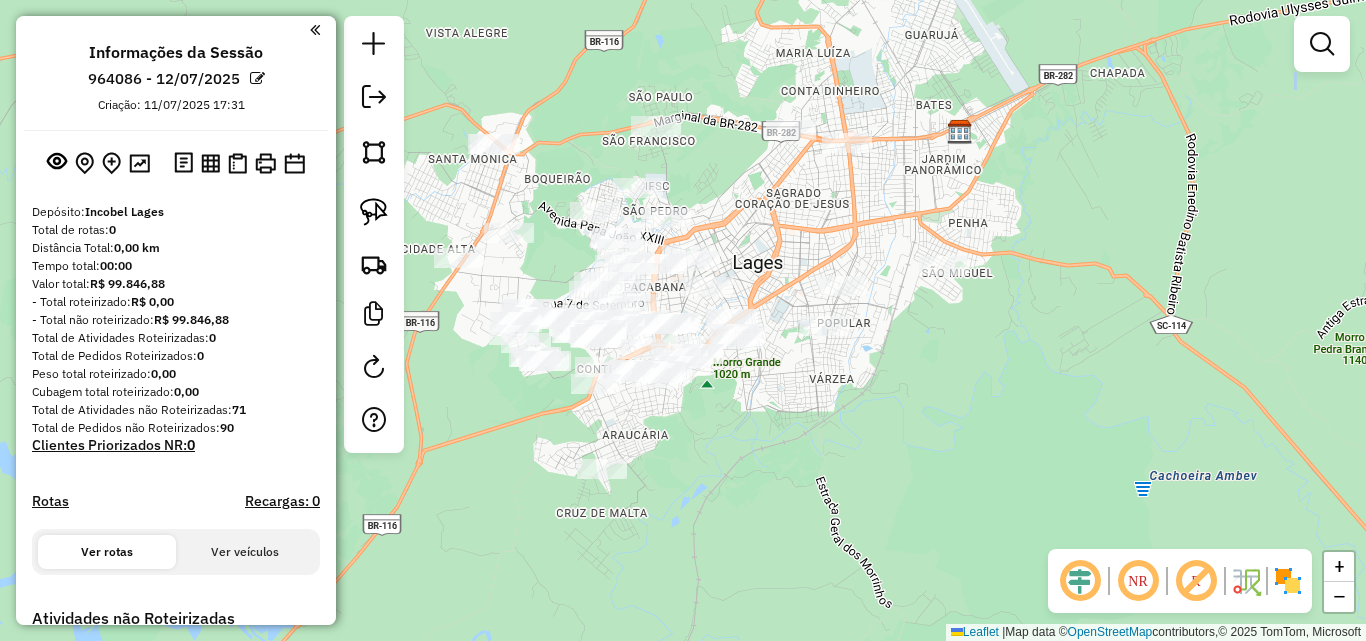 drag, startPoint x: 607, startPoint y: 179, endPoint x: 593, endPoint y: 150, distance: 32.202484 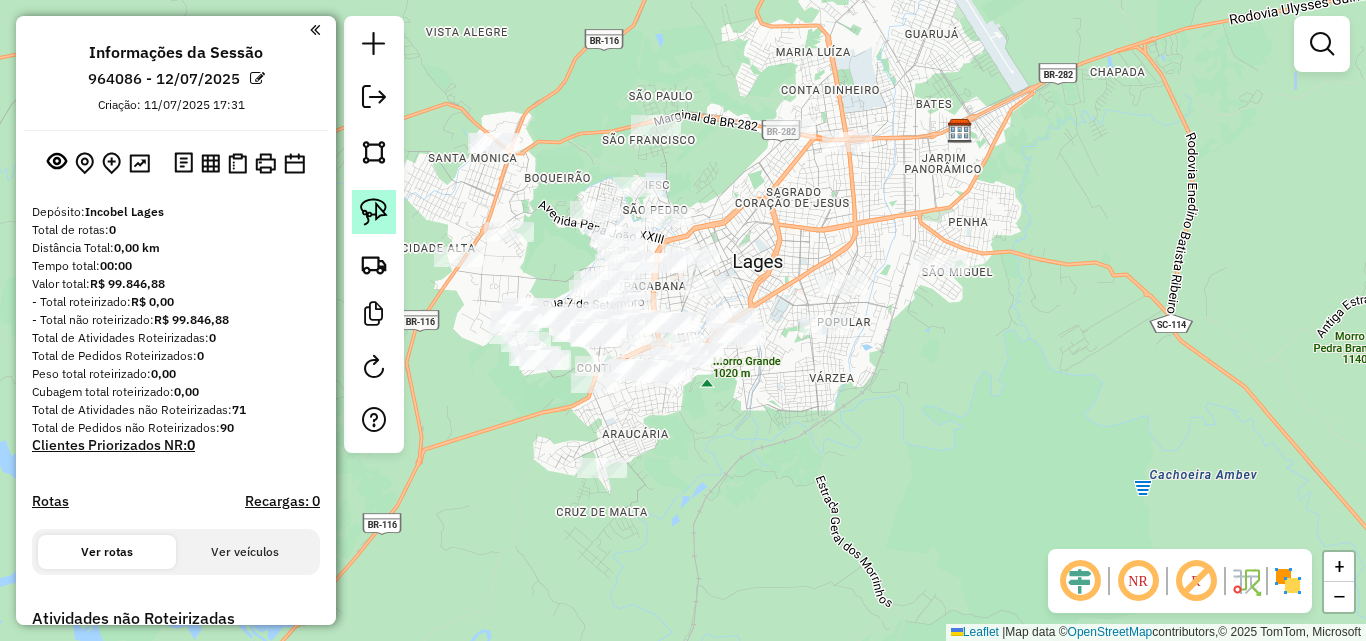 click 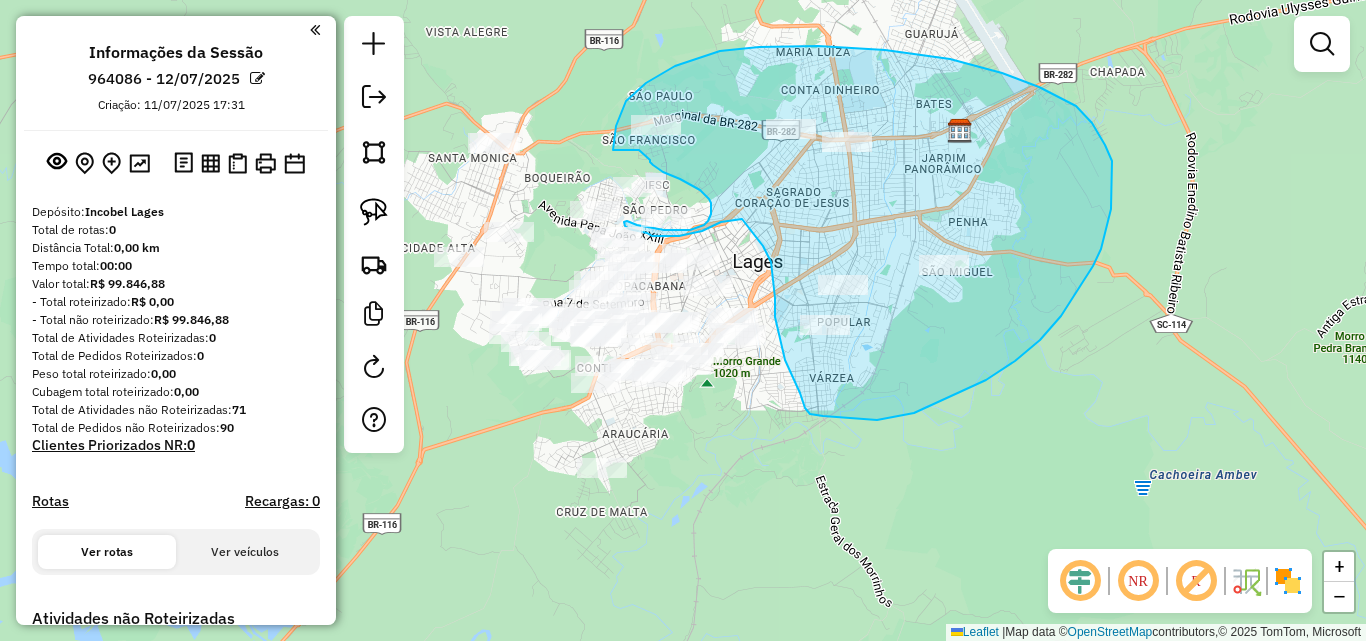 drag, startPoint x: 613, startPoint y: 150, endPoint x: 639, endPoint y: 151, distance: 26.019224 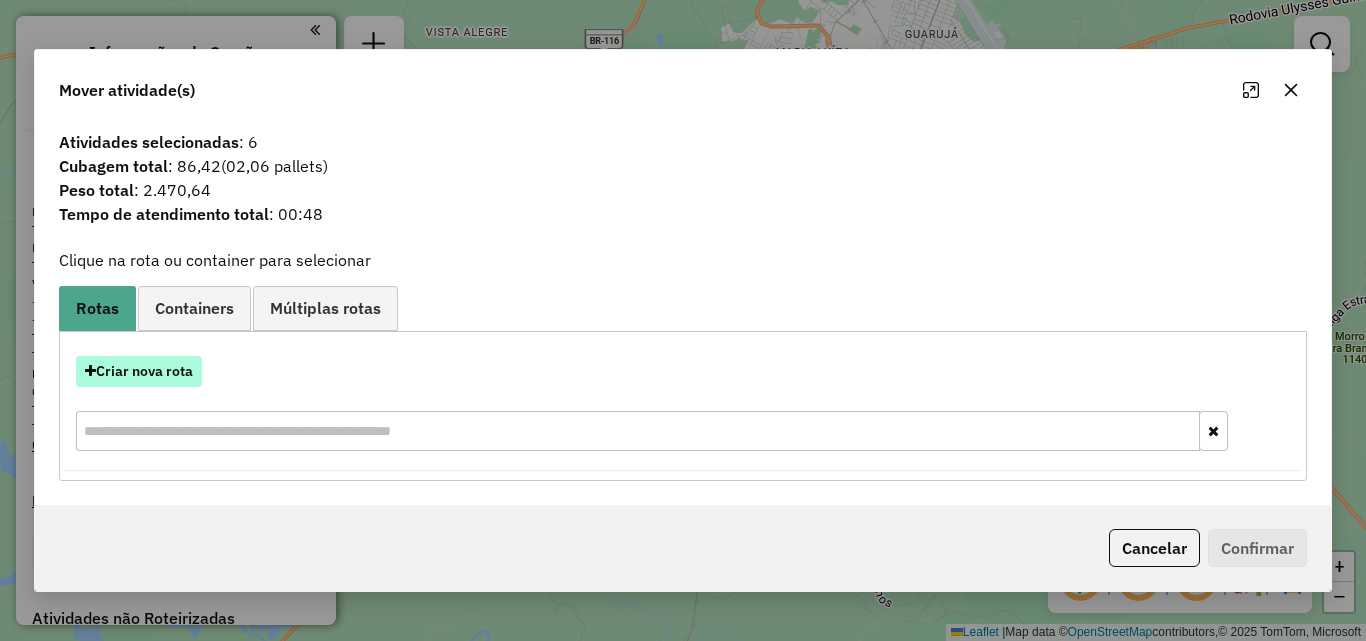 click on "Criar nova rota" at bounding box center [139, 371] 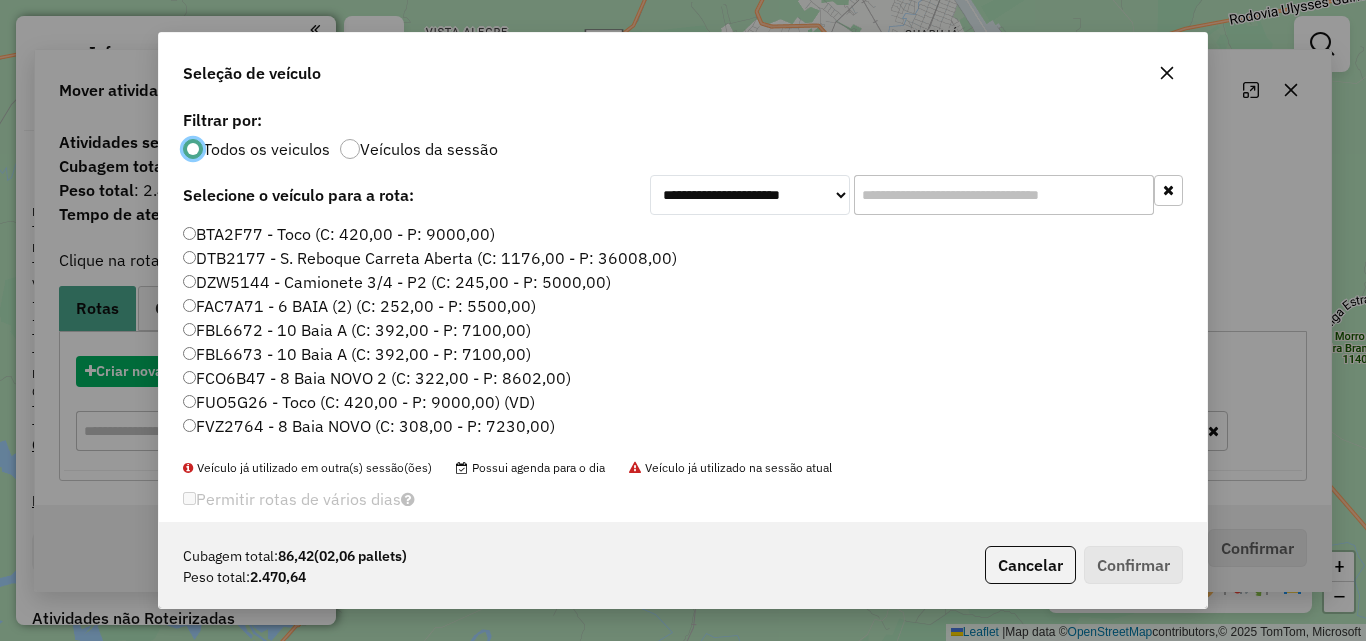 scroll, scrollTop: 11, scrollLeft: 6, axis: both 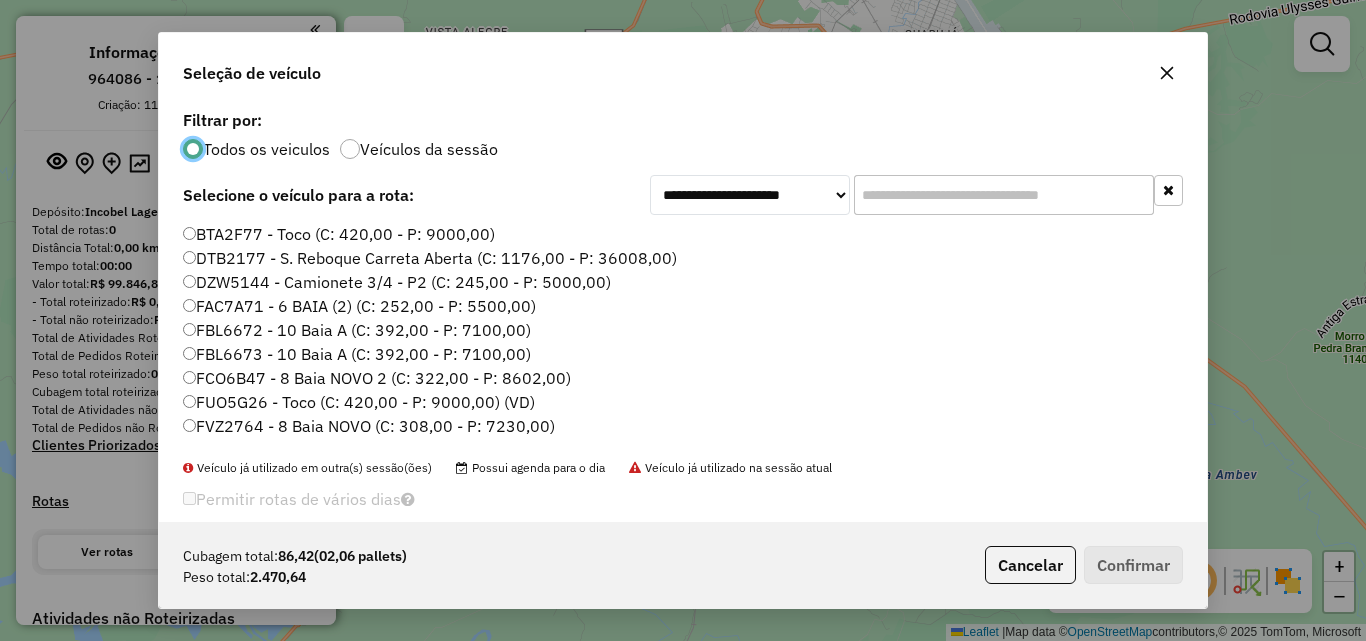 click 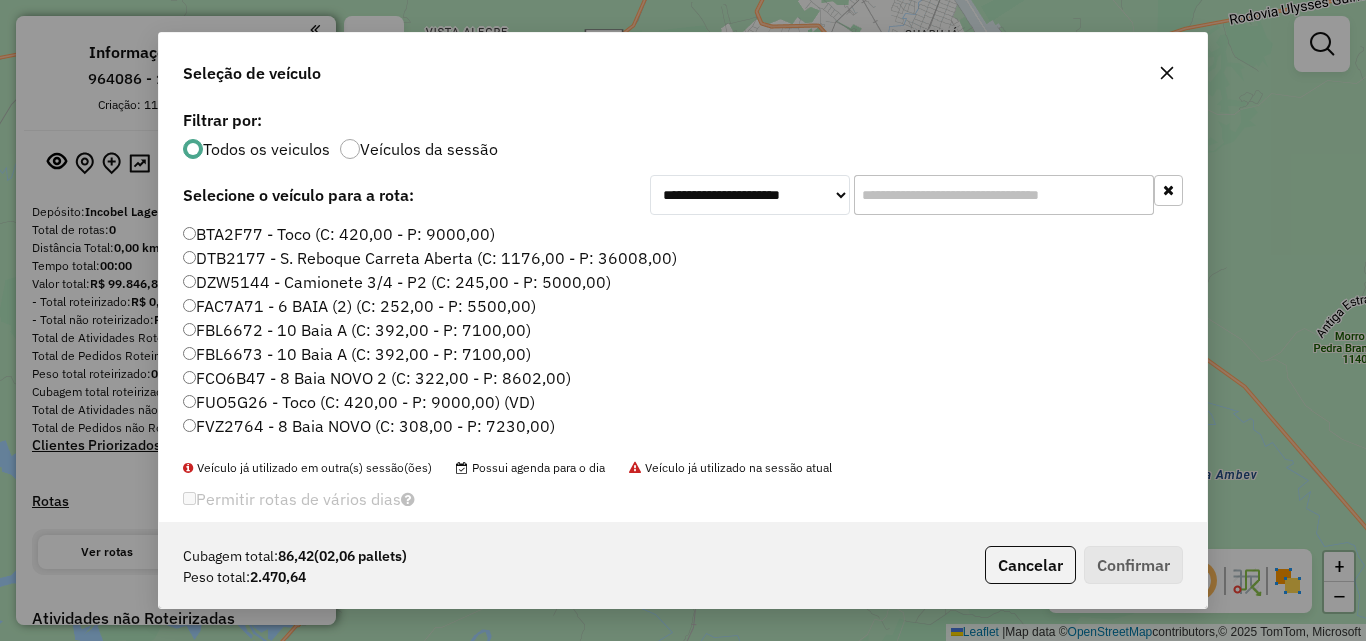 click 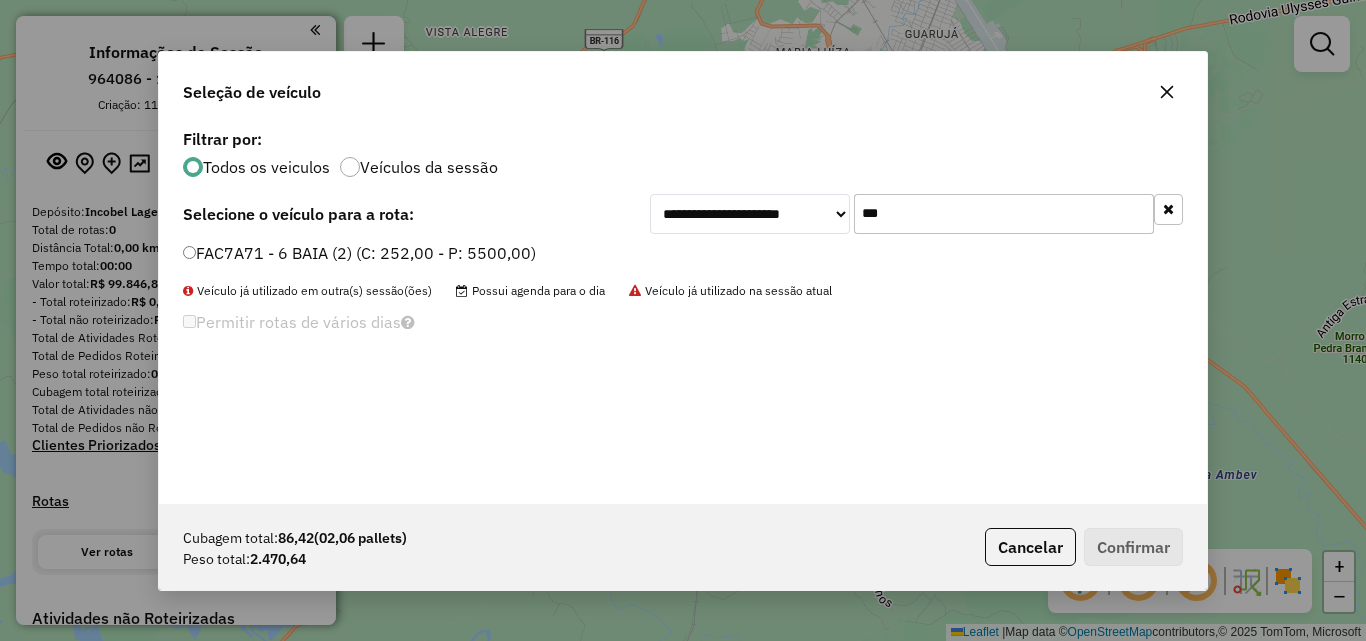 type on "***" 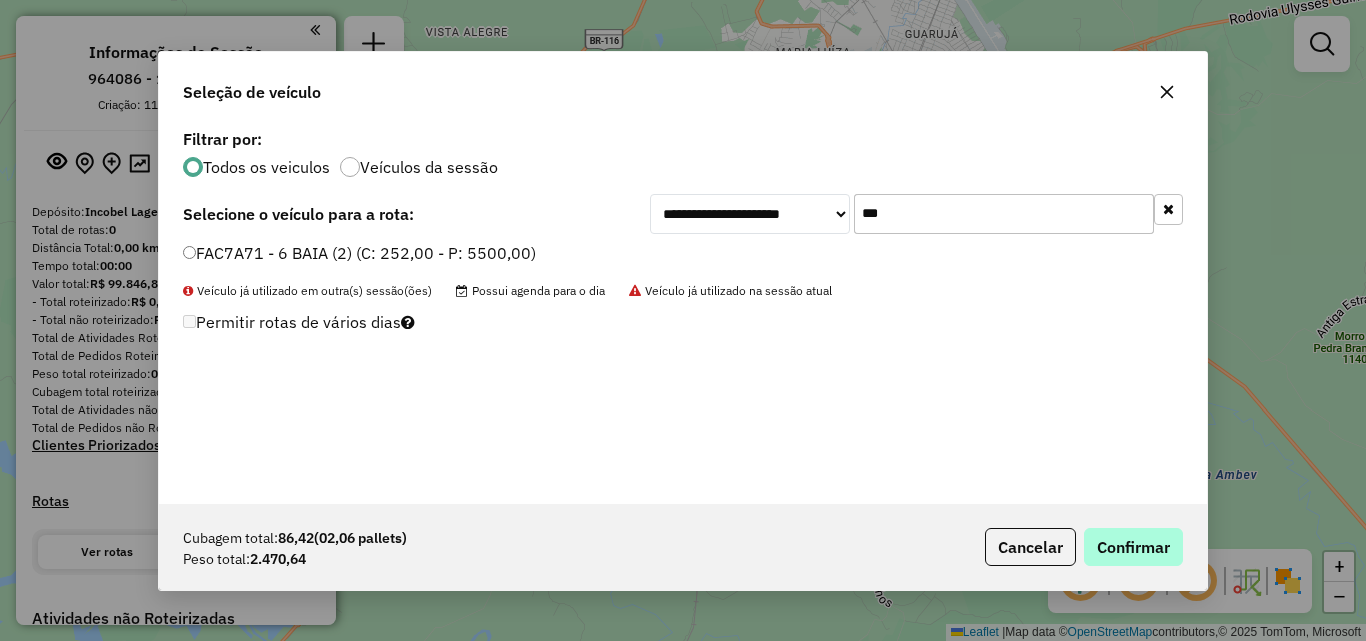 drag, startPoint x: 1176, startPoint y: 576, endPoint x: 1153, endPoint y: 561, distance: 27.45906 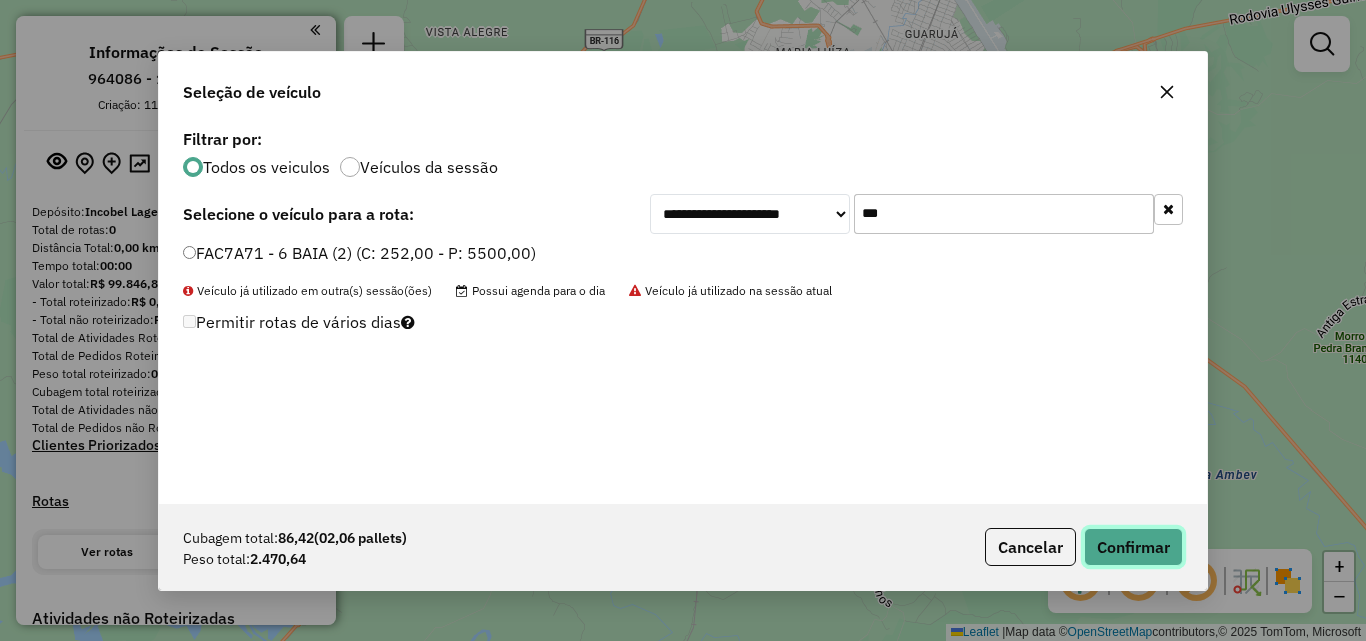 click on "Confirmar" 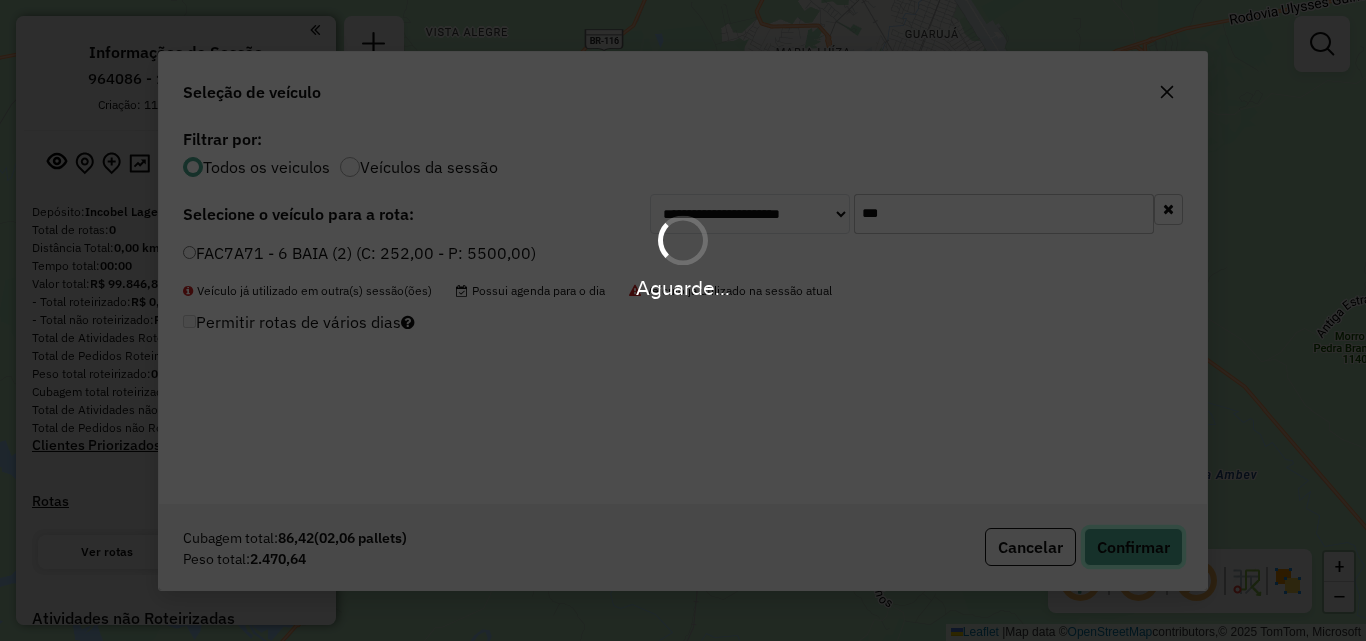 type 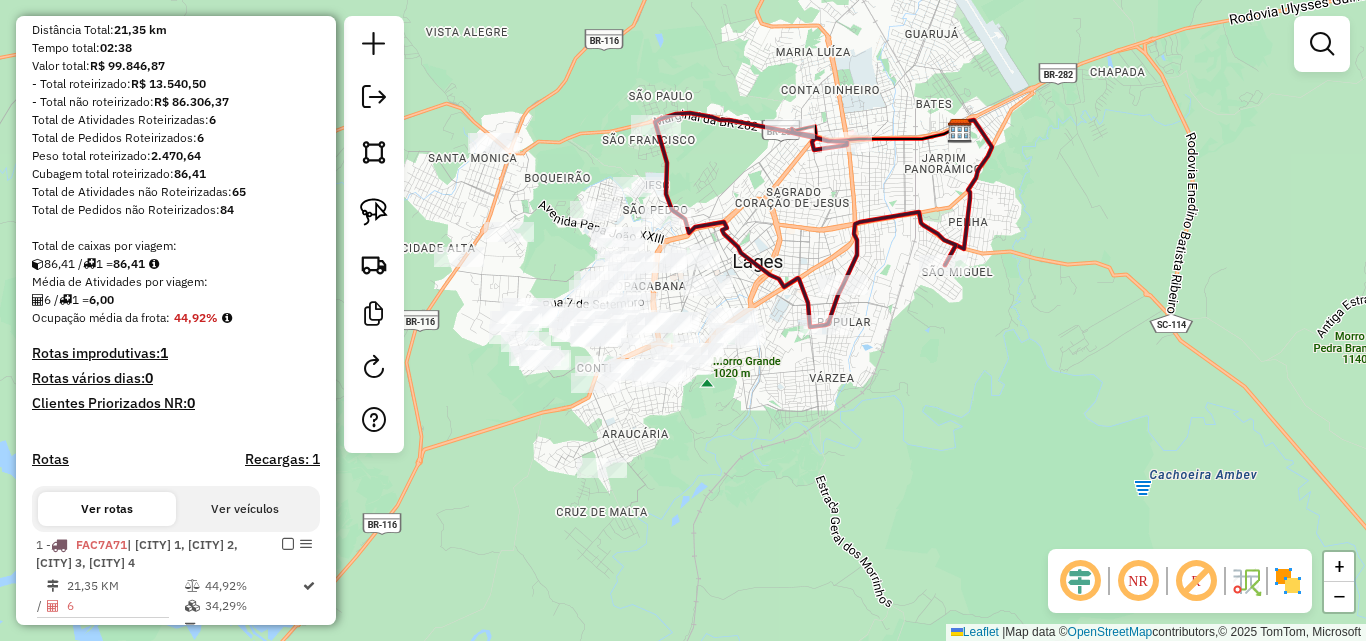 scroll, scrollTop: 300, scrollLeft: 0, axis: vertical 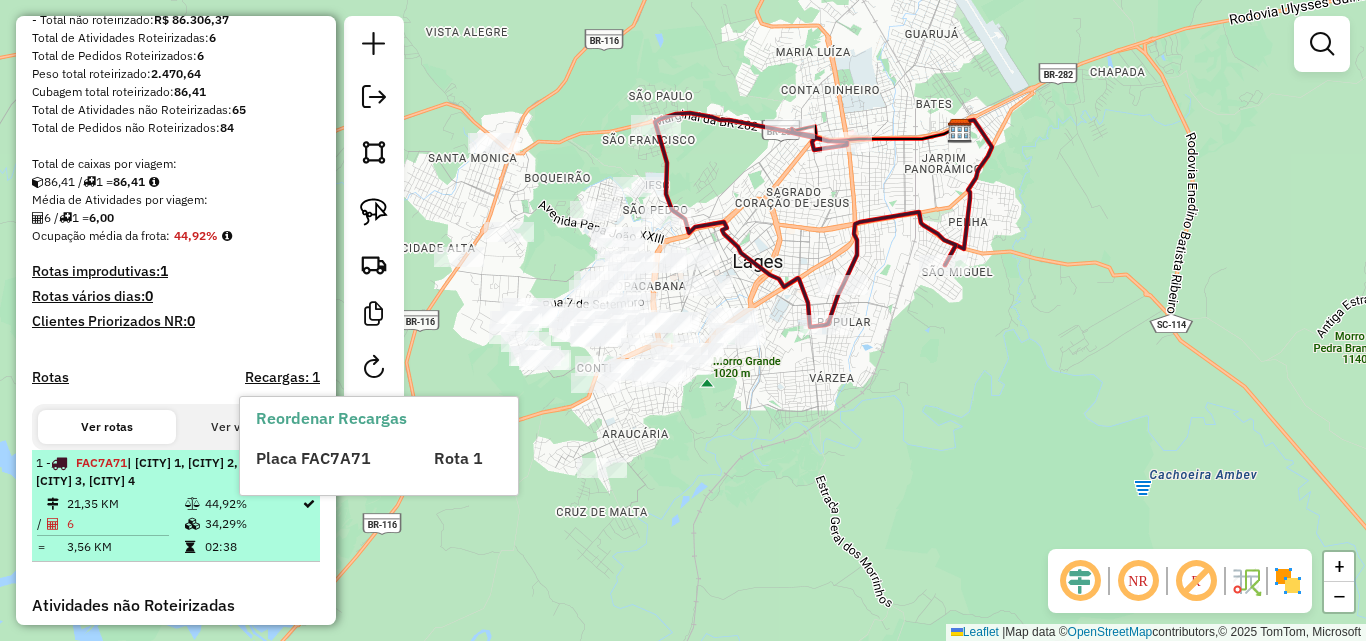 click on "Placa FAC7A71" at bounding box center (313, 458) 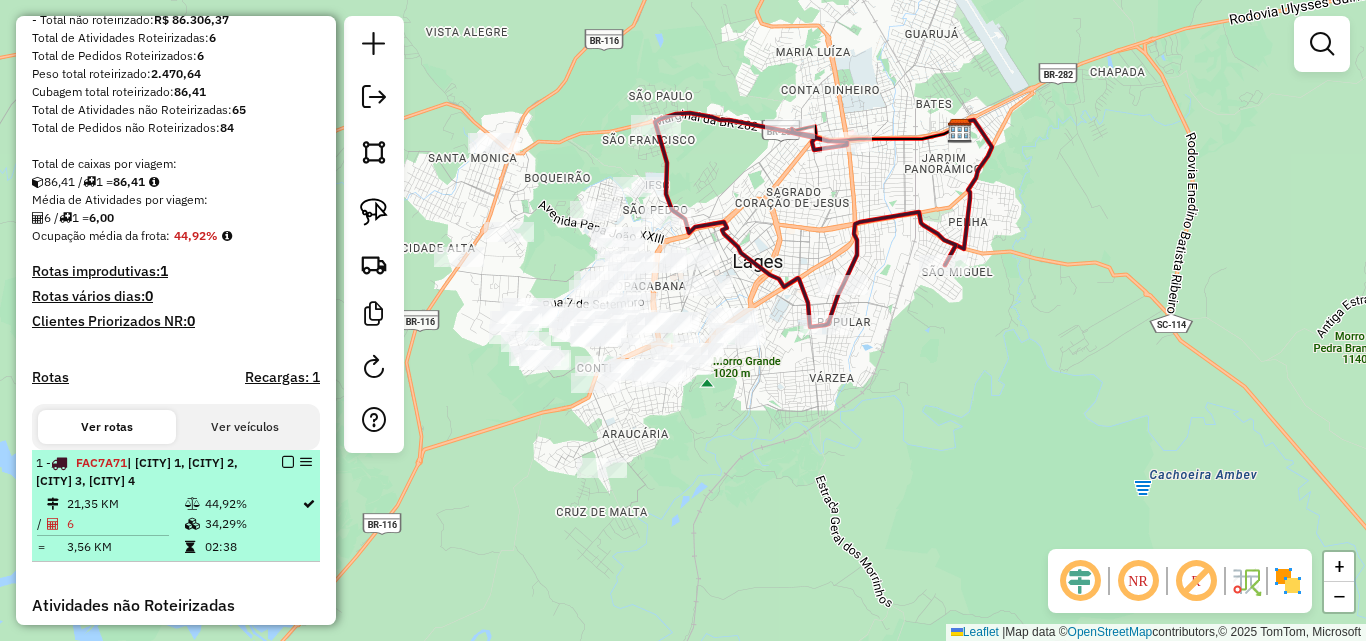 click at bounding box center [288, 462] 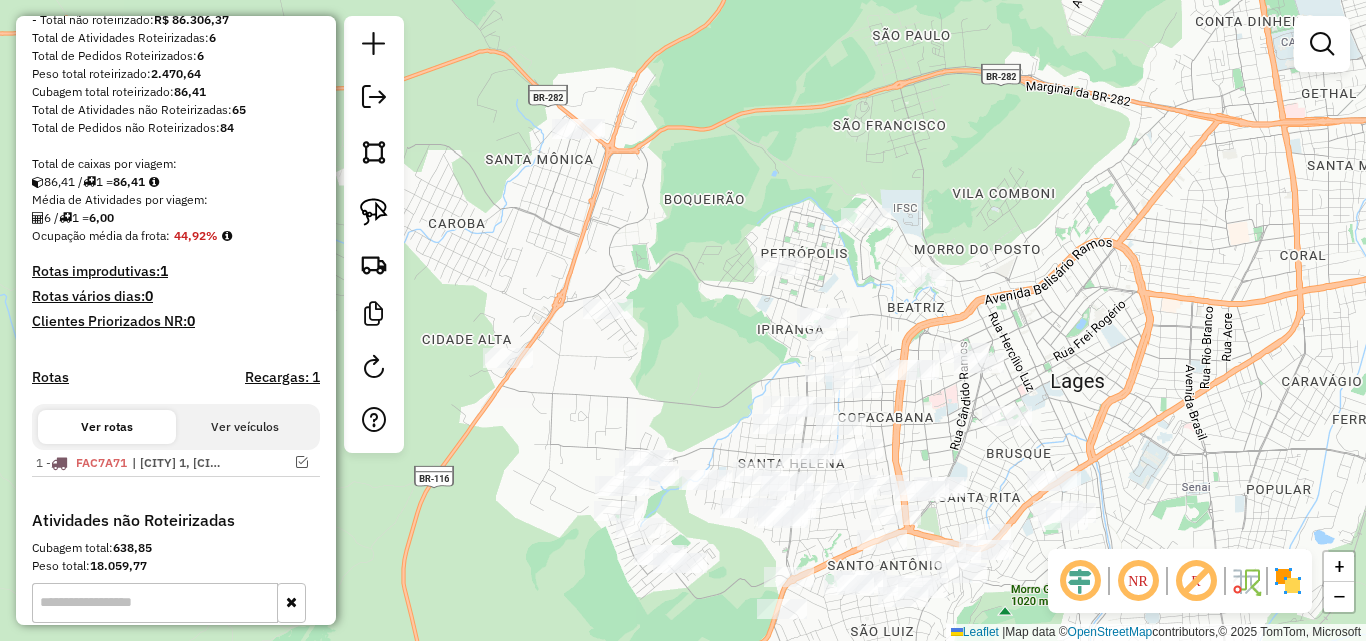 drag, startPoint x: 652, startPoint y: 322, endPoint x: 921, endPoint y: 409, distance: 282.71893 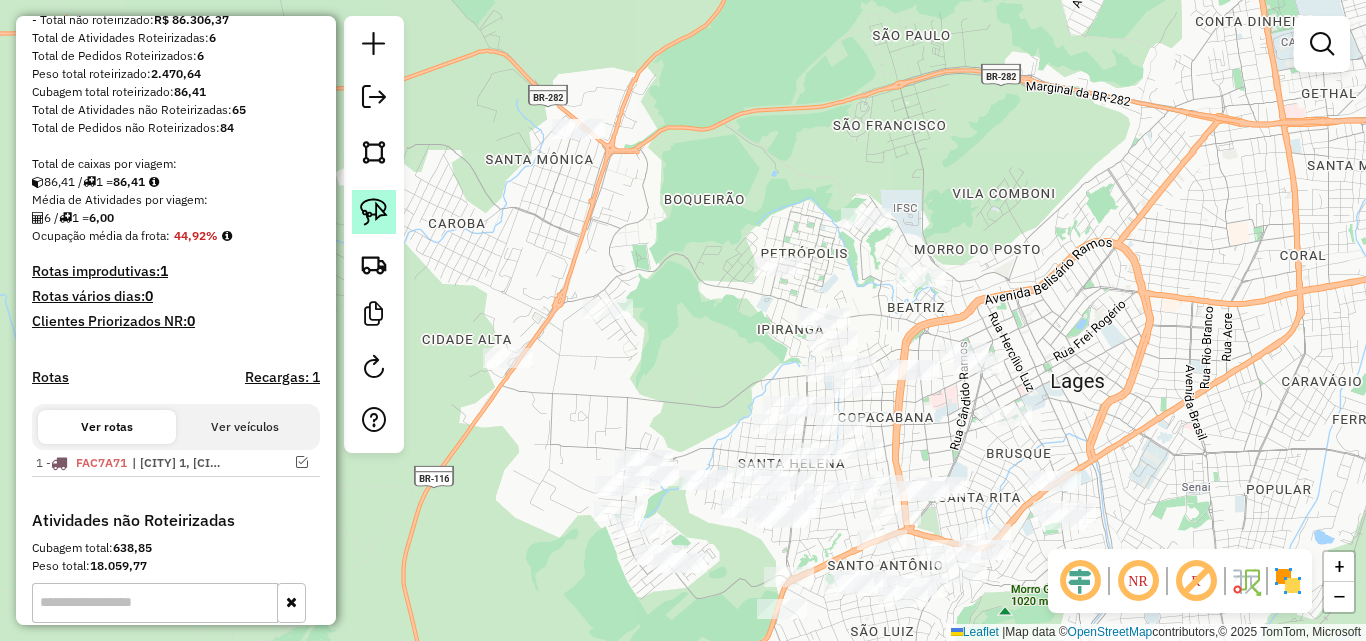 click 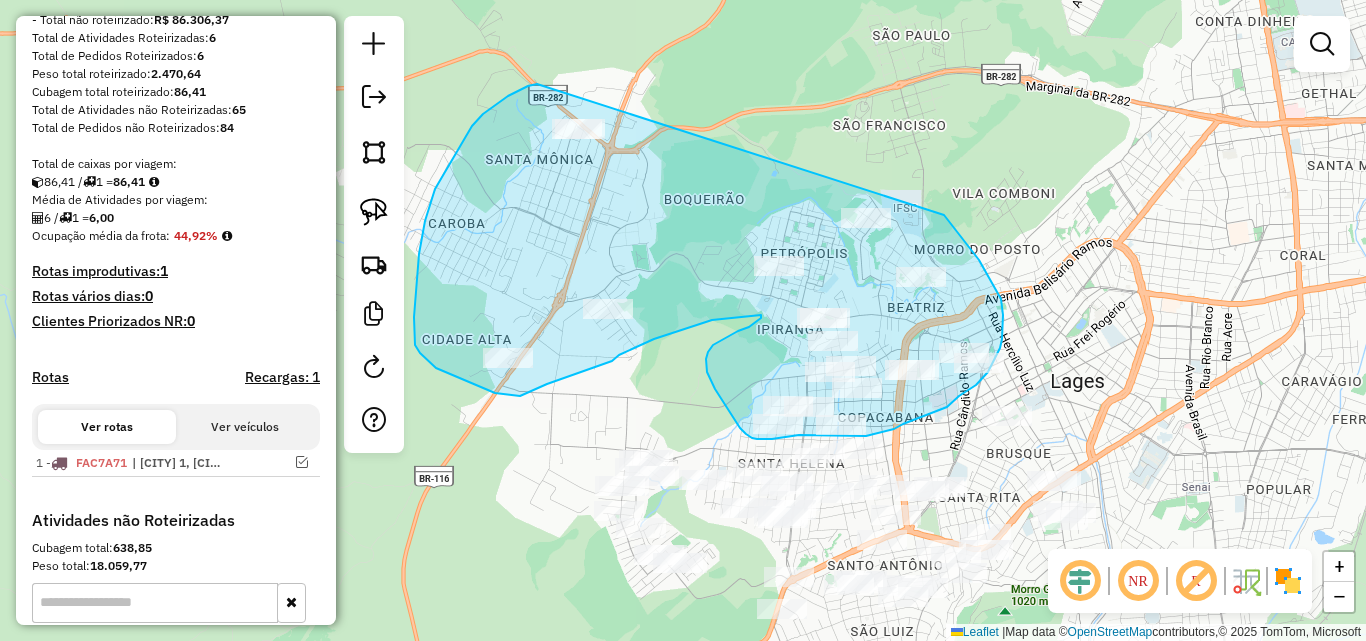 drag, startPoint x: 504, startPoint y: 99, endPoint x: 891, endPoint y: 160, distance: 391.77798 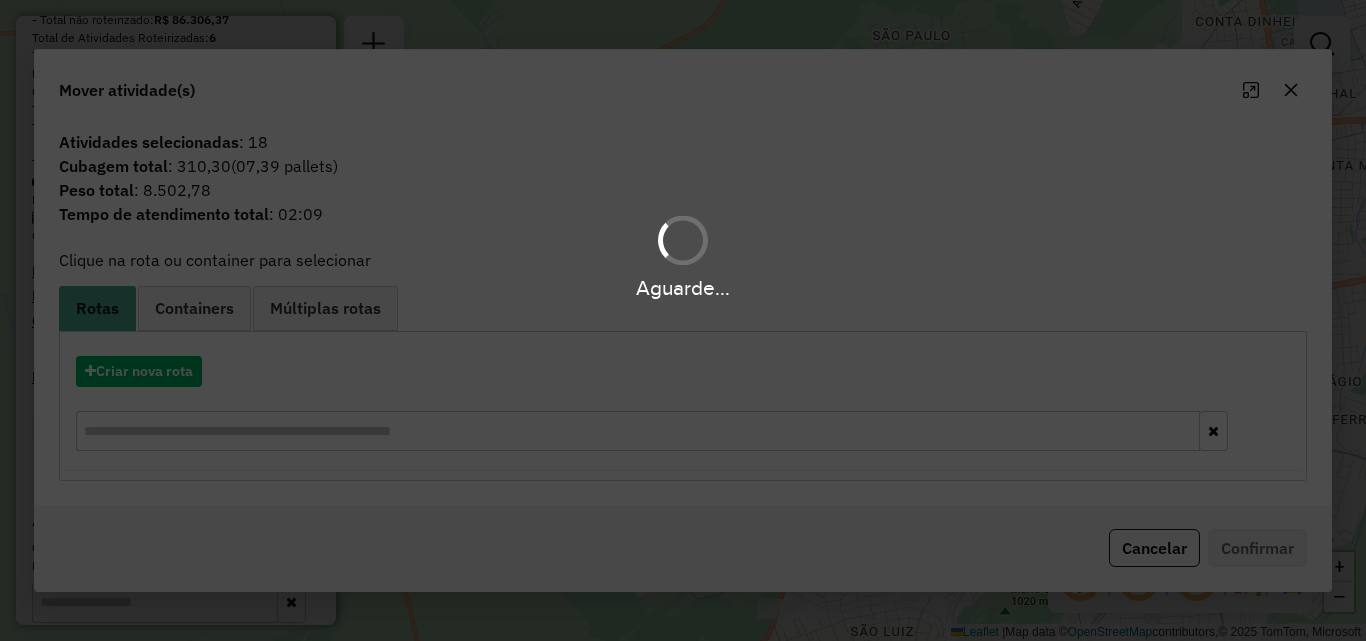 click on "Aguarde..." at bounding box center (683, 320) 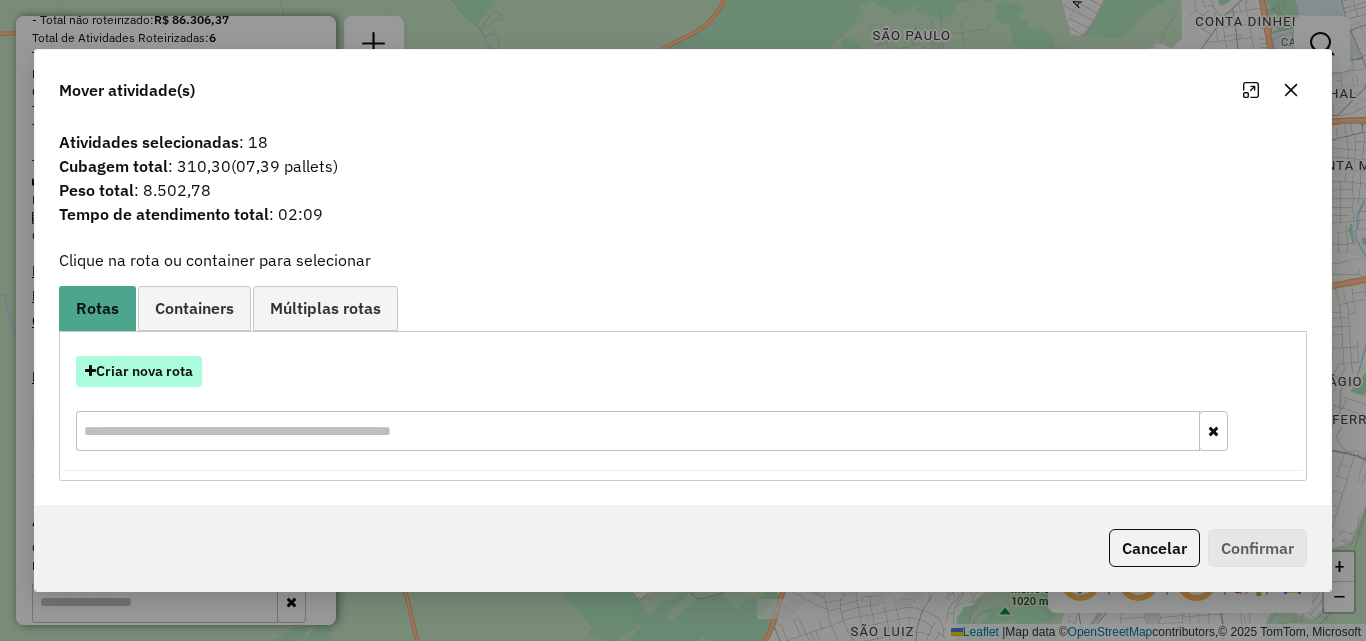 click on "Criar nova rota" at bounding box center (139, 371) 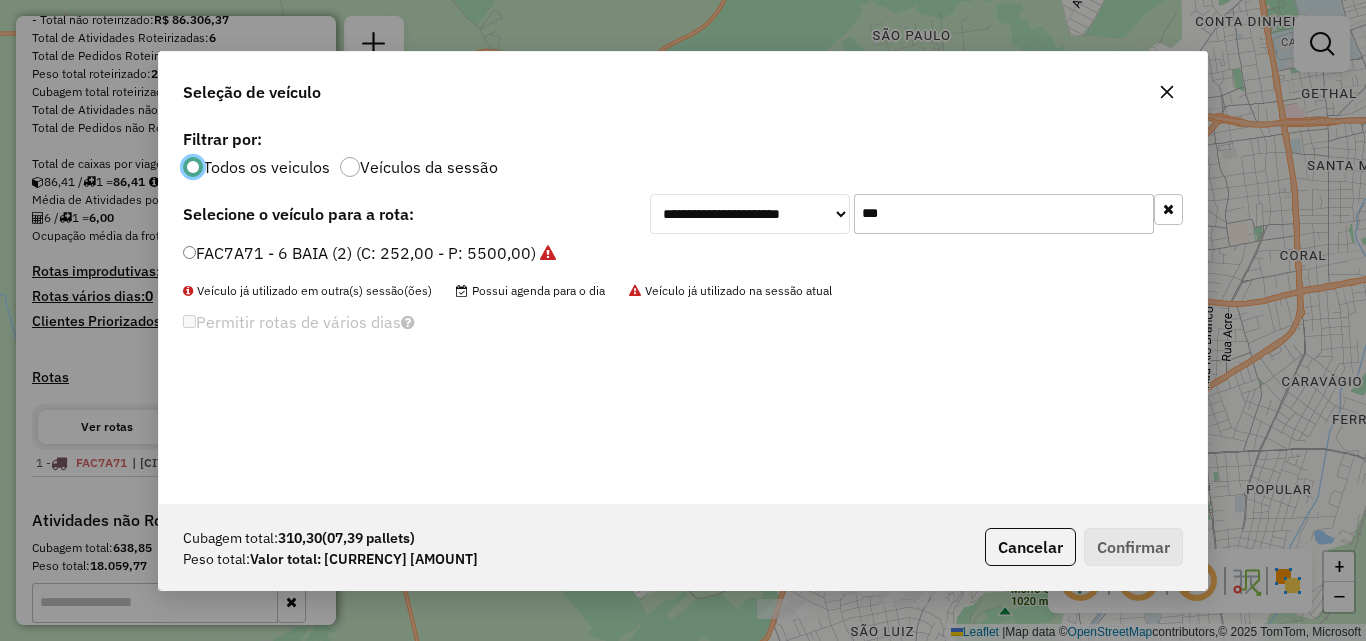 scroll, scrollTop: 11, scrollLeft: 6, axis: both 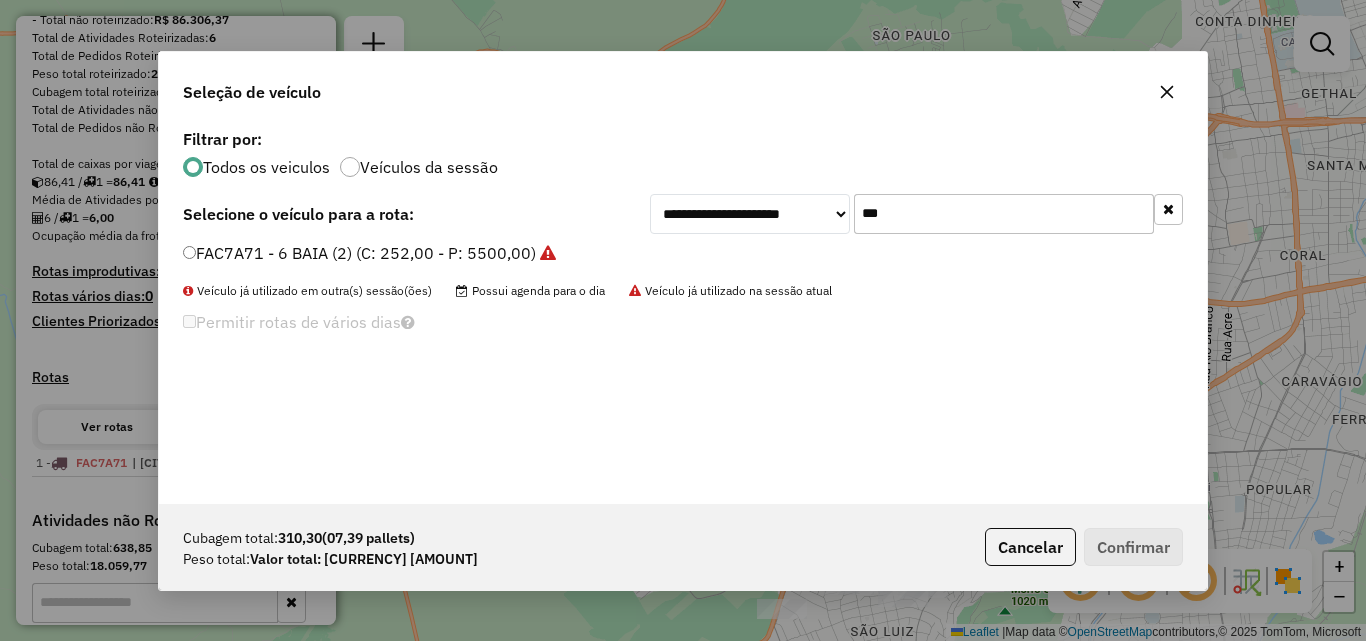 click on "***" 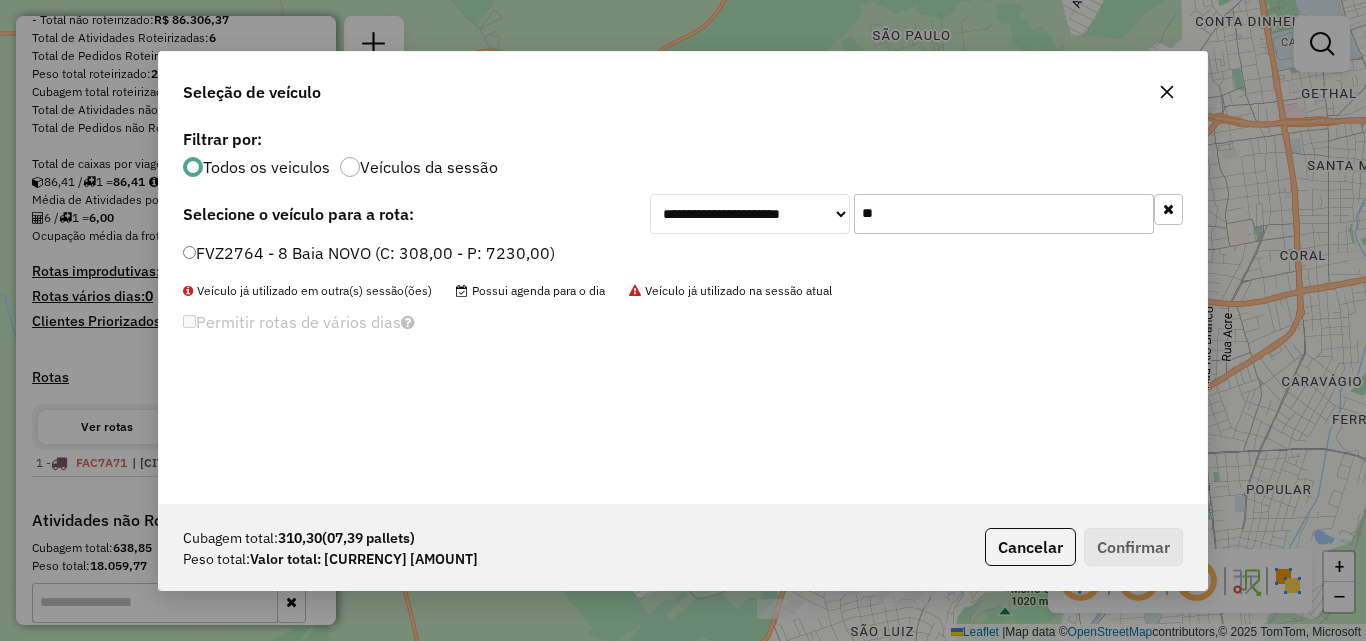 type on "**" 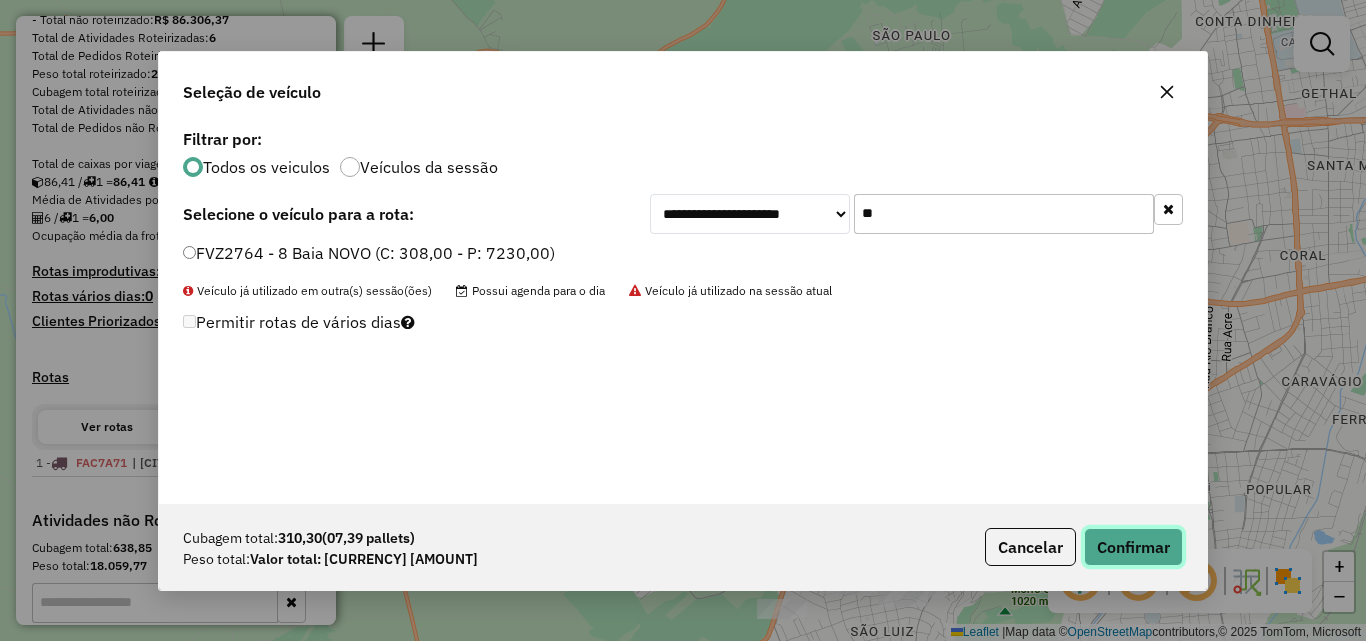 click on "Confirmar" 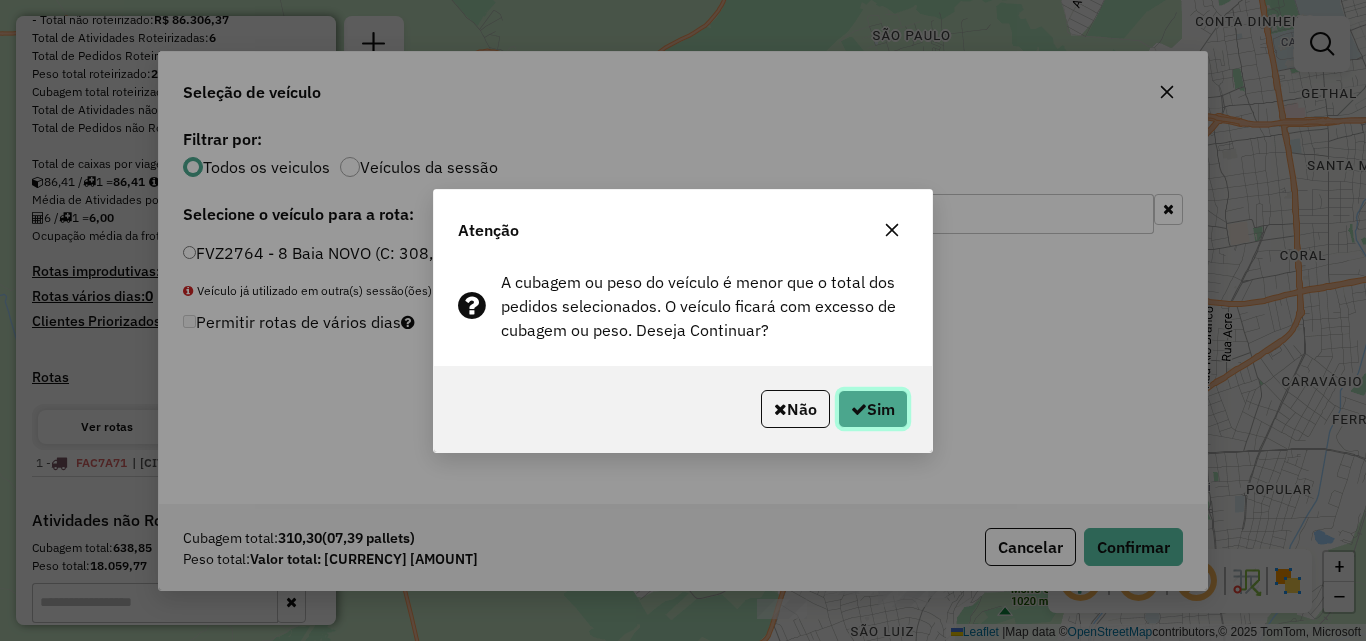 click on "Sim" 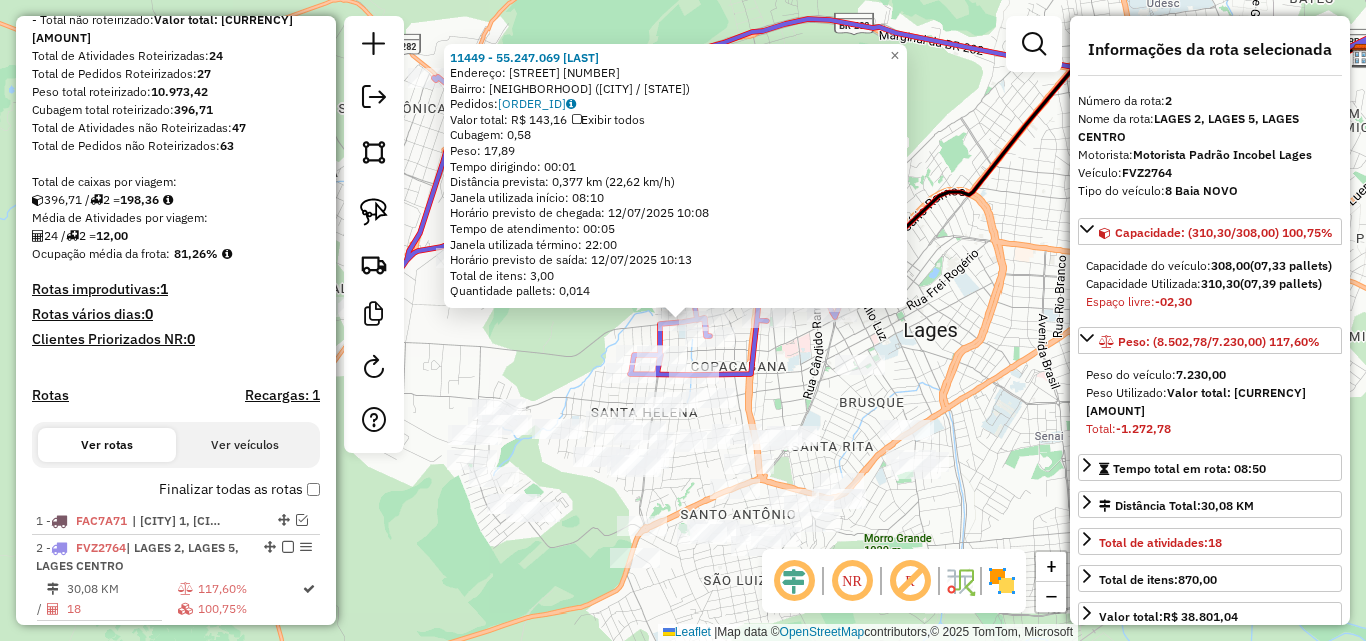 scroll, scrollTop: 698, scrollLeft: 0, axis: vertical 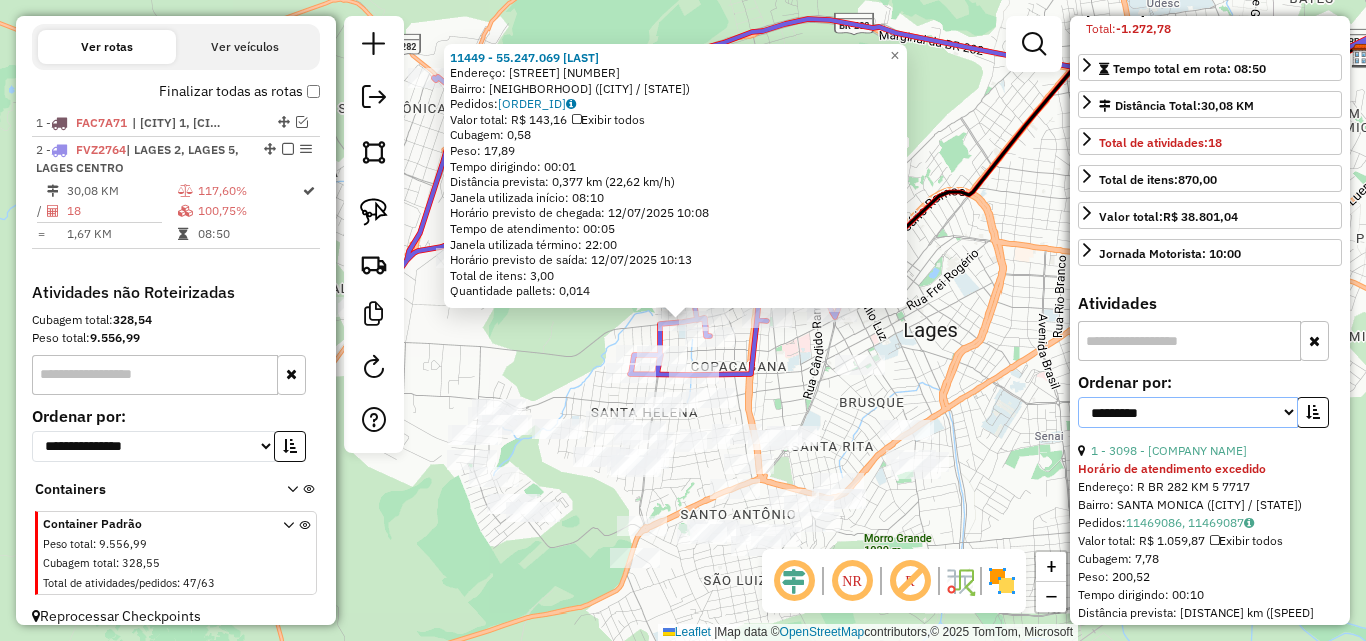click on "**********" at bounding box center [1188, 412] 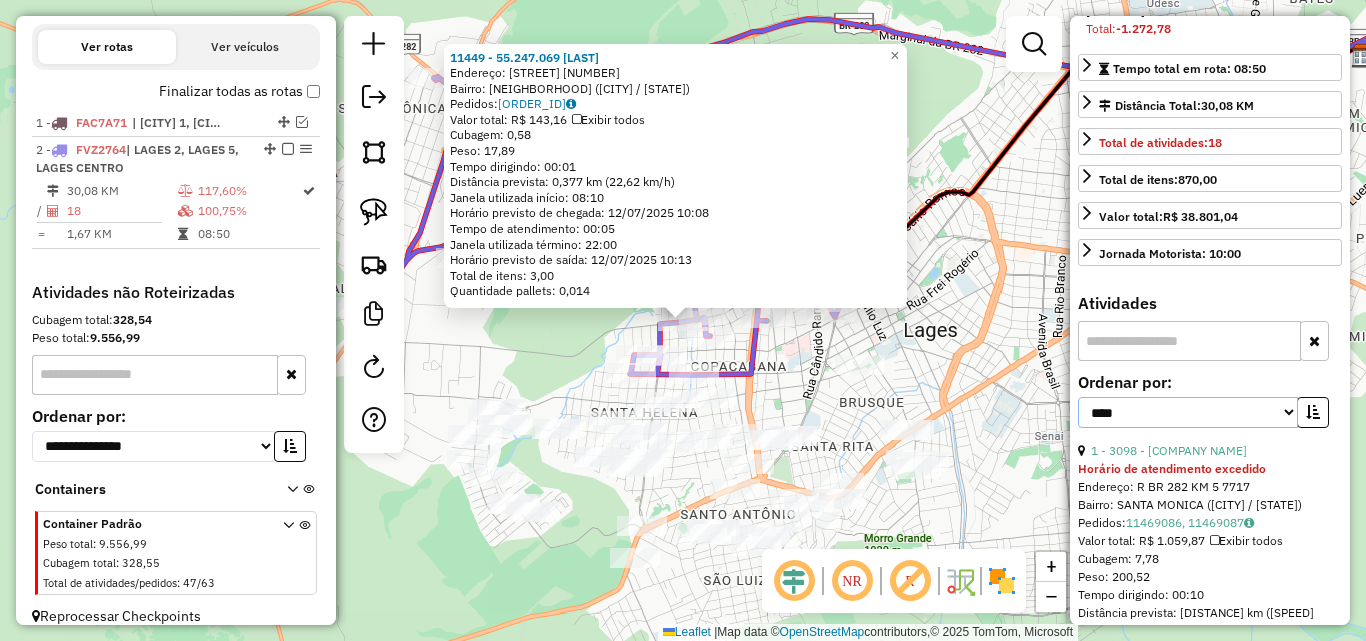 click on "**********" at bounding box center [1188, 412] 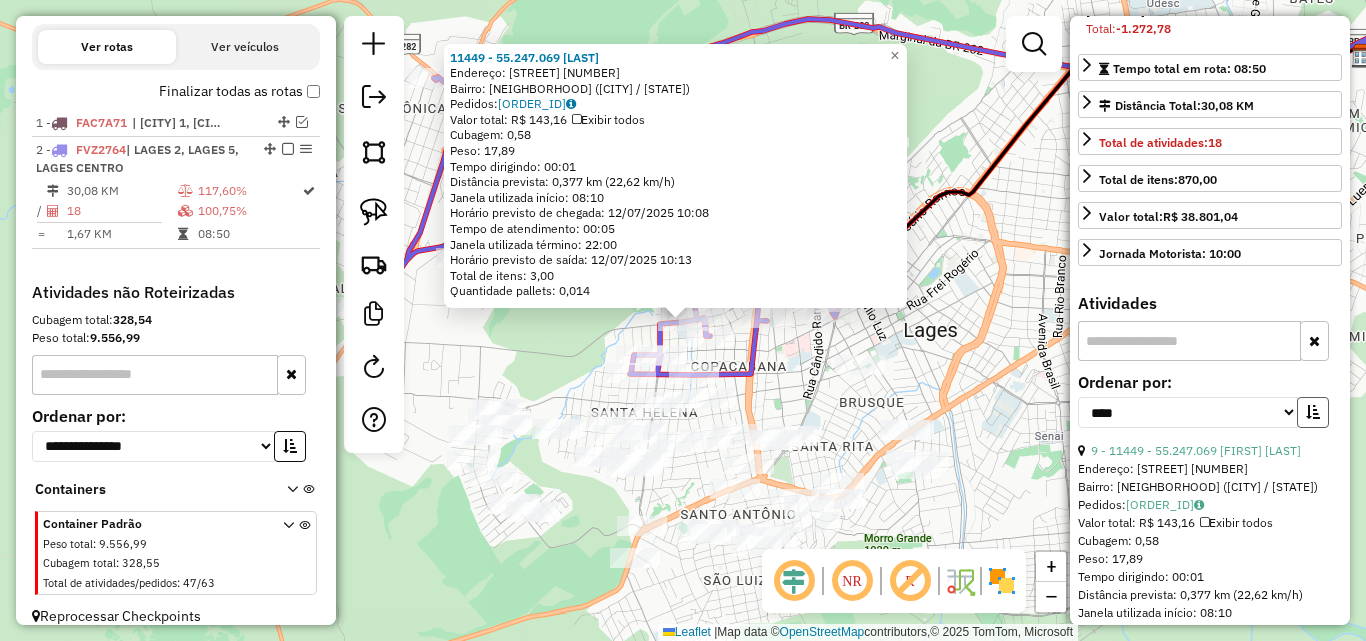click at bounding box center (1313, 412) 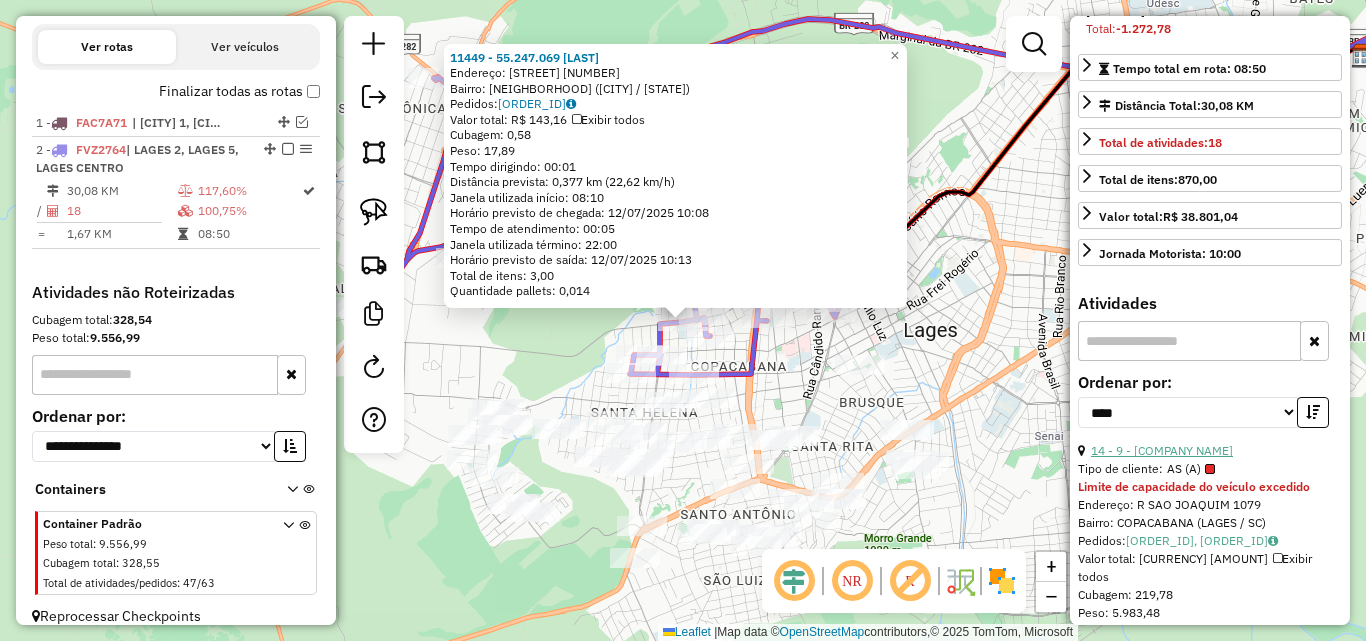 click on "14 - 9 - [COMPANY NAME]" at bounding box center (1162, 450) 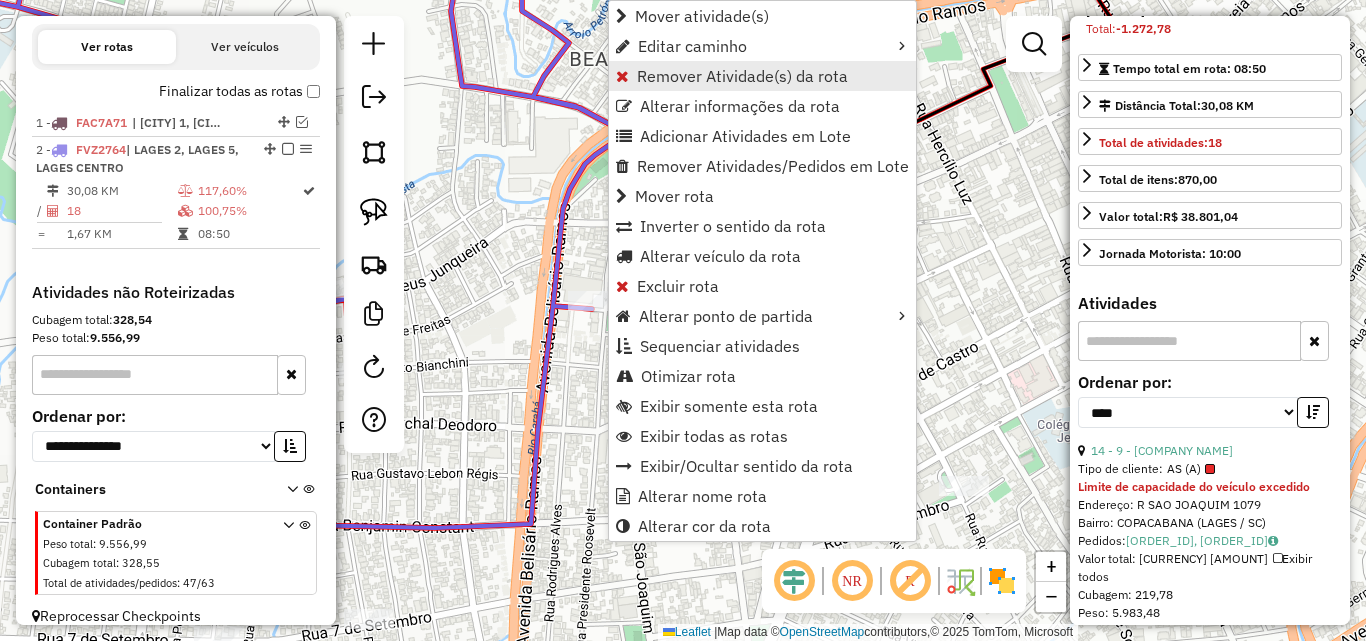 click on "Remover Atividade(s) da rota" at bounding box center (742, 76) 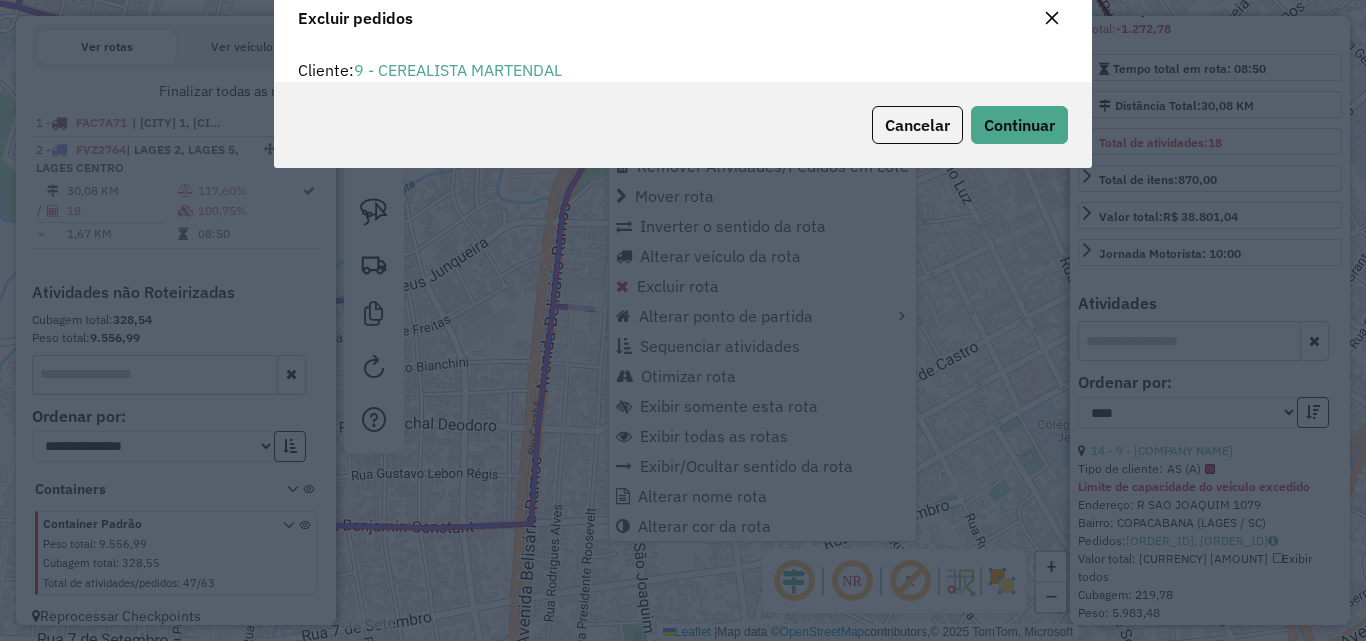 scroll, scrollTop: 12, scrollLeft: 6, axis: both 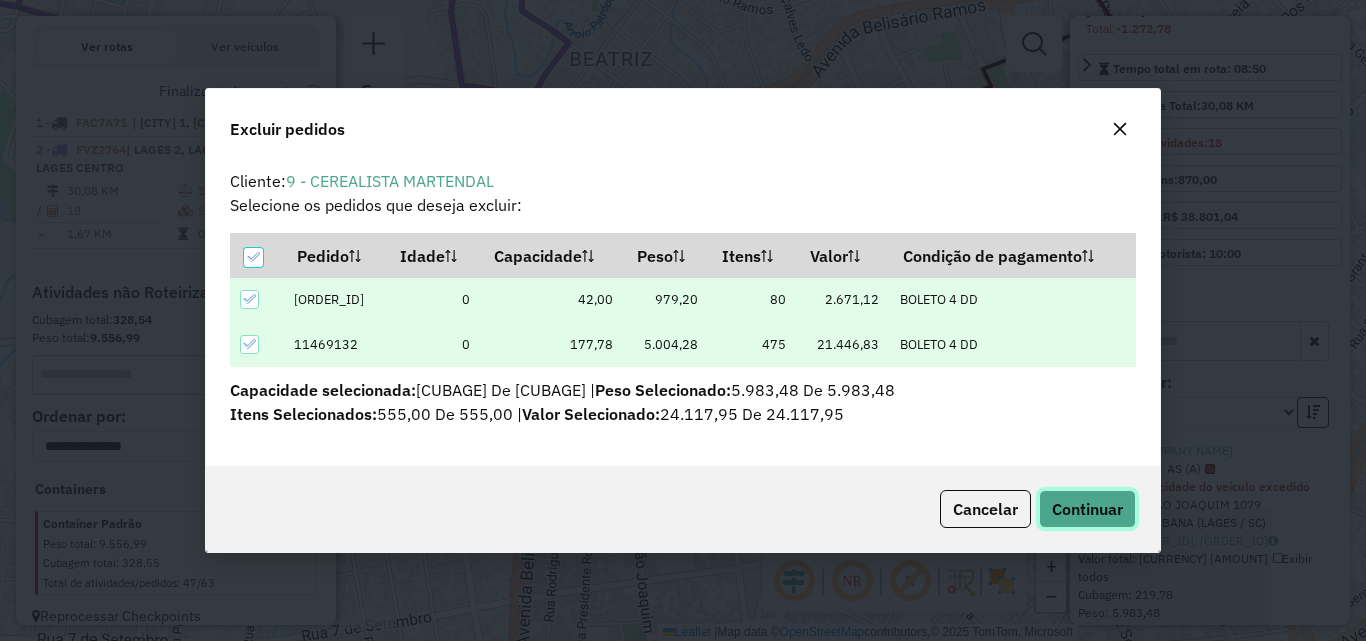 click on "Continuar" 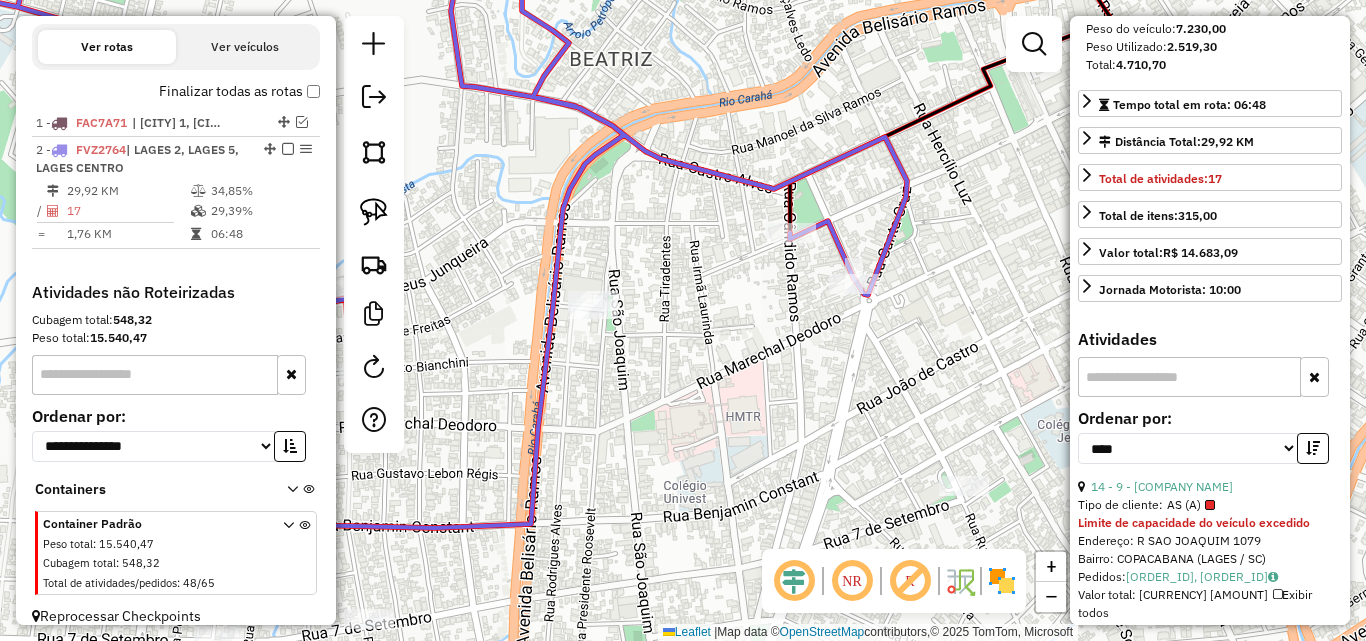 click at bounding box center (1313, 448) 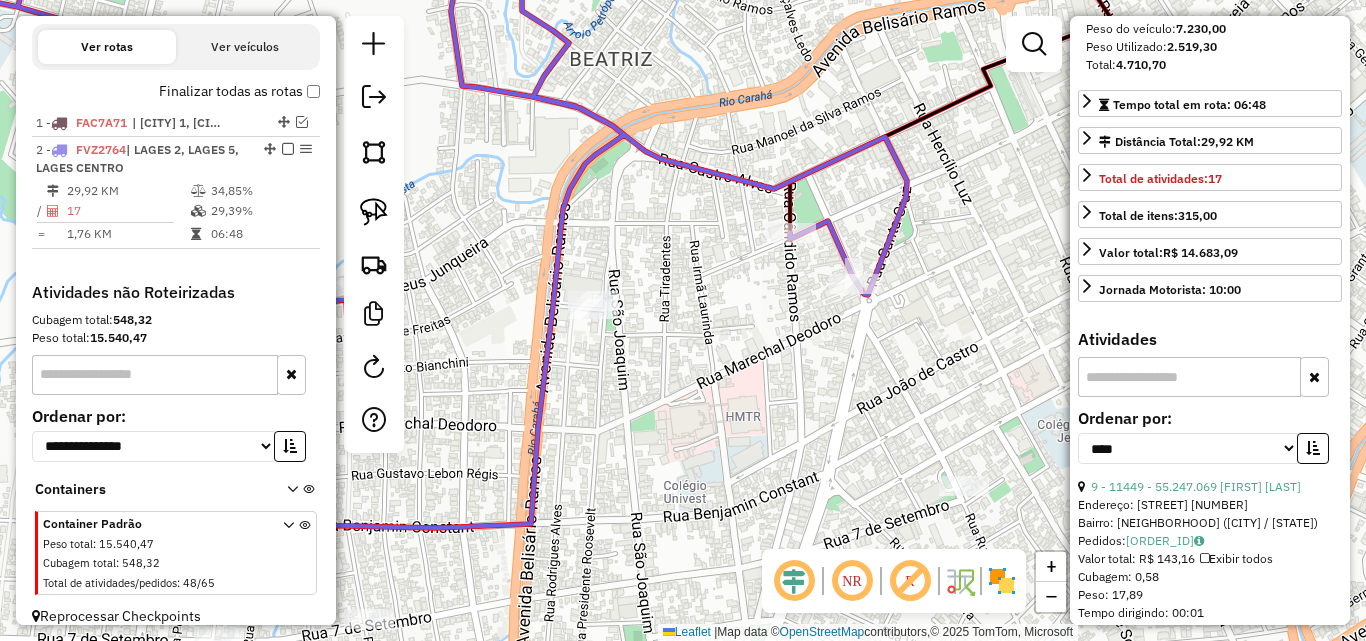 click at bounding box center (1313, 448) 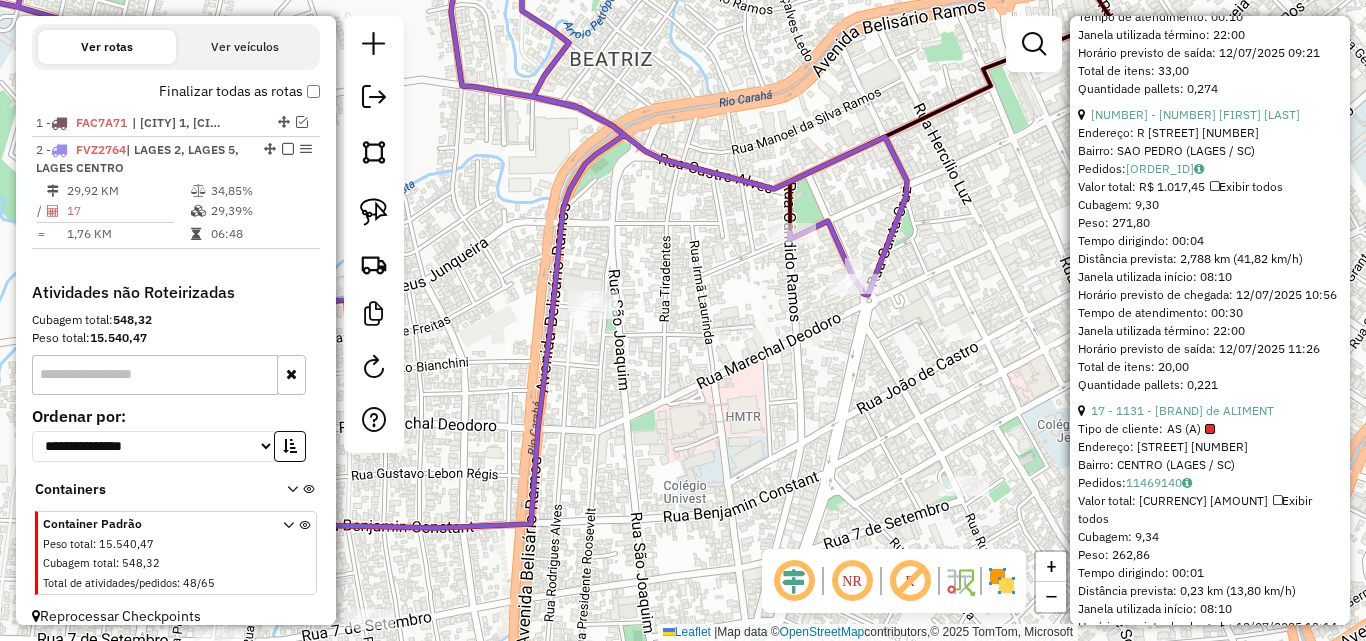 scroll, scrollTop: 1464, scrollLeft: 0, axis: vertical 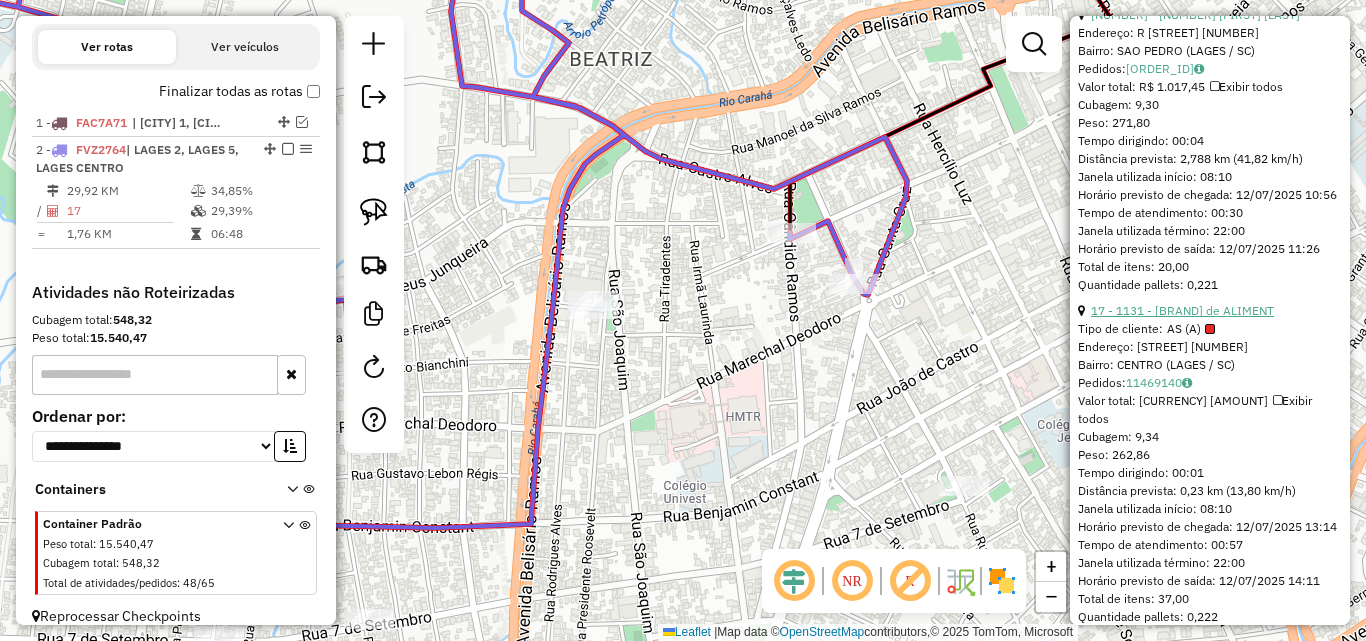 click on "17 - 1131 - [BRAND] de ALIMENT" at bounding box center (1182, 310) 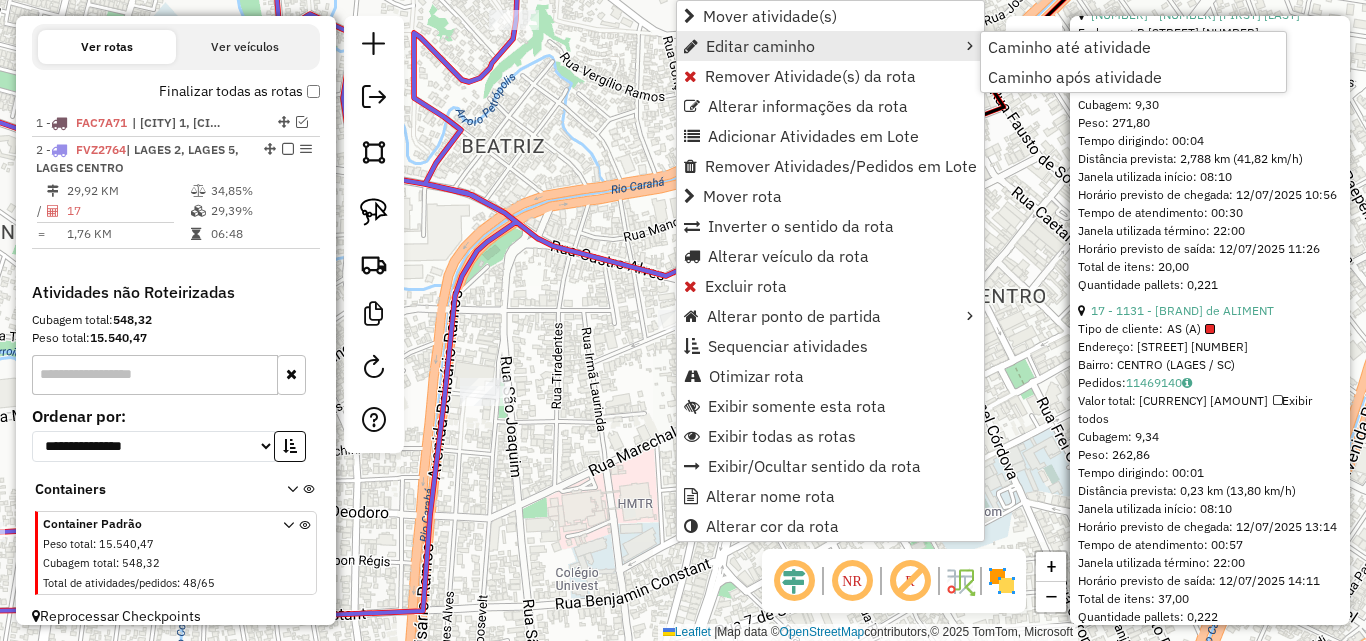 click on "Editar caminho" at bounding box center (830, 46) 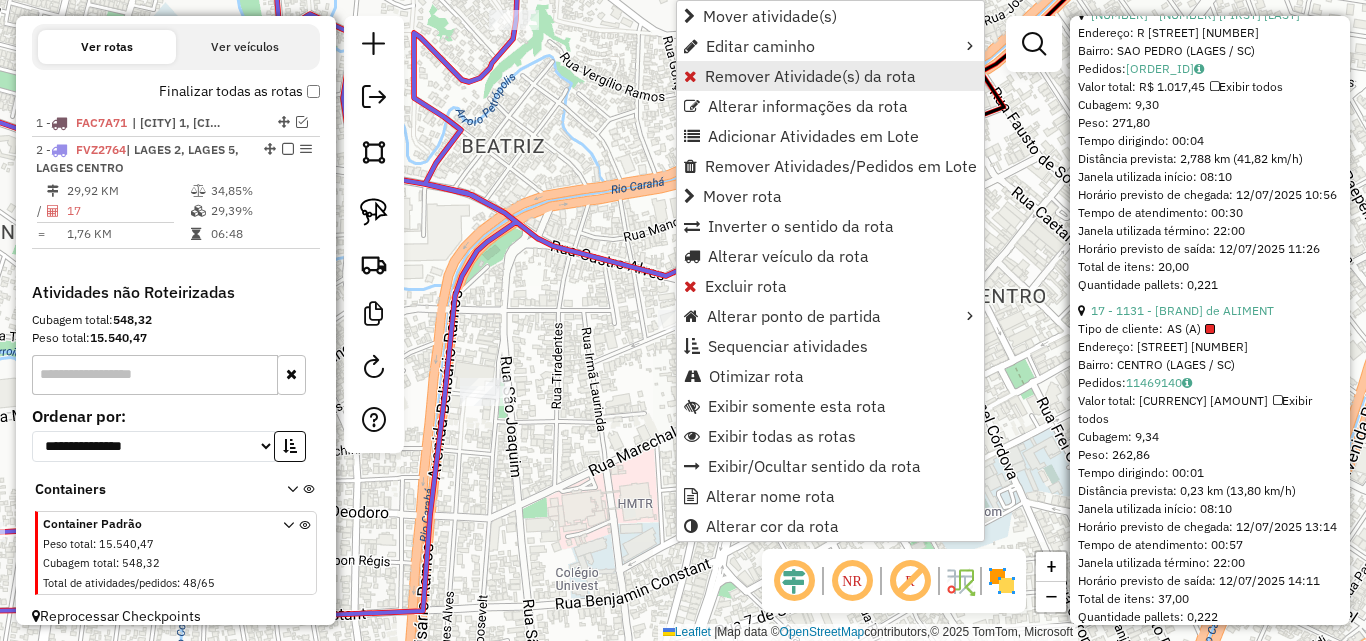 click on "Remover Atividade(s) da rota" at bounding box center [810, 76] 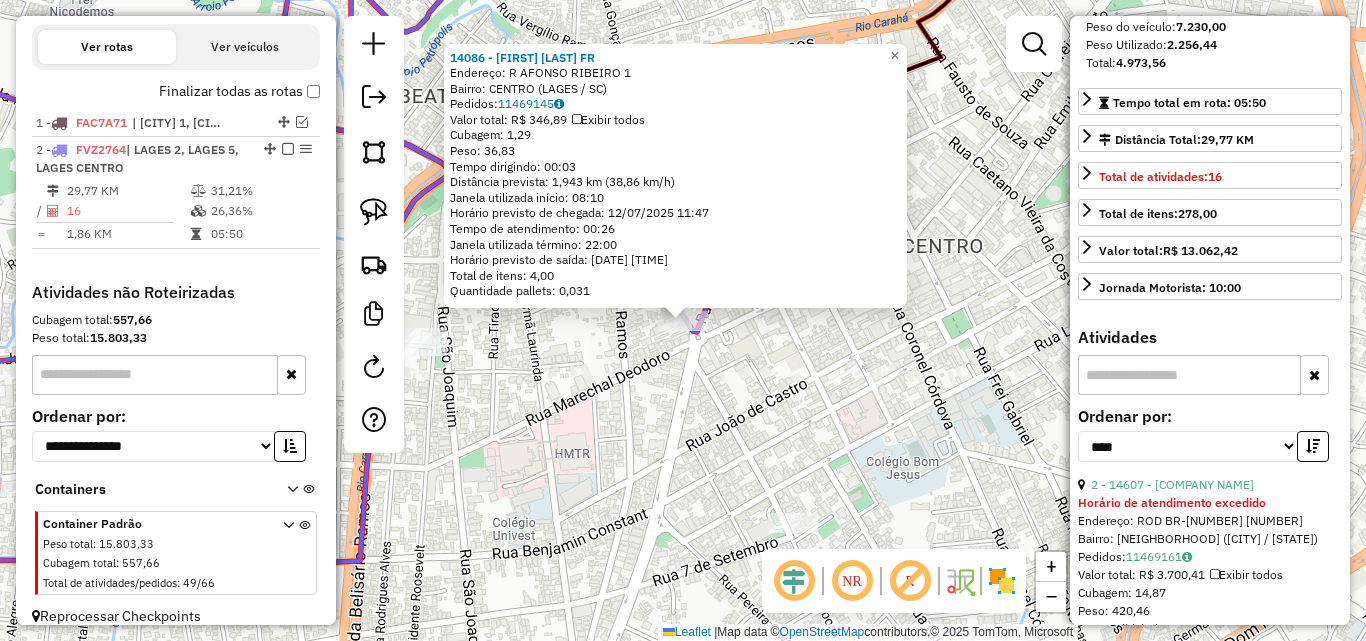 scroll, scrollTop: 364, scrollLeft: 0, axis: vertical 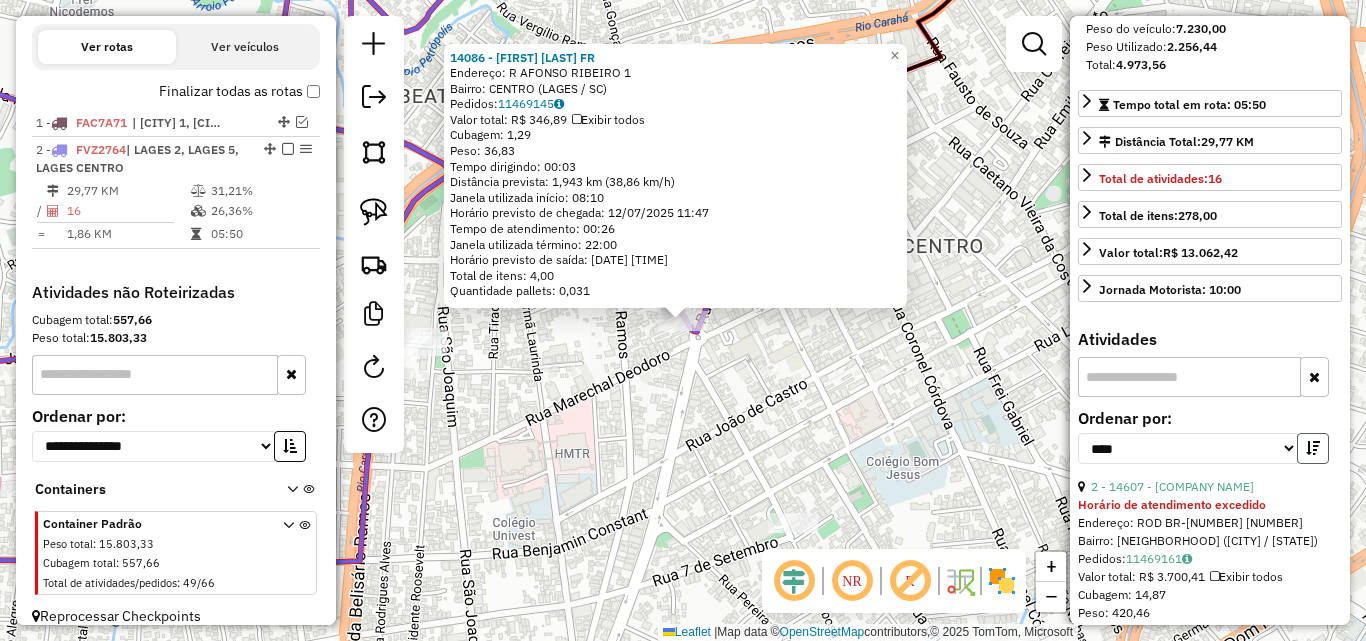 click at bounding box center [1313, 448] 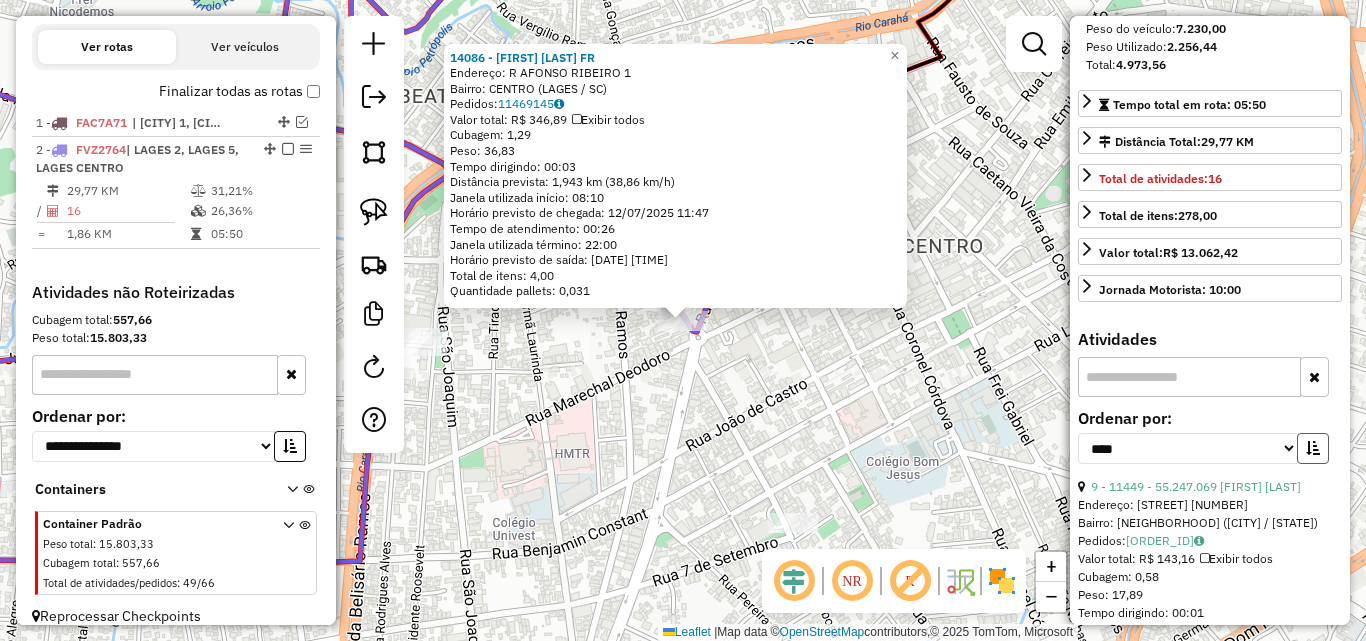 click at bounding box center (1313, 448) 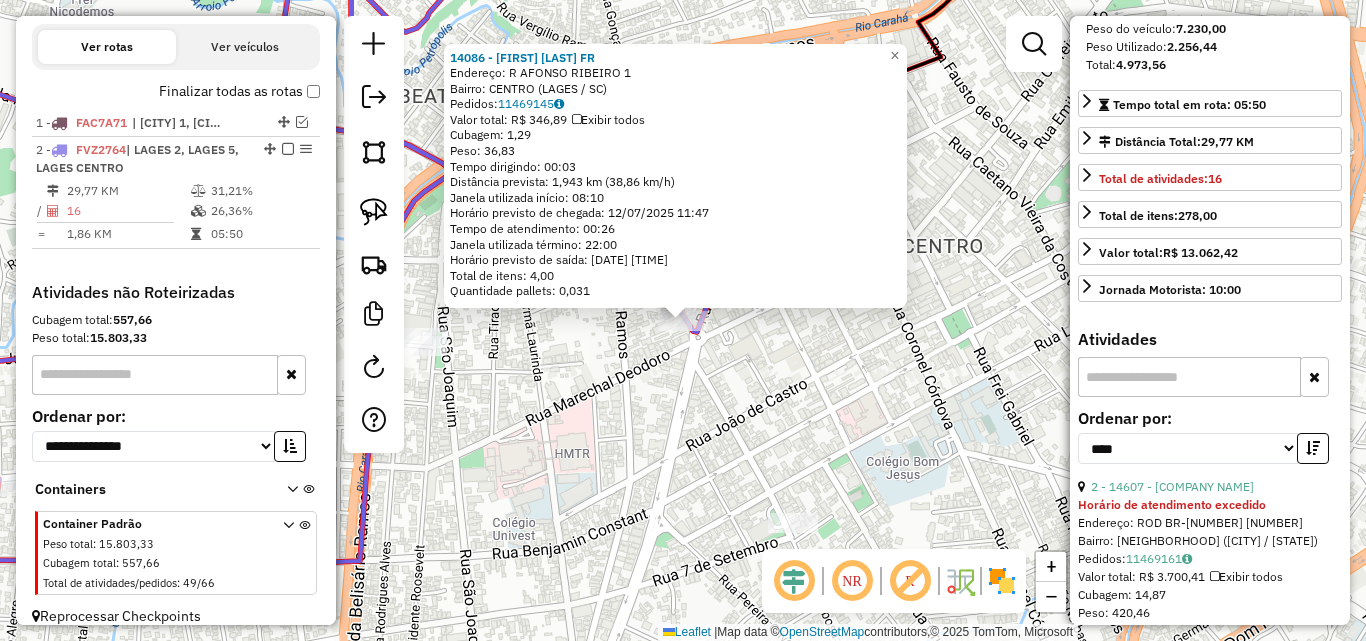 click on "[NUMBER] - [FIRST] [LAST] FR Endereço: R [STREET] [NUMBER] Bairro: [CITY] ([STATE] / [STATE]) Pedidos: 11469145 Valor total: R$ 346,89 Exibir todos Cubagem: 1,29 Peso: 36,83 Tempo dirigindo: 00:03 Distância prevista: 1,943 km (38,86 km/h) Janela utilizada início: 08:10 Horário previsto de chegada: 12/07/2025 11:47 Tempo de atendimento: 00:26 Janela utilizada término: 22:00 Horário previsto de saída: 12/07/2025 12:13 Total de itens: 4,00 Quantidade pallets: 0,031 × Janela de atendimento Grade de atendimento Capacidade Transportadoras Veículos Cliente Pedidos Rotas Selecione os dias de semana para filtrar as janelas de atendimento Seg Ter Qua Qui Sex Sáb Dom Informe o período da janela de atendimento: De: Até: Filtrar exatamente a janela do cliente Considerar janela de atendimento padrão Selecione os dias de semana para filtrar as grades de atendimento Seg Ter Qua Qui Sex Sáb Dom Peso mínimo: Peso máximo: De: Até:" 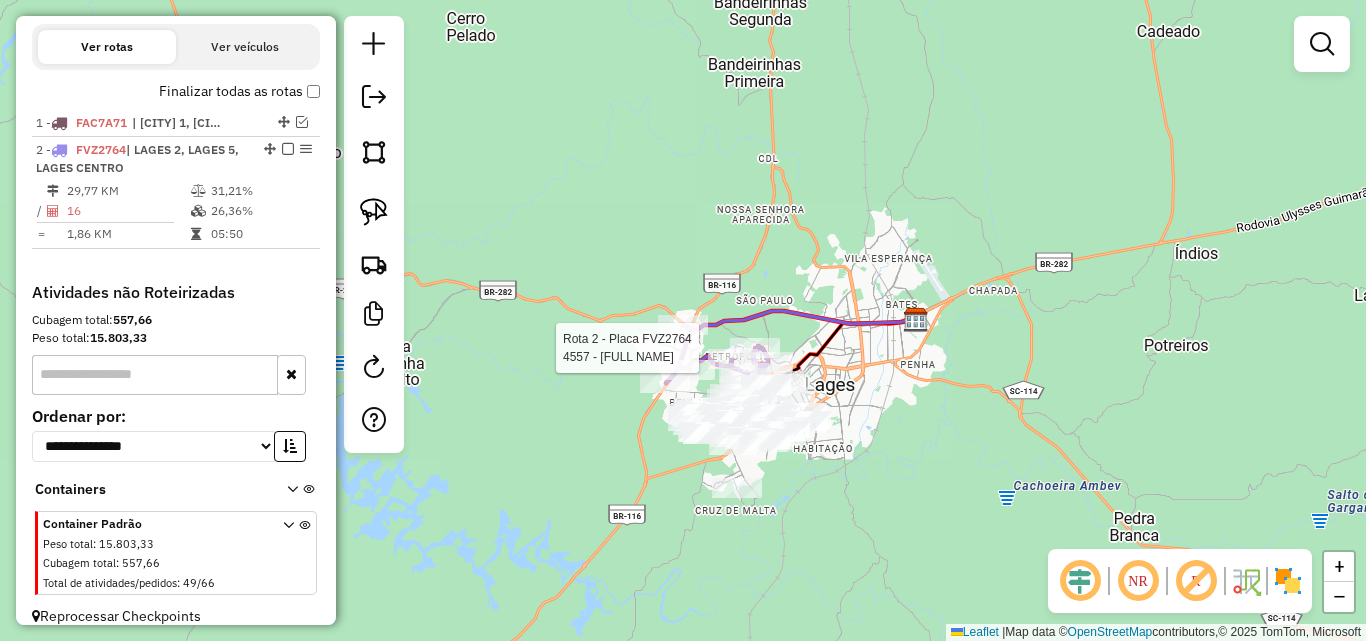 select on "*********" 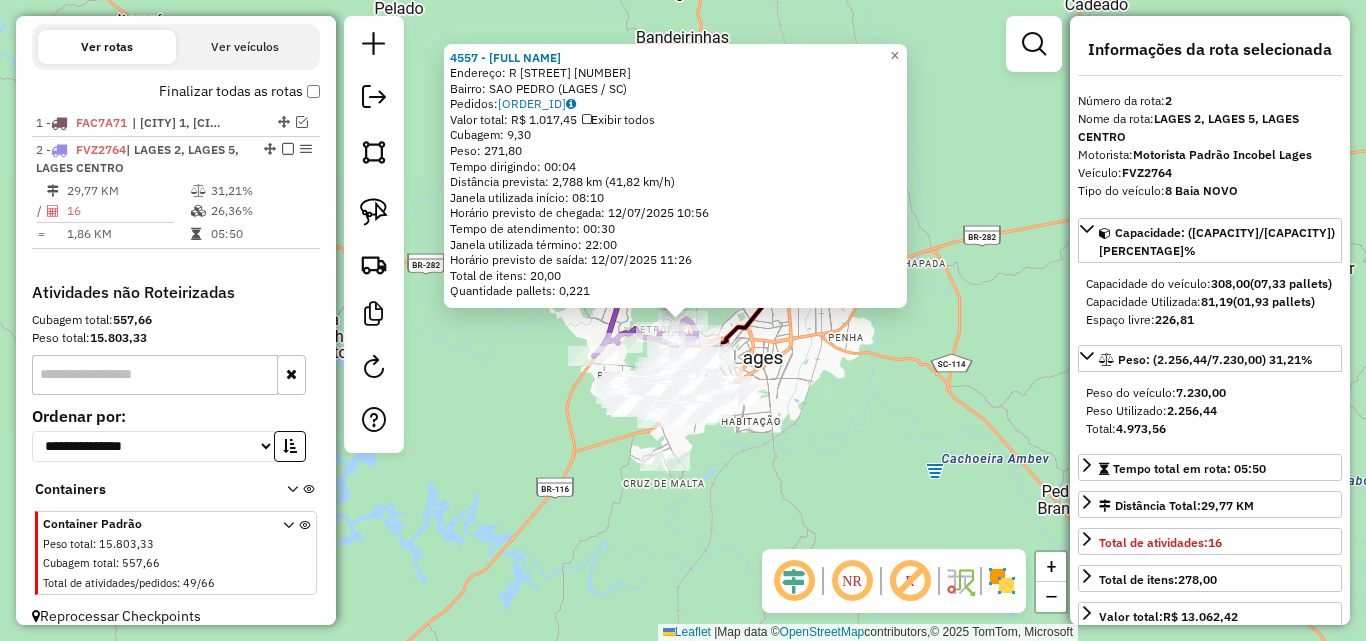 click on "4557 - [FULL NAME]  Endereço: R   [STREET]         [NUMBER]   Bairro: [NEIGHBORHOOD] ([CITY] / [STATE])   Pedidos:  11469134   Valor total: R$ 1.017,45   Exibir todos   Cubagem: 9,30  Peso: 271,80  Tempo dirigindo: 00:04   Distância prevista: 2,788 km (41,82 km/h)   Janela utilizada início: 08:10   Horário previsto de chegada: 12/07/2025 10:56   Tempo de atendimento: 00:30   Janela utilizada término: 22:00   Horário previsto de saída: 12/07/2025 11:26   Total de itens: 20,00   Quantidade pallets: 0,221  × Janela de atendimento Grade de atendimento Capacidade Transportadoras Veículos Cliente Pedidos  Rotas Selecione os dias de semana para filtrar as janelas de atendimento  Seg   Ter   Qua   Qui   Sex   Sáb   Dom  Informe o período da janela de atendimento: De: Até:  Filtrar exatamente a janela do cliente  Considerar janela de atendimento padrão  Selecione os dias de semana para filtrar as grades de atendimento  Seg   Ter   Qua   Qui   Sex   Sáb   Dom   Peso mínimo:   Peso máximo:   De:  +" 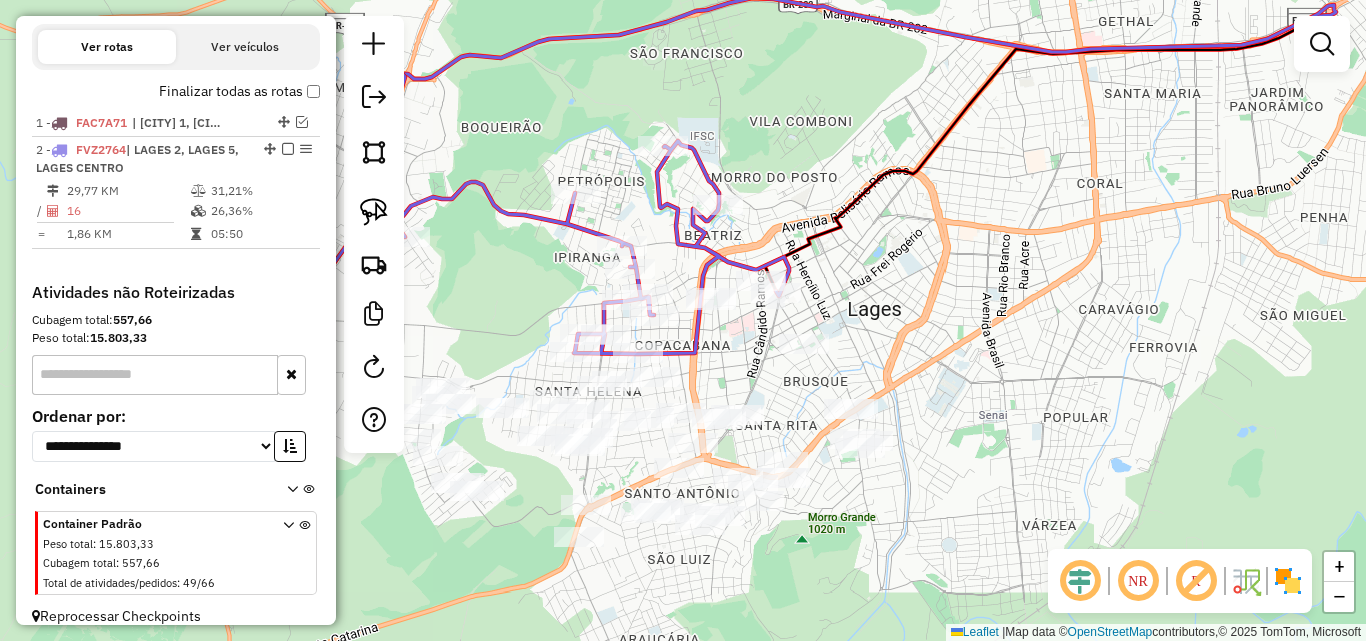 drag, startPoint x: 652, startPoint y: 374, endPoint x: 756, endPoint y: 359, distance: 105.076164 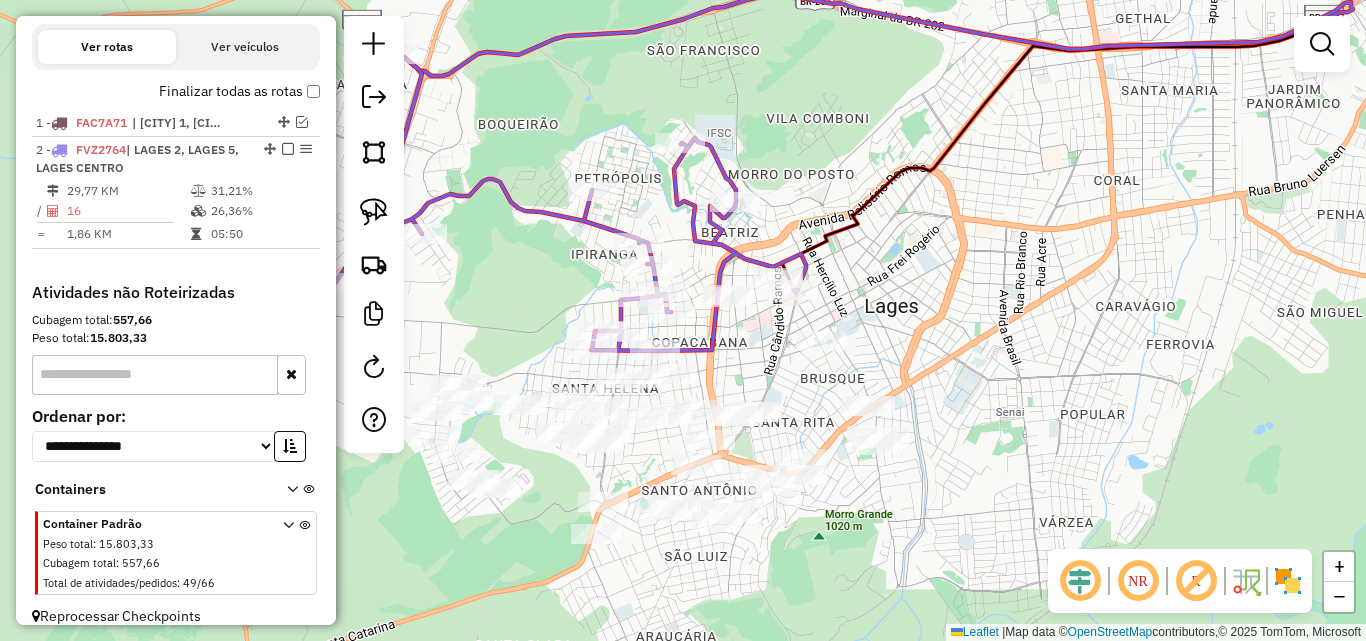 drag, startPoint x: 746, startPoint y: 361, endPoint x: 829, endPoint y: 352, distance: 83.48653 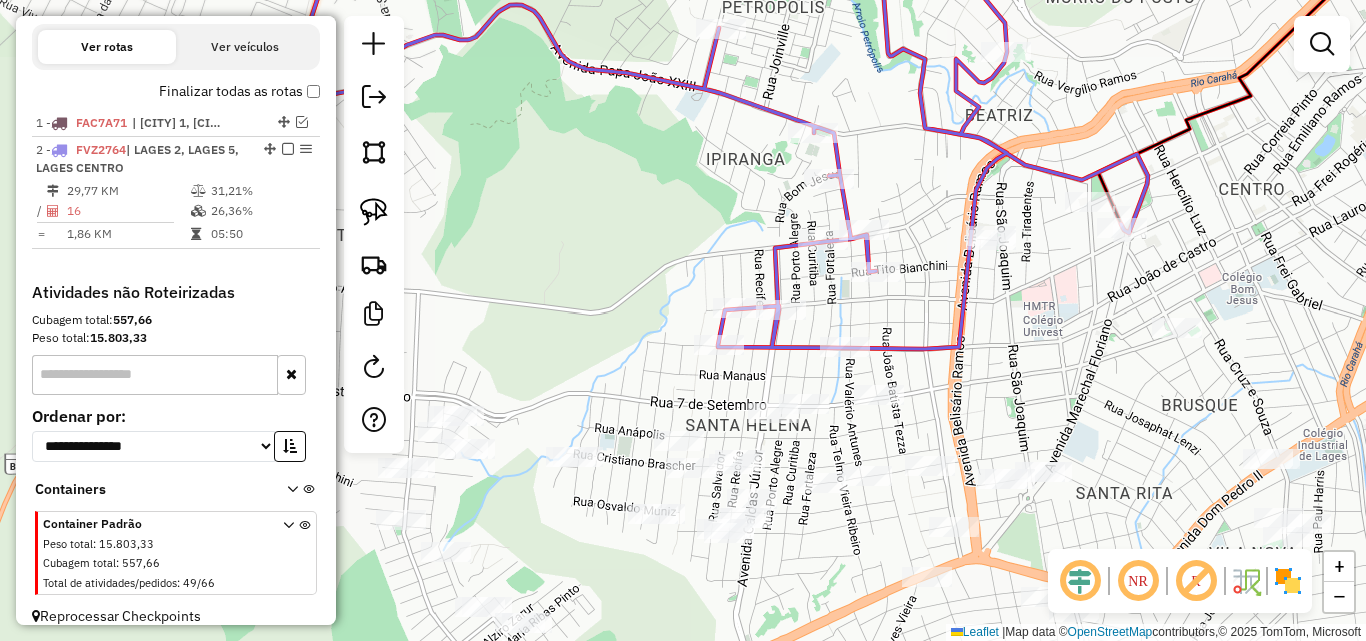 click 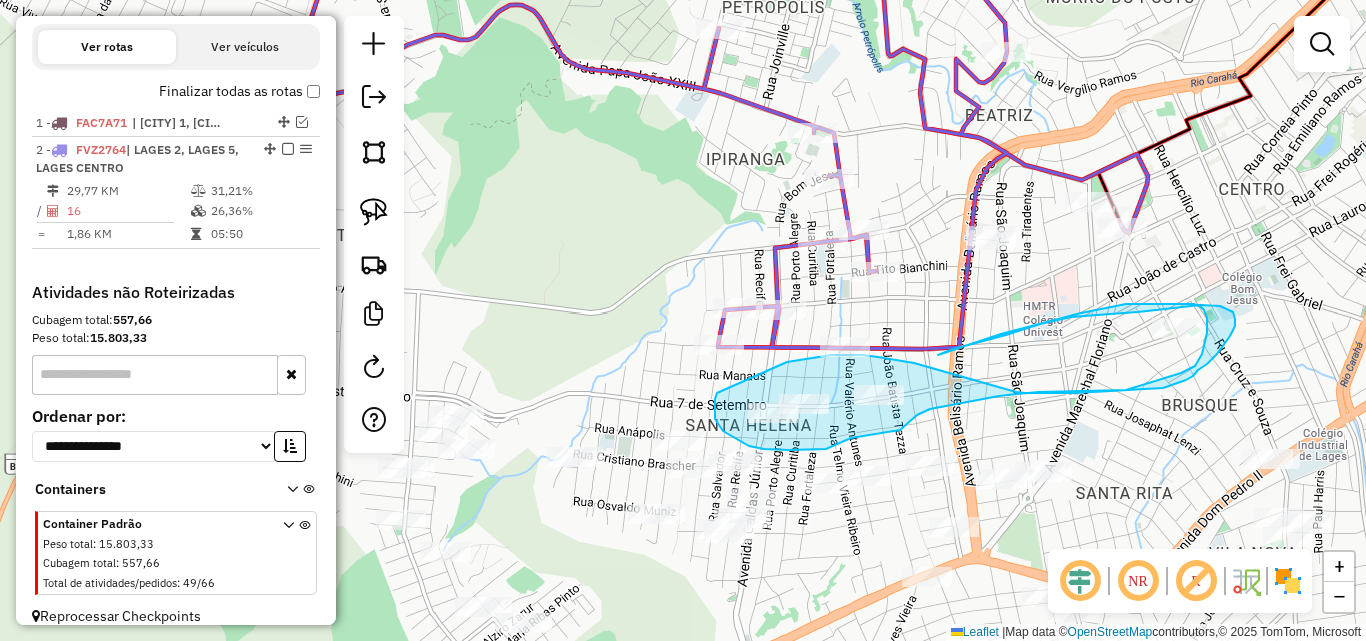 drag, startPoint x: 717, startPoint y: 393, endPoint x: 787, endPoint y: 362, distance: 76.55717 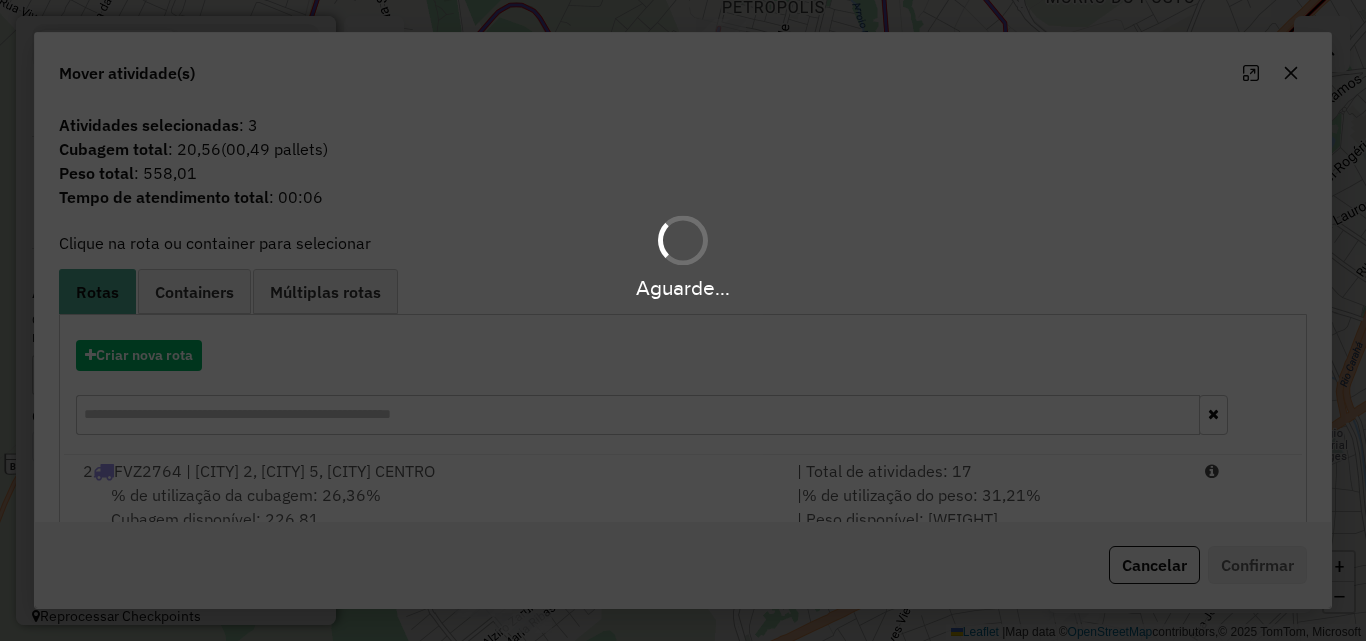 click on "Aguarde..." at bounding box center (683, 320) 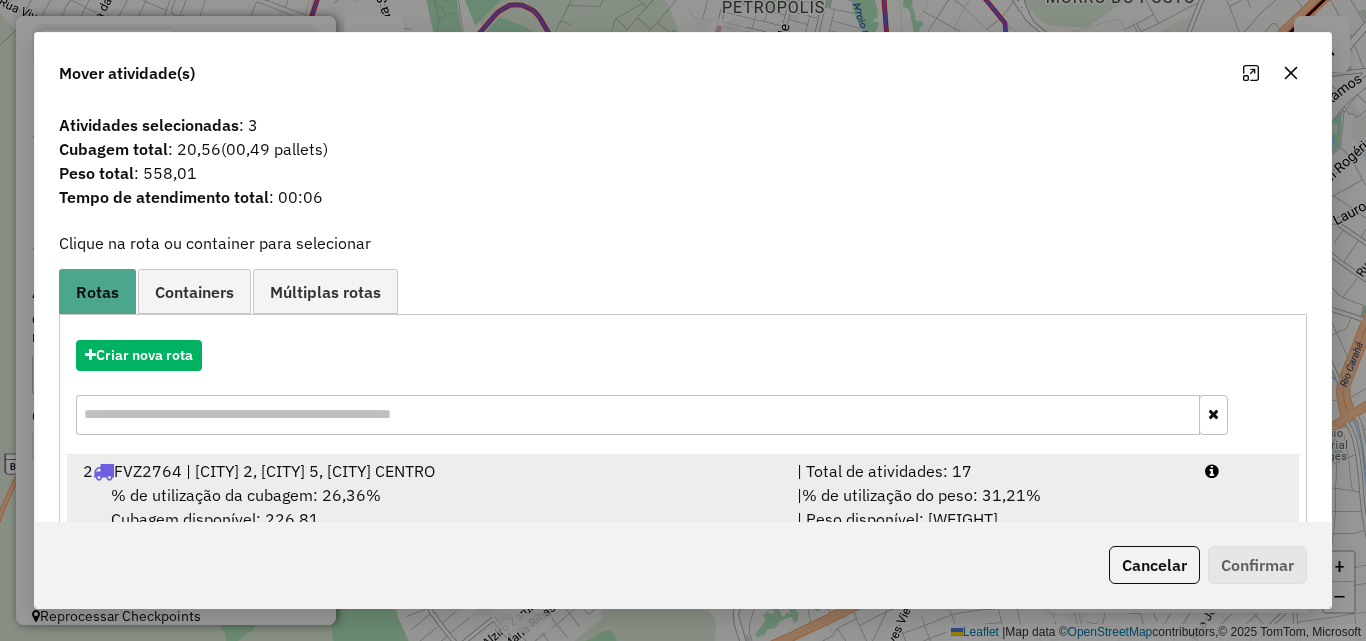 click on "FVZ2764 | [CITY] 2, [CITY] 5, [CITY] CENTRO" at bounding box center (428, 471) 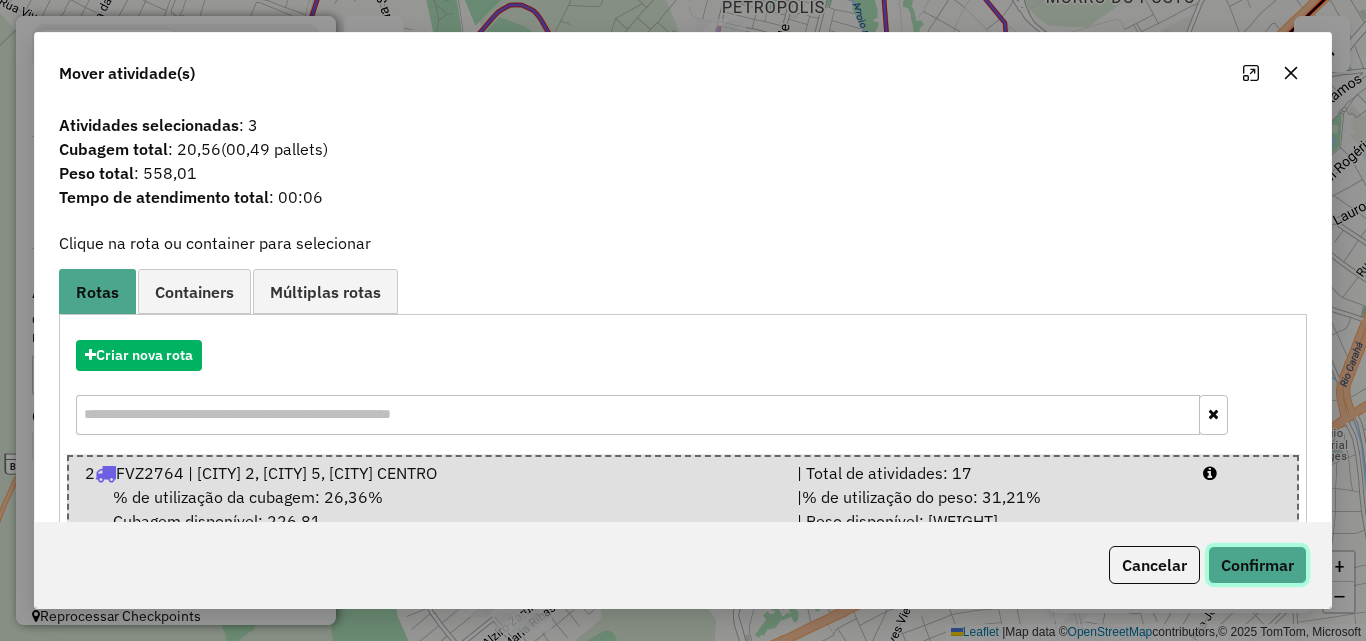 click on "Confirmar" 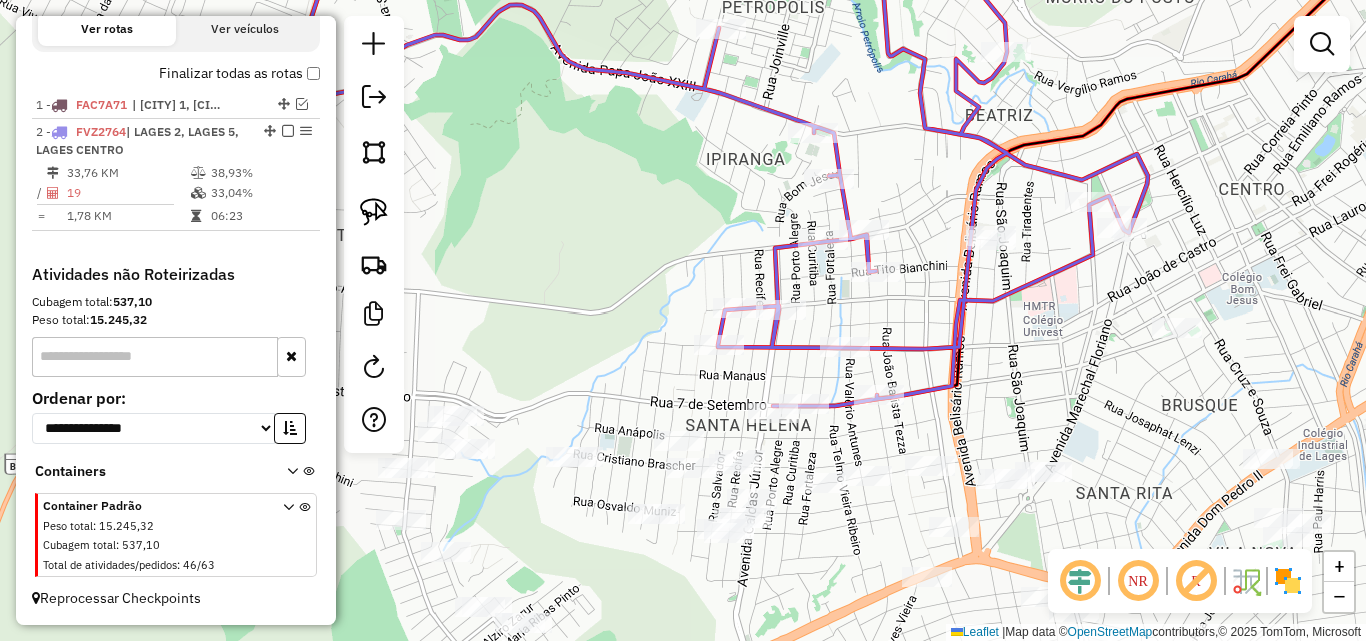 select on "*********" 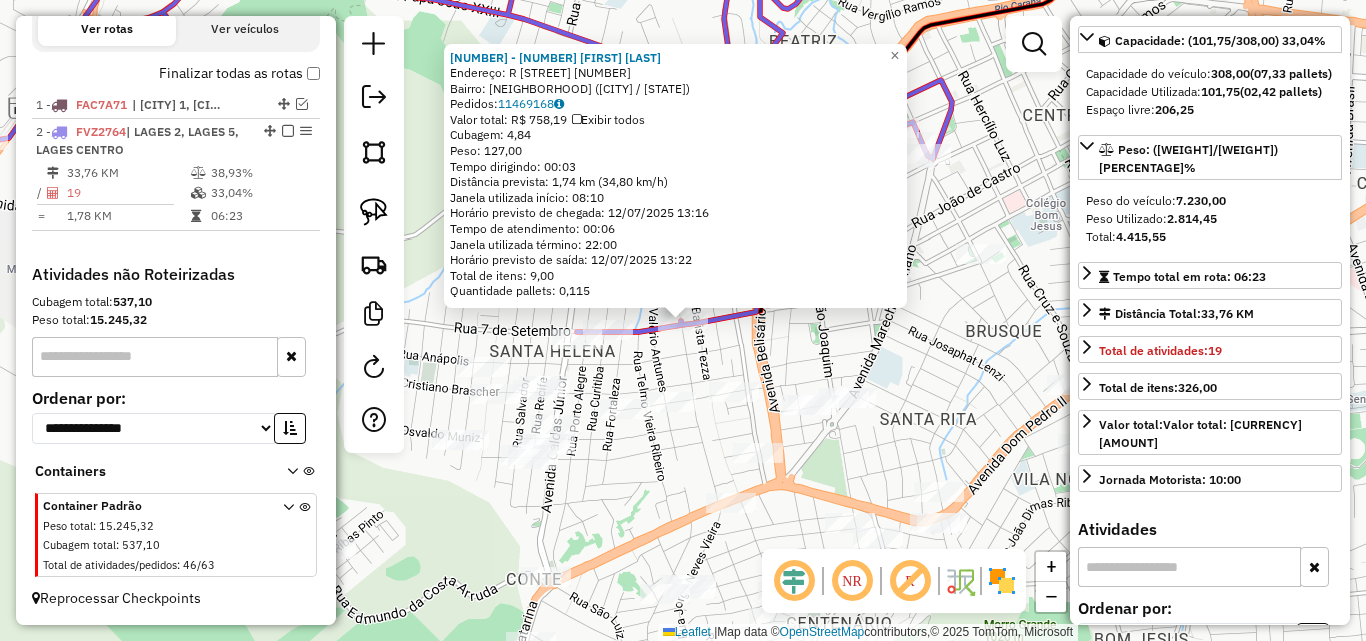 scroll, scrollTop: 400, scrollLeft: 0, axis: vertical 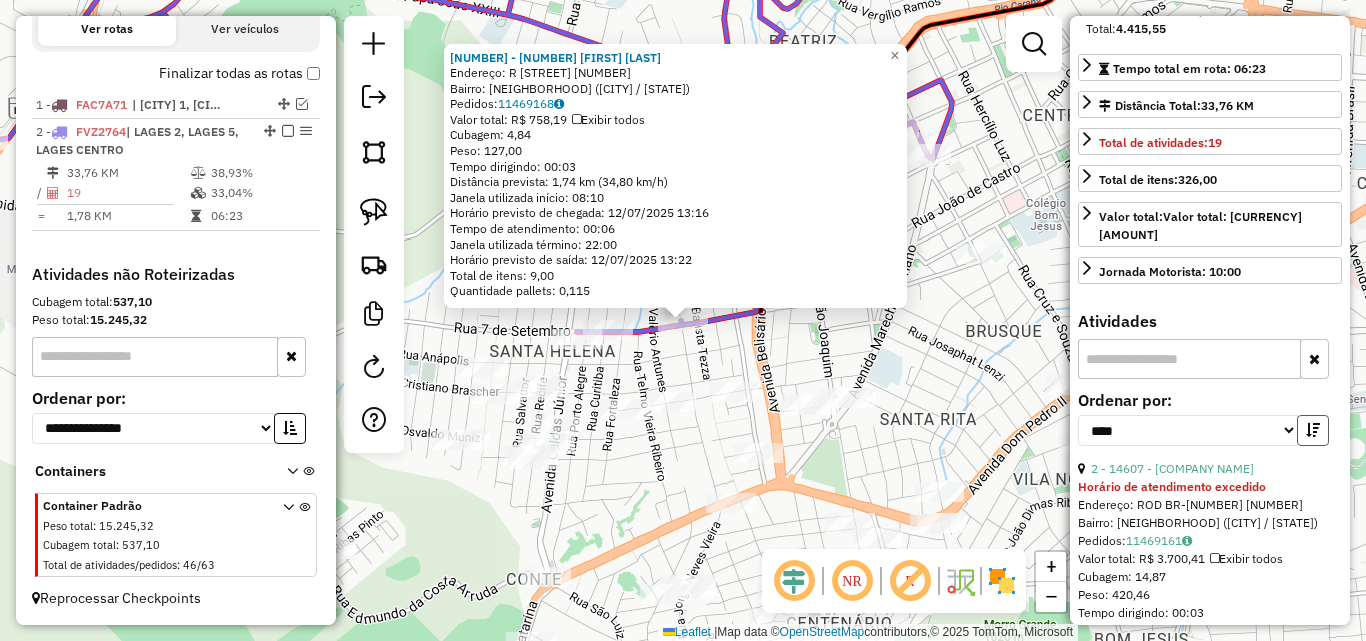 click at bounding box center (1313, 430) 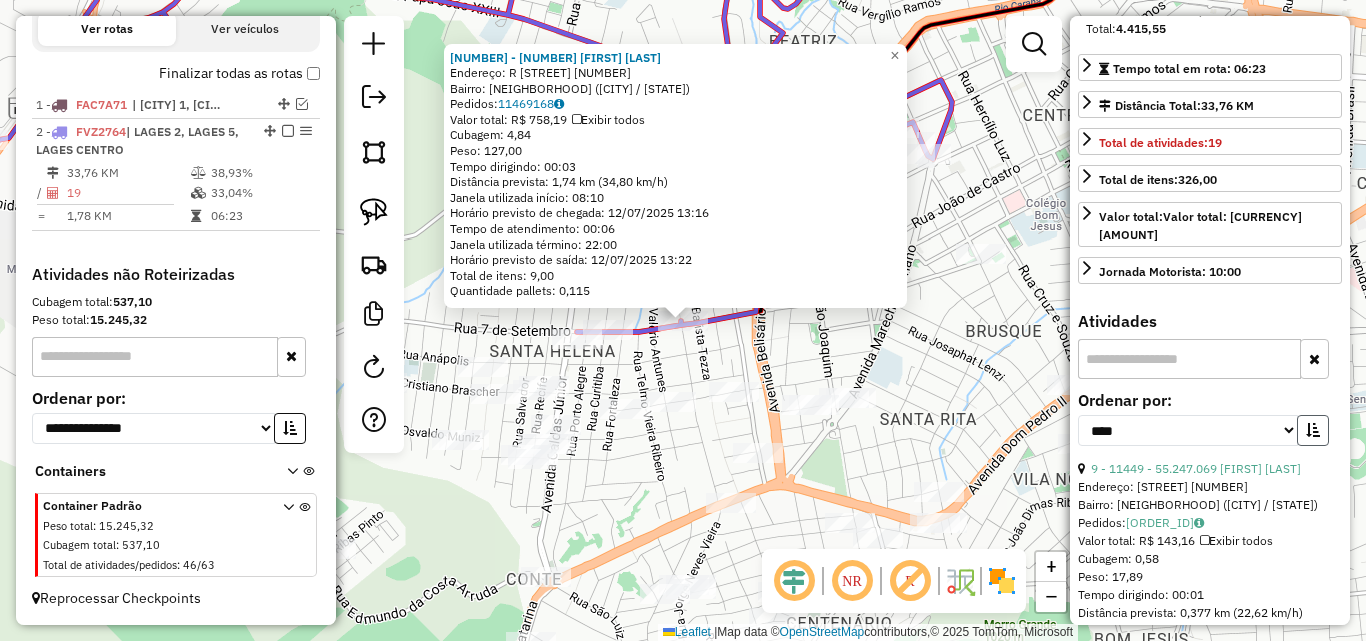 click at bounding box center (1313, 430) 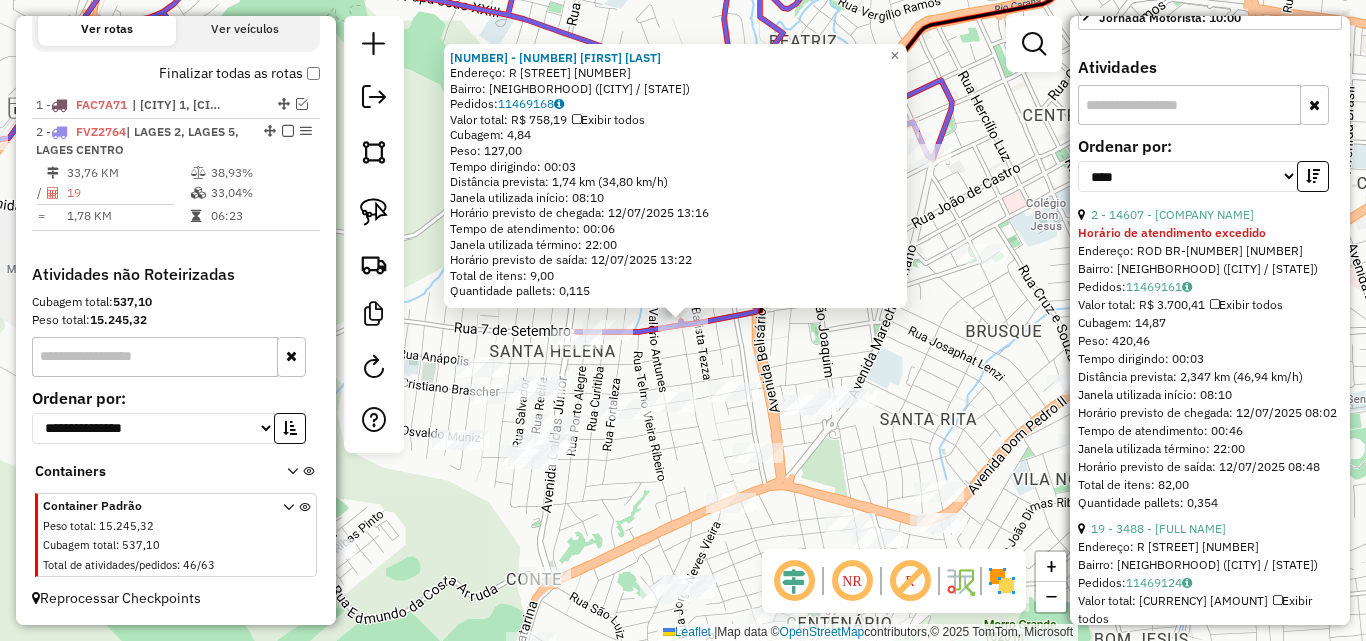 scroll, scrollTop: 700, scrollLeft: 0, axis: vertical 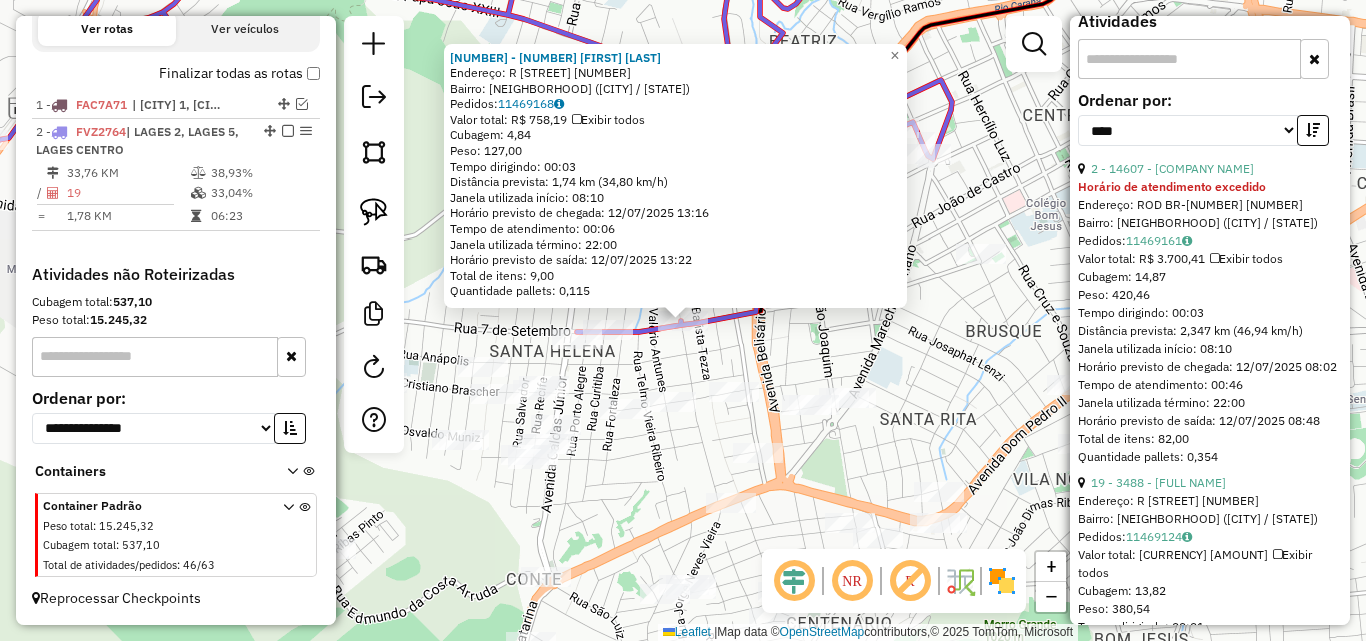 drag, startPoint x: 997, startPoint y: 440, endPoint x: 818, endPoint y: 435, distance: 179.06982 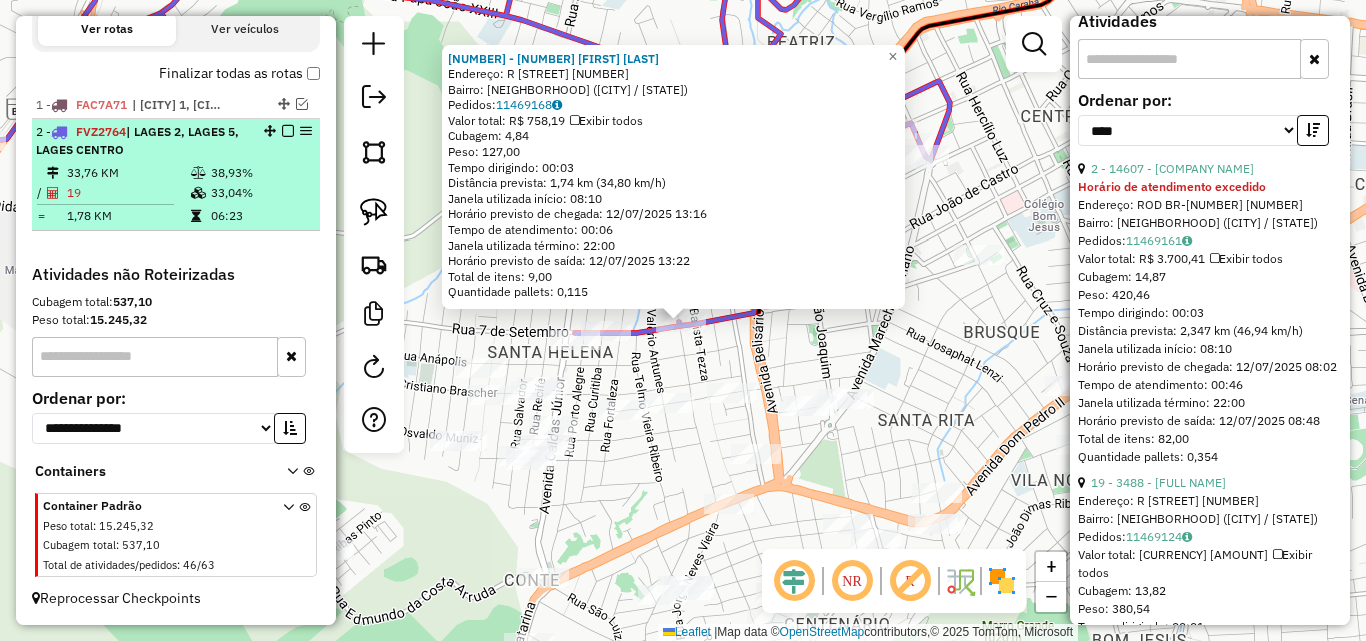 click at bounding box center [288, 131] 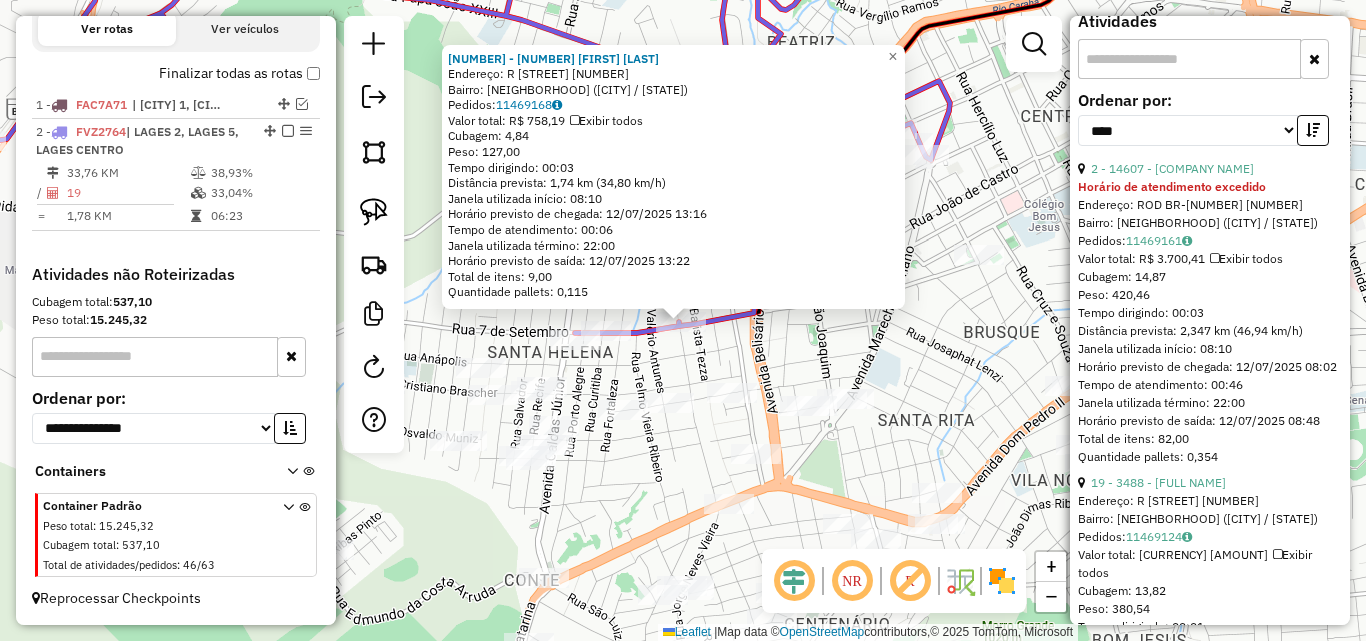 scroll, scrollTop: 613, scrollLeft: 0, axis: vertical 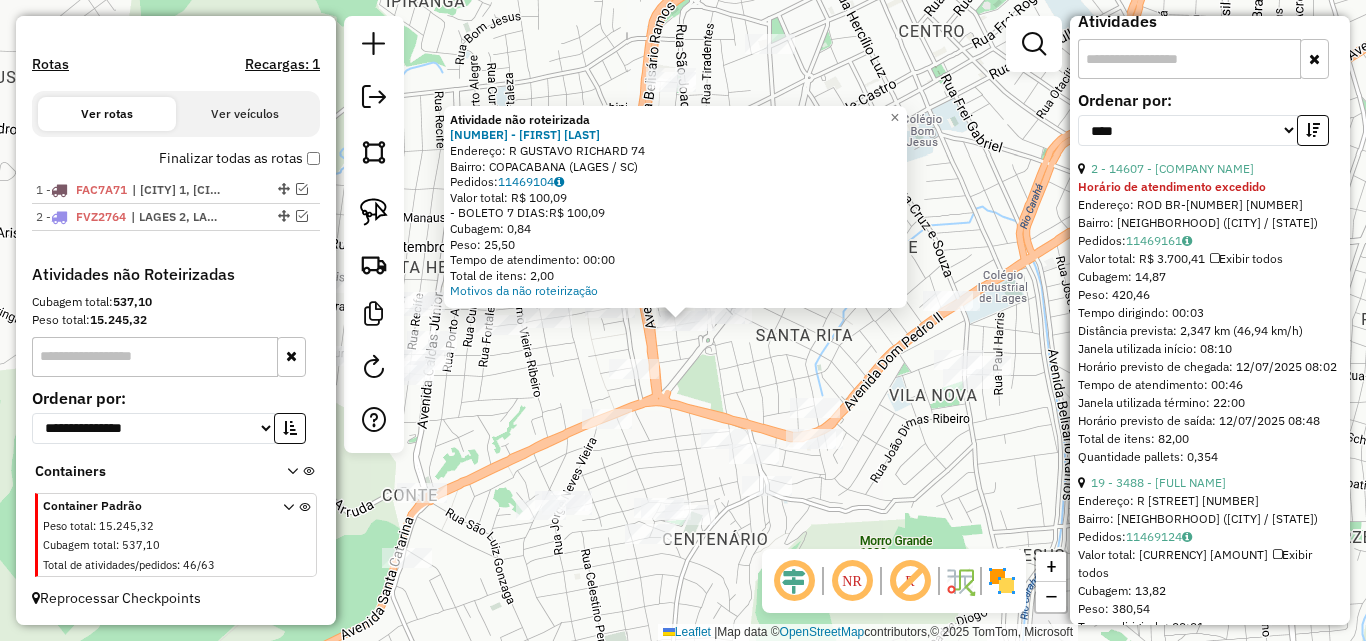 click on "Atividade não roteirizada 12135 - [FIRST] [LAST] E Endereço: R [STREET] [NUMBER] Bairro: [CITY] ([STATE] / [STATE]) Pedidos: 11469104 Valor total: R$ 100,09 - BOLETO 7 DIAS: R$ 100,09 Cubagem: 0,84 Peso: 25,50 Tempo de atendimento: 00:00 Total de itens: 2,00 Motivos da não roteirização × Janela de atendimento Grade de atendimento Capacidade Transportadoras Veículos Cliente Pedidos Rotas Selecione os dias de semana para filtrar as janelas de atendimento Seg Ter Qua Qui Sex Sáb Dom Informe o período da janela de atendimento: De: Até: Filtrar exatamente a janela do cliente Considerar janela de atendimento padrão Selecione os dias de semana para filtrar as grades de atendimento Seg Ter Qua Qui Sex Sáb Dom Considerar clientes sem dia de atendimento cadastrado Clientes fora do dia de atendimento selecionado Filtrar as atividades entre os valores definidos abaixo: Peso mínimo: Peso máximo: Cubagem mínima: Cubagem máxima:" 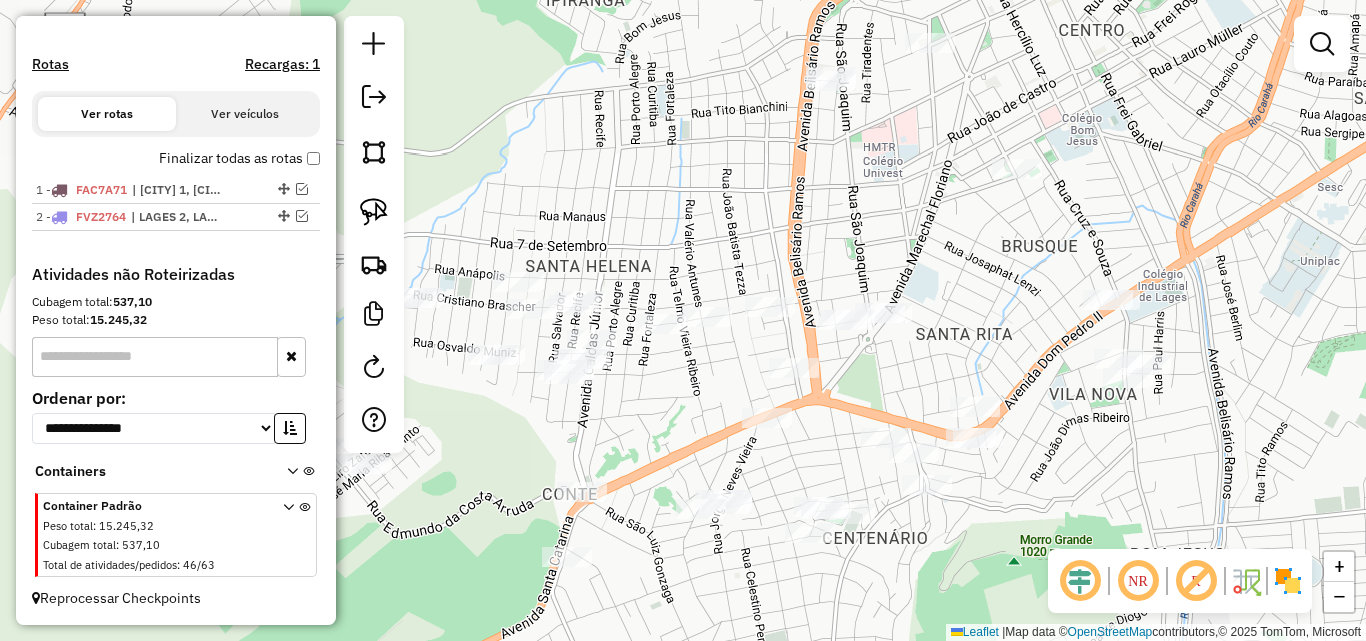 drag, startPoint x: 857, startPoint y: 350, endPoint x: 1141, endPoint y: 282, distance: 292.0274 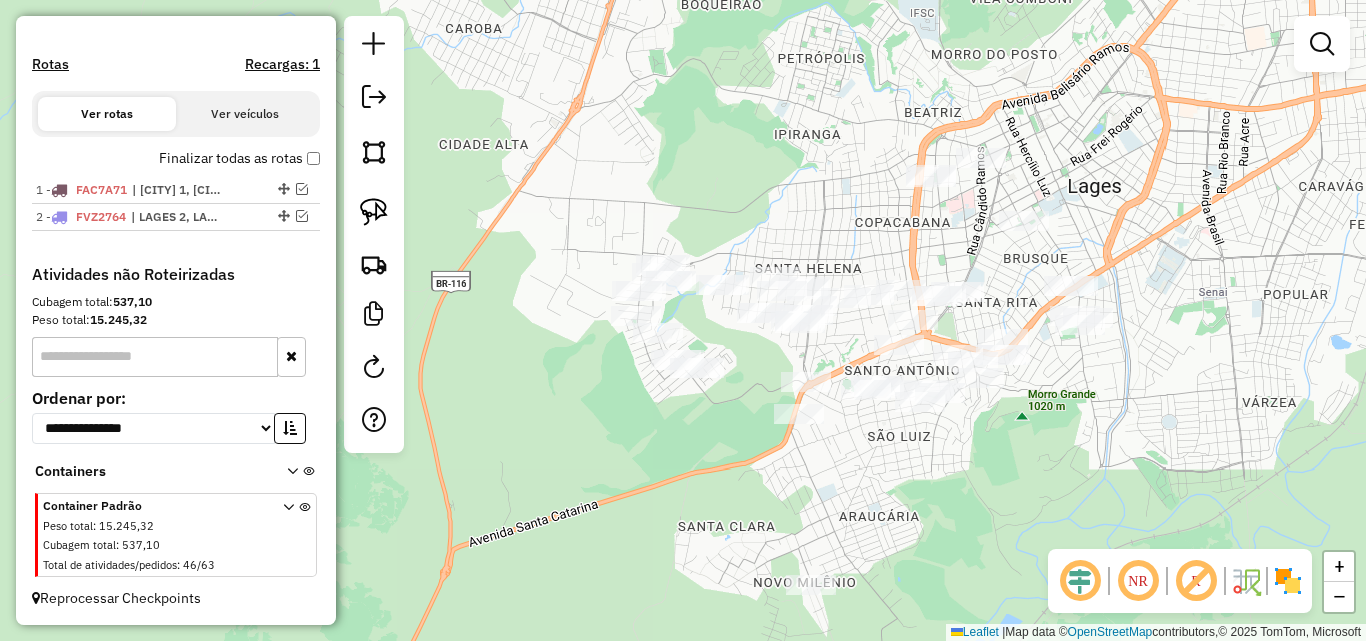 drag, startPoint x: 784, startPoint y: 339, endPoint x: 835, endPoint y: 345, distance: 51.351727 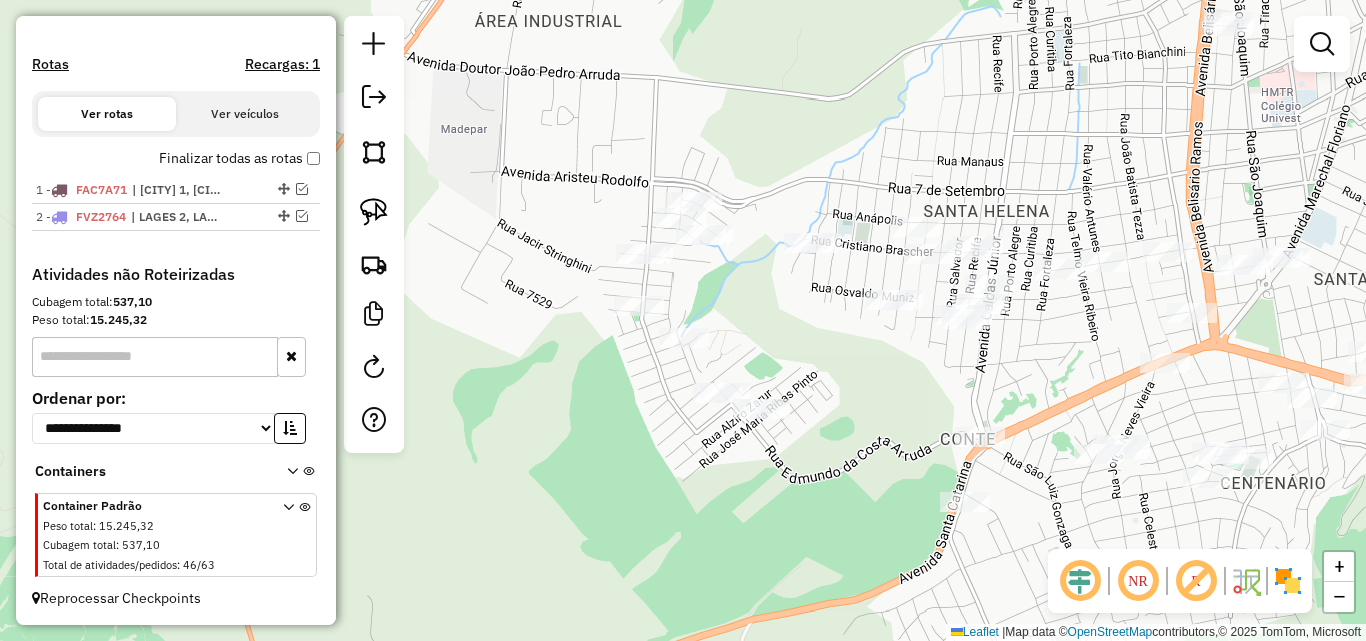 drag, startPoint x: 791, startPoint y: 358, endPoint x: 843, endPoint y: 373, distance: 54.120235 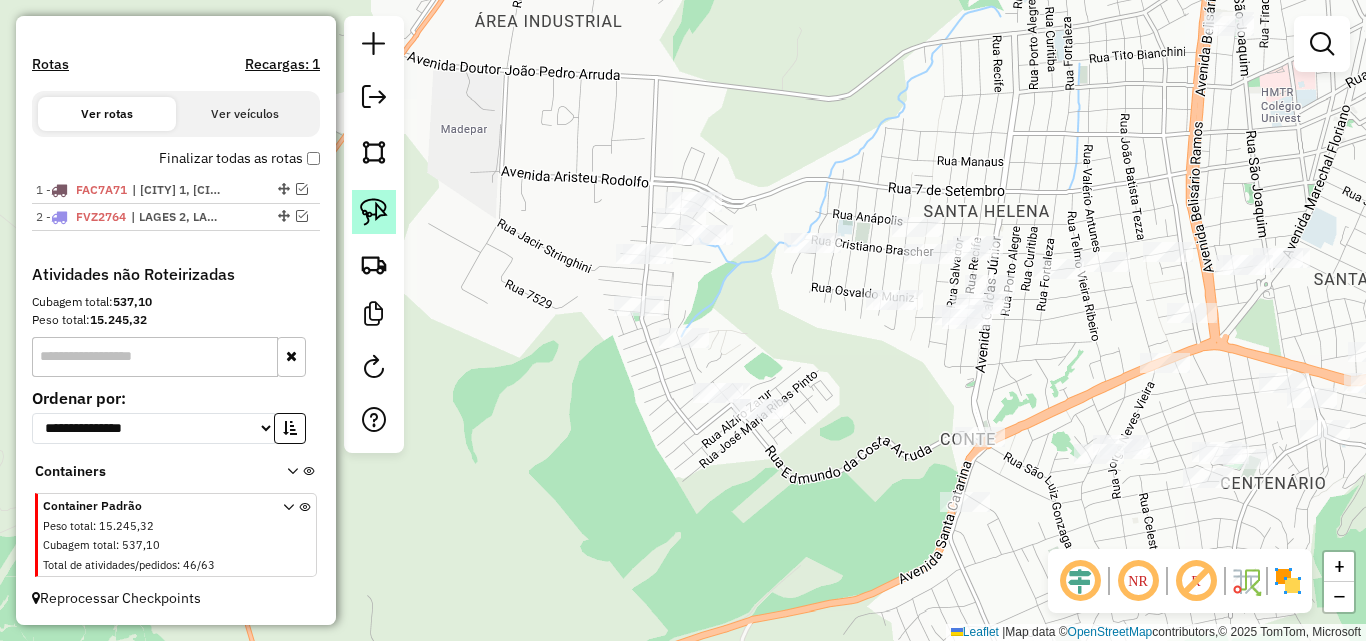 click 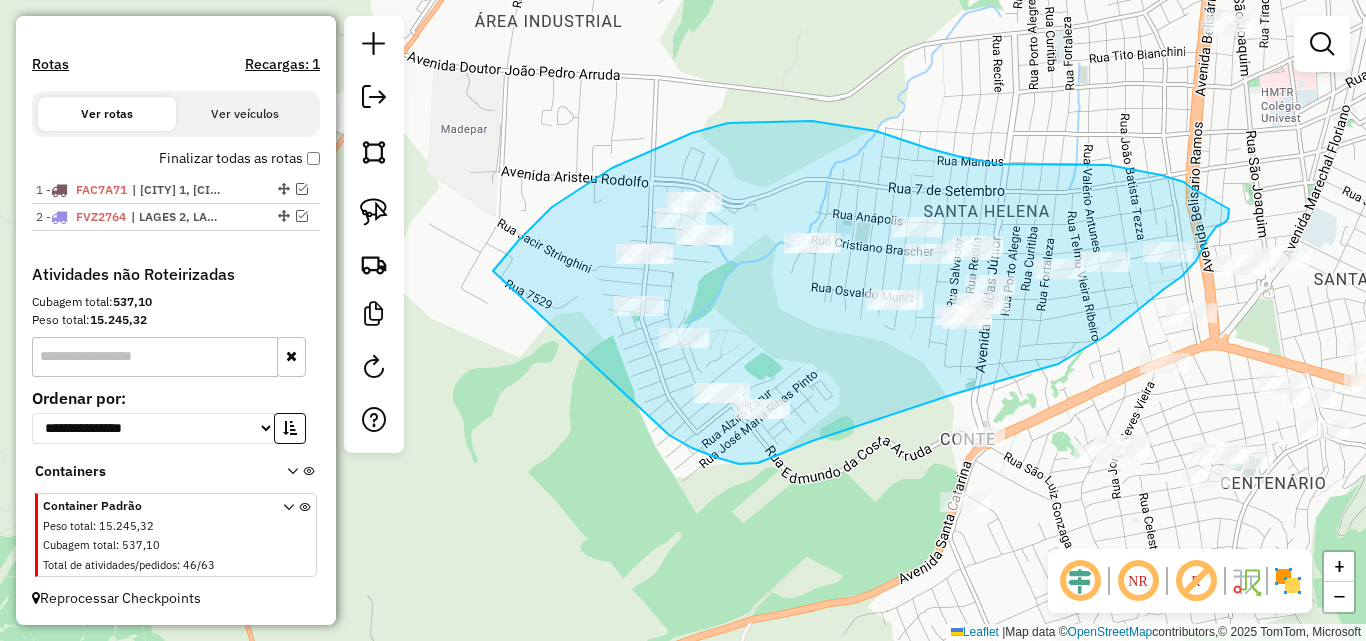 drag, startPoint x: 513, startPoint y: 248, endPoint x: 669, endPoint y: 435, distance: 243.52618 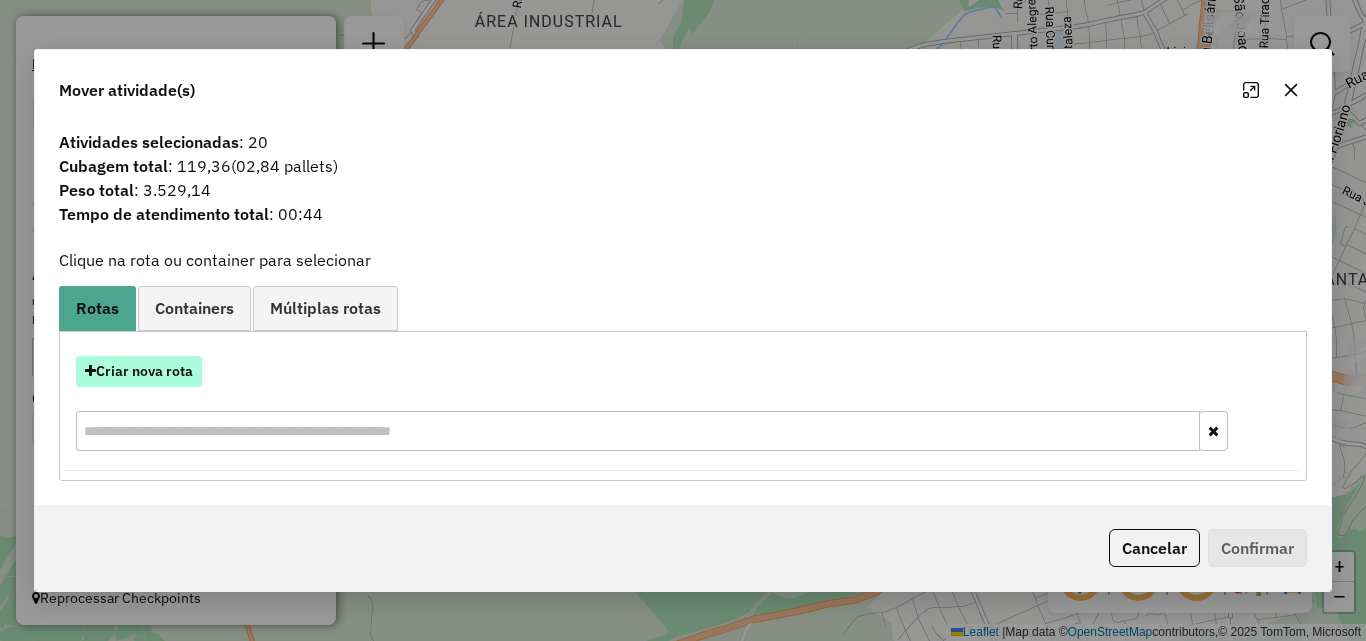 click on "Criar nova rota" at bounding box center [139, 371] 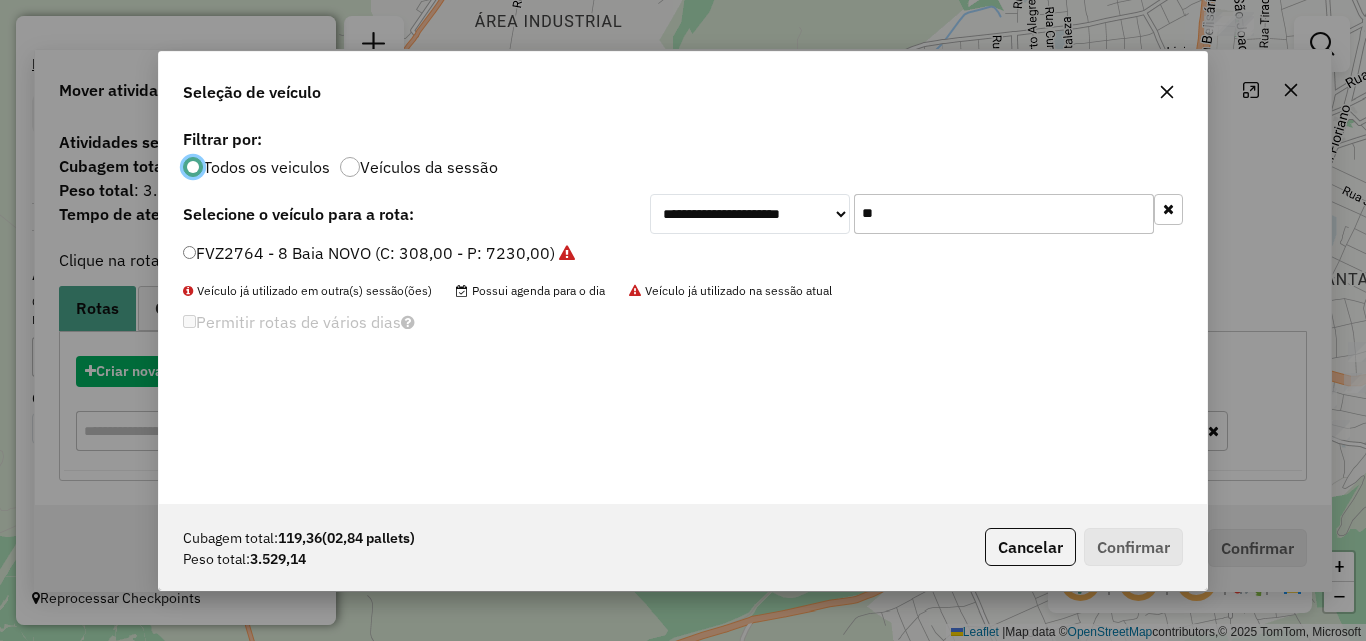 scroll, scrollTop: 11, scrollLeft: 6, axis: both 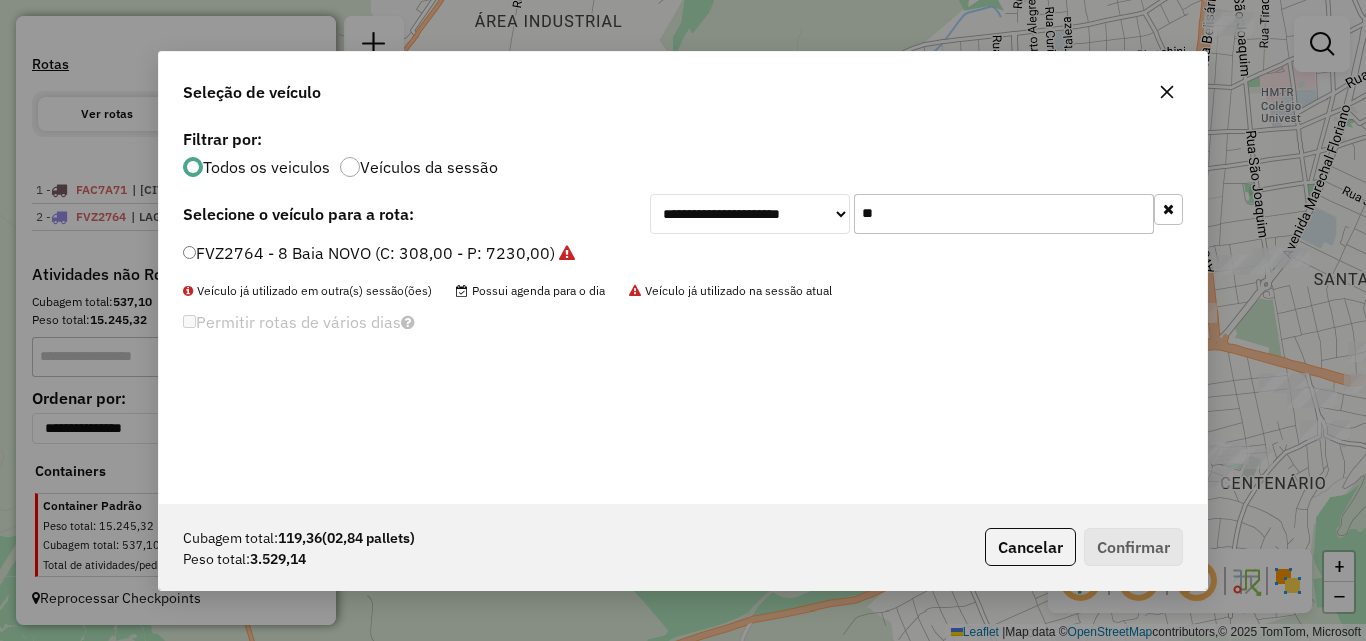 click on "**" 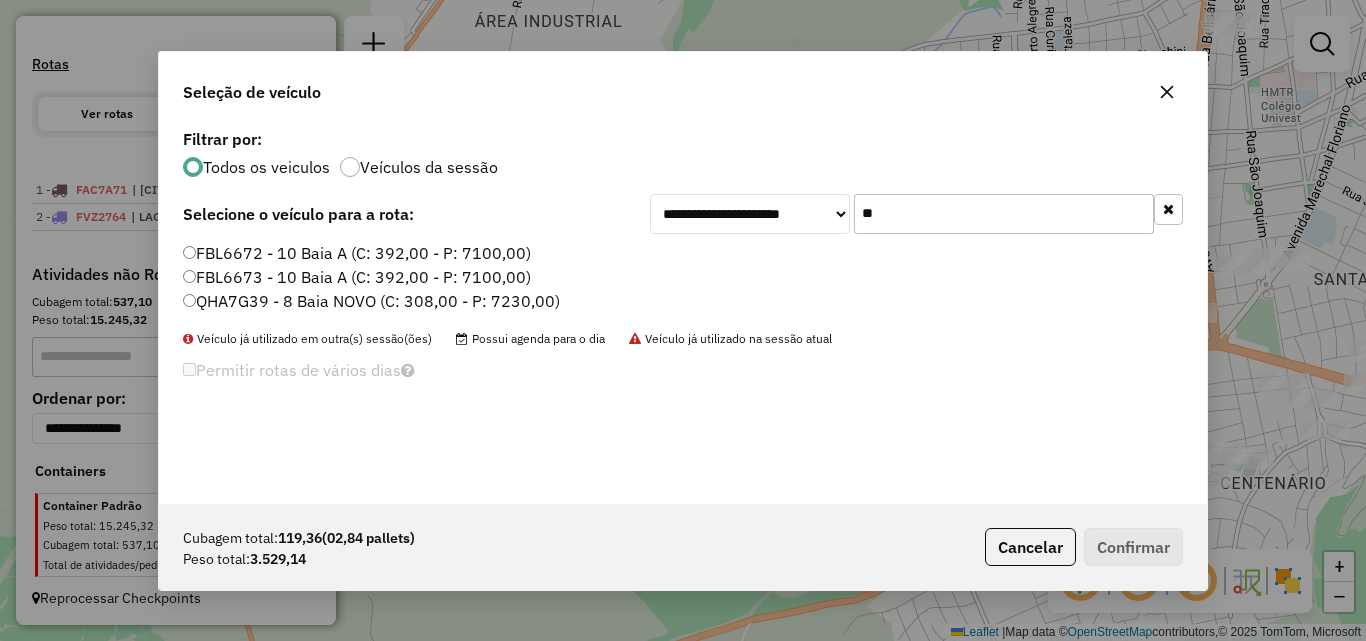 type on "**" 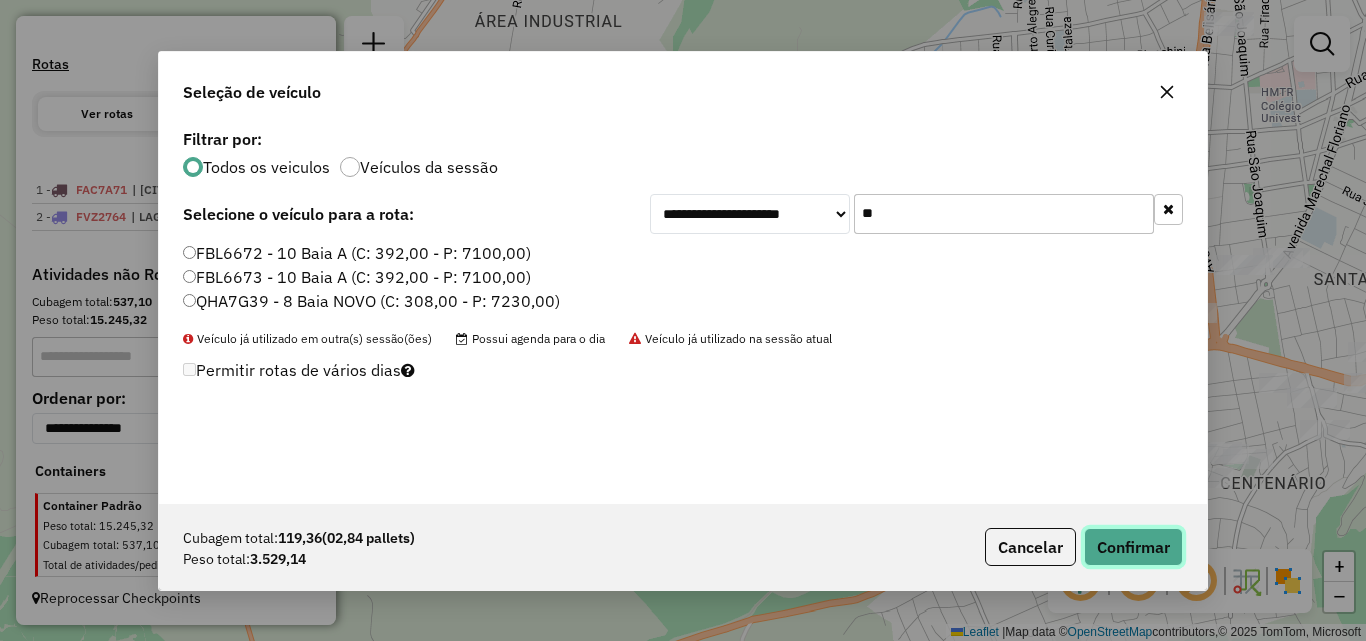 click on "Confirmar" 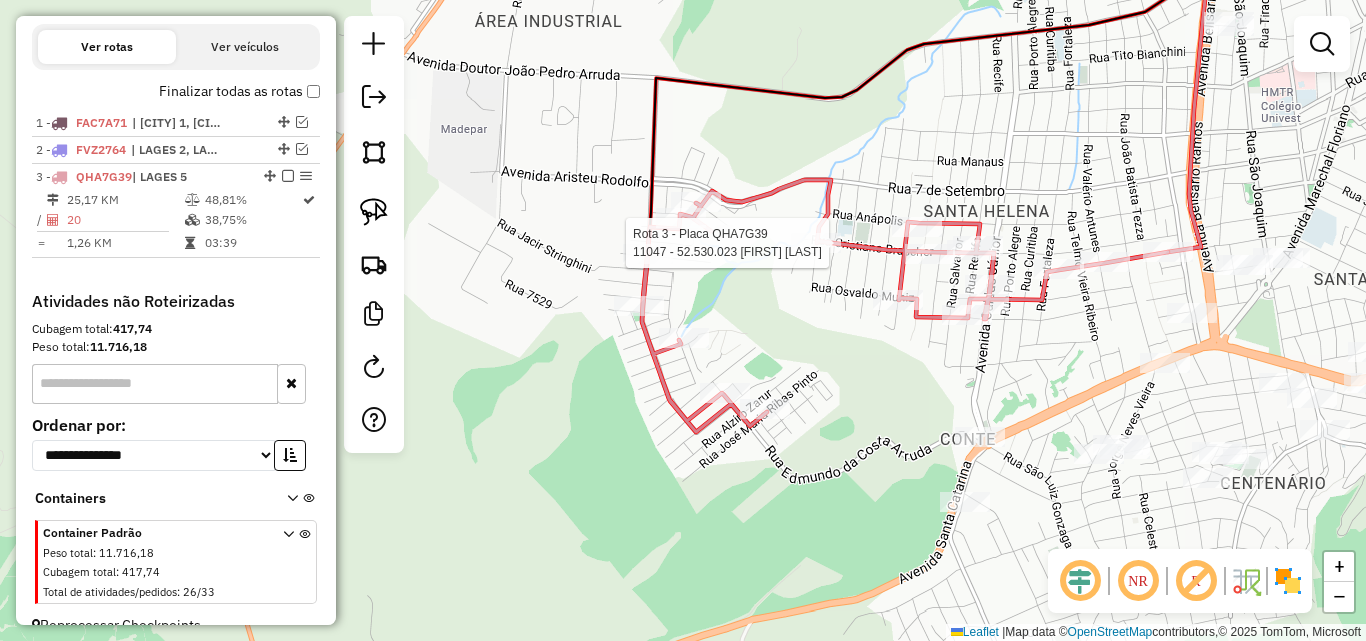 scroll, scrollTop: 707, scrollLeft: 0, axis: vertical 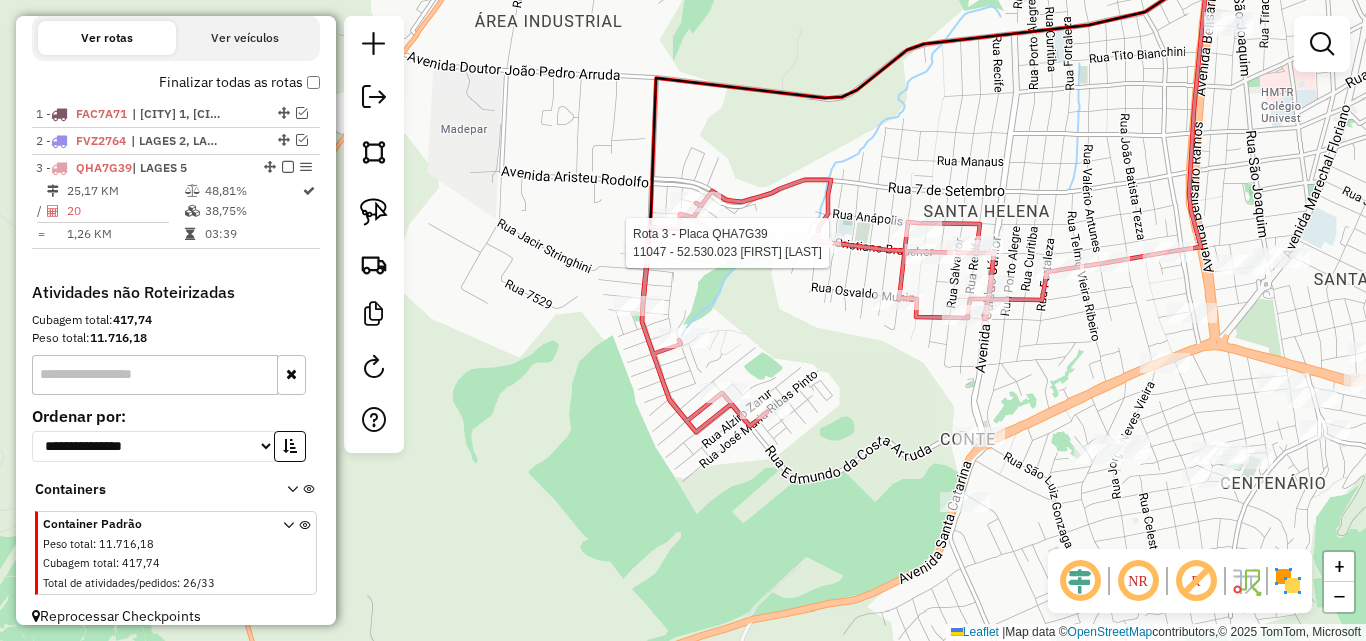 select on "*********" 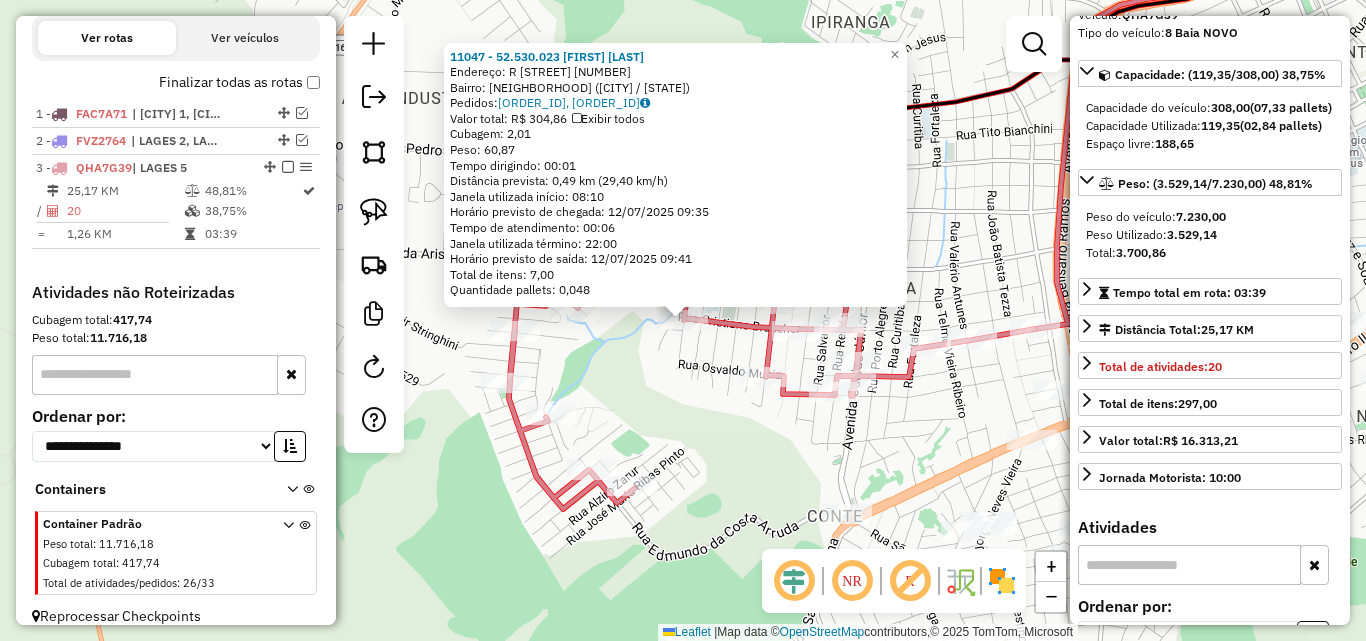 scroll, scrollTop: 400, scrollLeft: 0, axis: vertical 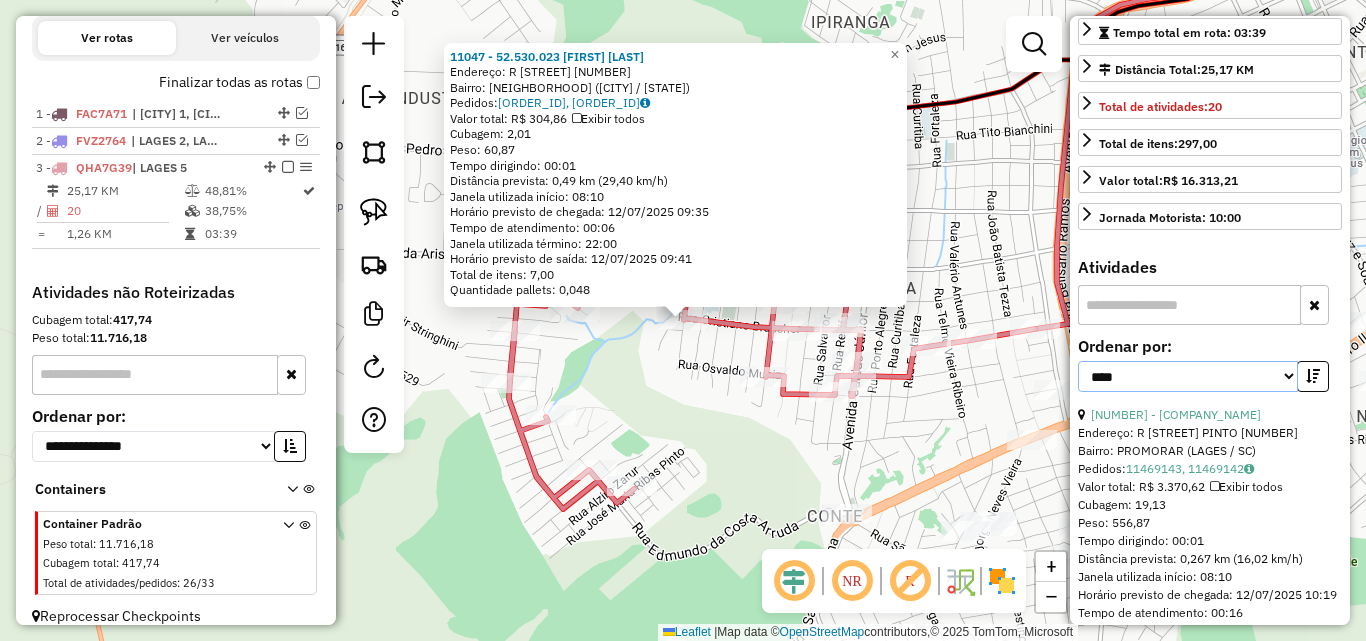 click on "**********" at bounding box center (1188, 376) 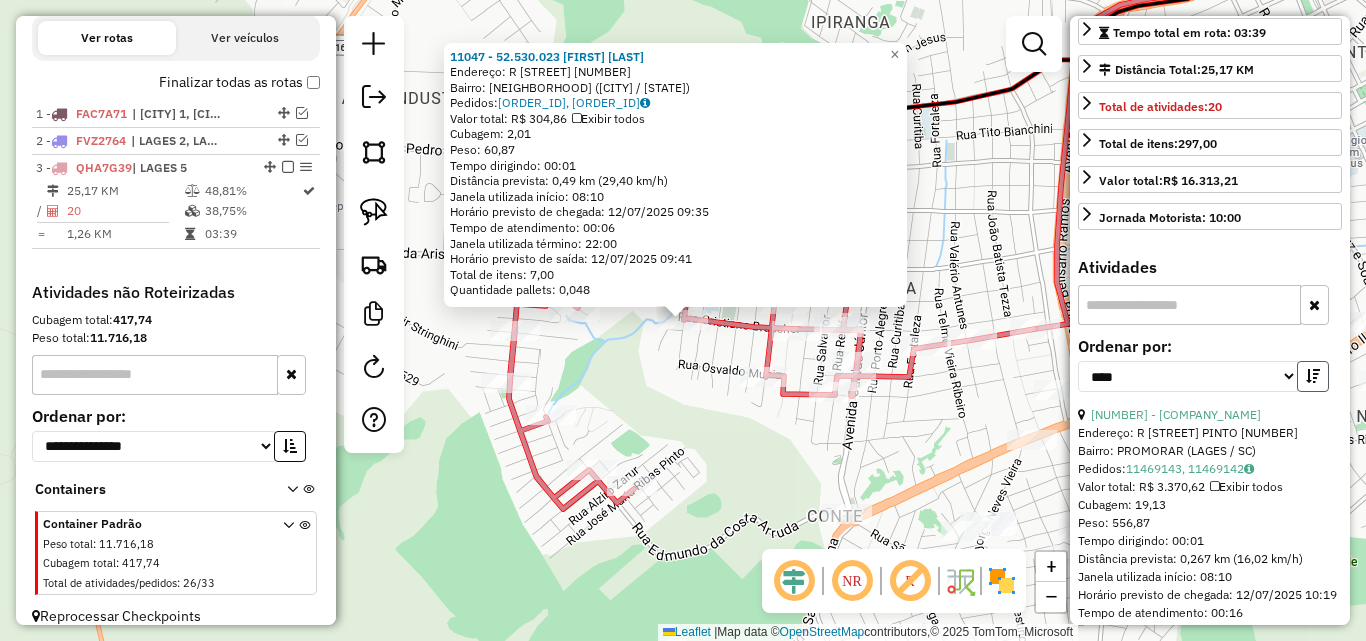 click at bounding box center (1313, 376) 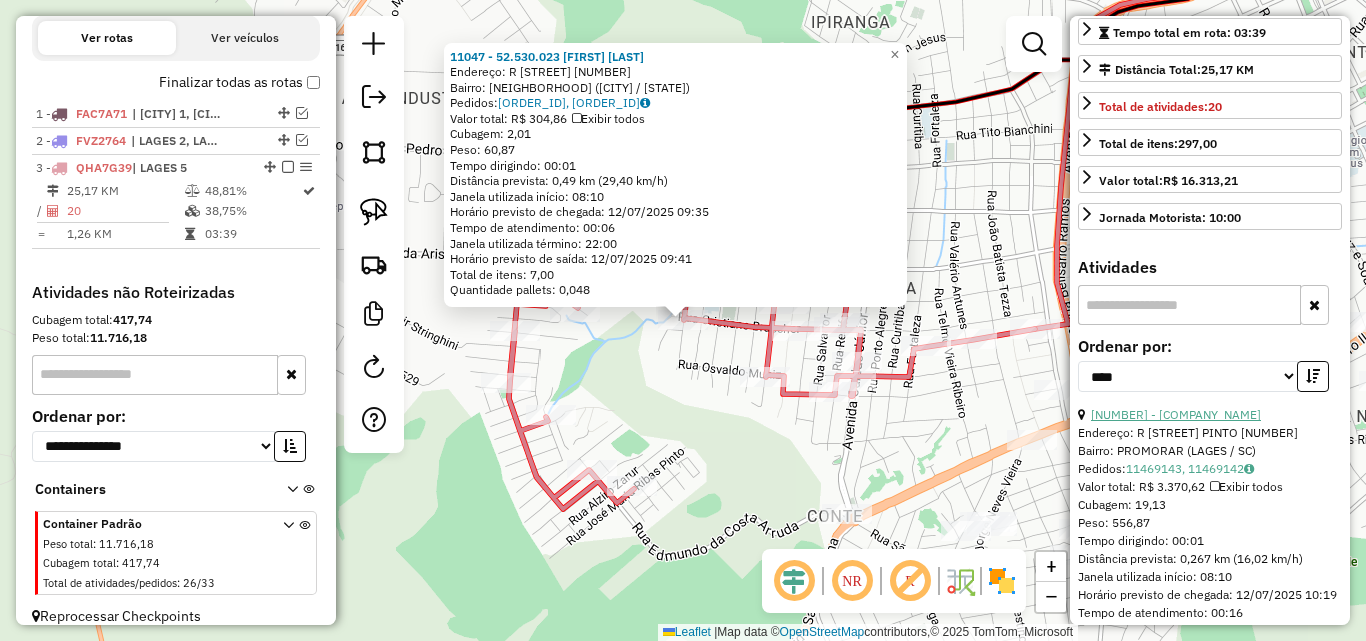 click on "[NUMBER] - [COMPANY_NAME]" at bounding box center (1176, 414) 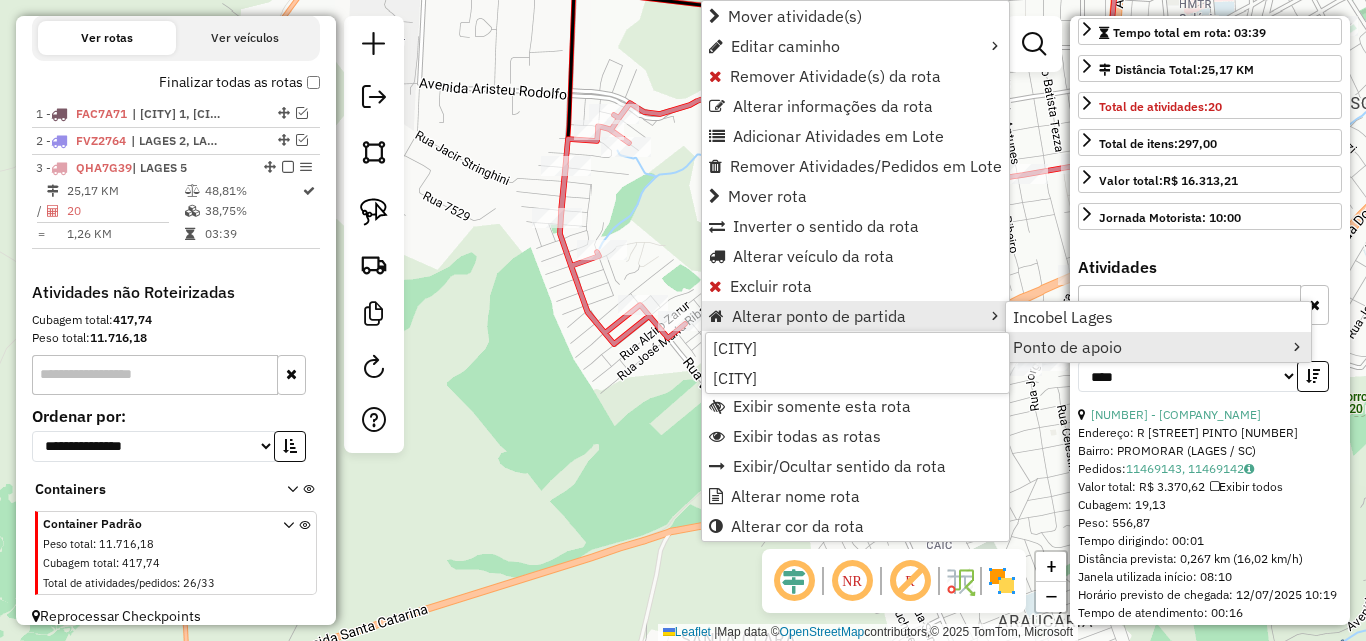 click on "Janela de atendimento Grade de atendimento Capacidade Transportadoras Veículos Cliente Pedidos  Rotas Selecione os dias de semana para filtrar as janelas de atendimento  Seg   Ter   Qua   Qui   Sex   Sáb   Dom  Informe o período da janela de atendimento: De: Até:  Filtrar exatamente a janela do cliente  Considerar janela de atendimento padrão  Selecione os dias de semana para filtrar as grades de atendimento  Seg   Ter   Qua   Qui   Sex   Sáb   Dom   Considerar clientes sem dia de atendimento cadastrado  Clientes fora do dia de atendimento selecionado Filtrar as atividades entre os valores definidos abaixo:  Peso mínimo:   Peso máximo:   Cubagem mínima:   Cubagem máxima:   De:   Até:  Filtrar as atividades entre o tempo de atendimento definido abaixo:  De:   Até:   Considerar capacidade total dos clientes não roteirizados Transportadora: Selecione um ou mais itens Tipo de veículo: Selecione um ou mais itens Veículo: Selecione um ou mais itens Motorista: Selecione um ou mais itens Nome: Rótulo:" 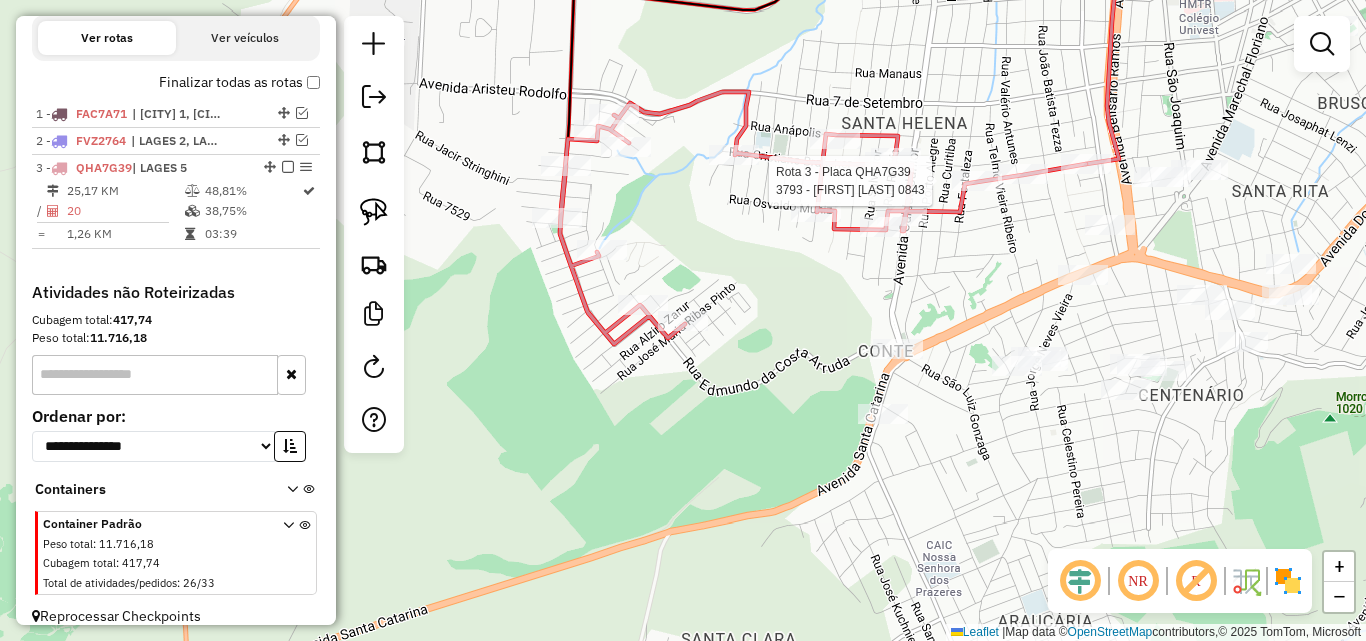 click 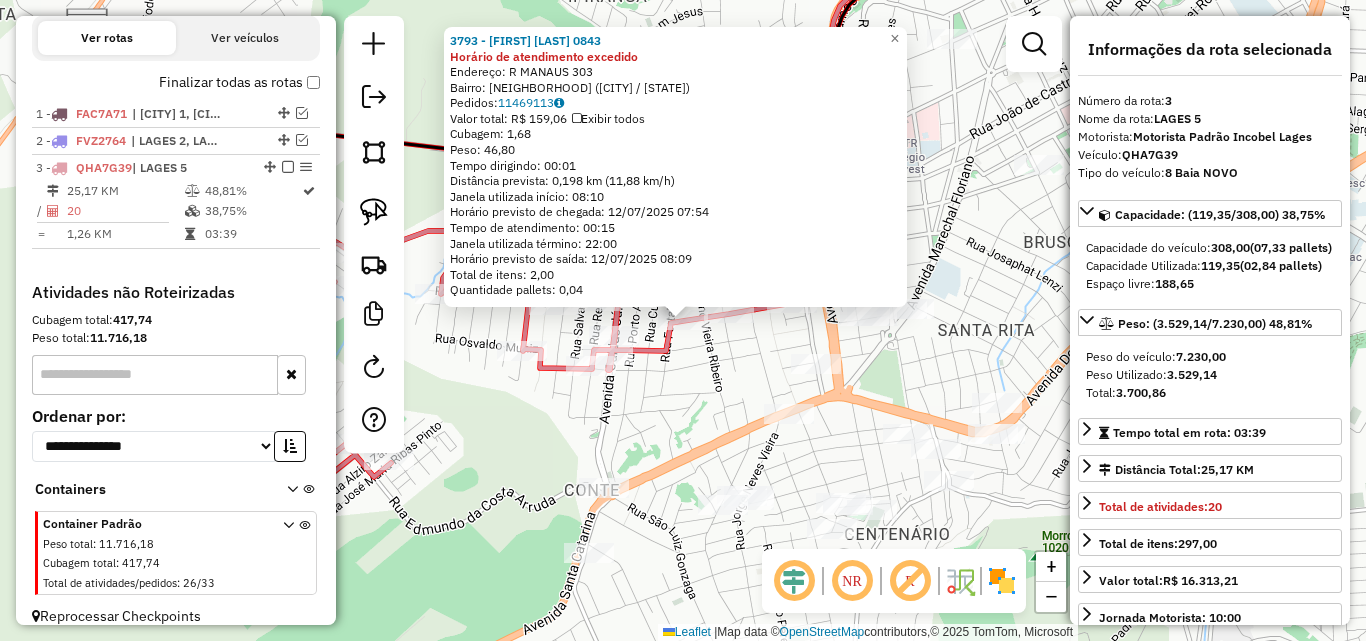 click on "3793 - [FULL NAME] [LAST NAME] Horário de atendimento excedido  Endereço: R    [STREET]                       [NUMBER]   Bairro: [NEIGHBORHOOD] ([CITY] / [STATE])   Pedidos:  11469113   Valor total: R$ 159,06   Exibir todos   Cubagem: 1,68  Peso: 46,80  Tempo dirigindo: 00:01   Distância prevista: 0,198 km (11,88 km/h)   Janela utilizada início: 08:10   Horário previsto de chegada: 12/07/2025 07:54   Tempo de atendimento: 00:15   Janela utilizada término: 22:00   Horário previsto de saída: 12/07/2025 08:09   Total de itens: 2,00   Quantidade pallets: 0,04  × Janela de atendimento Grade de atendimento Capacidade Transportadoras Veículos Cliente Pedidos  Rotas Selecione os dias de semana para filtrar as janelas de atendimento  Seg   Ter   Qua   Qui   Sex   Sáb   Dom  Informe o período da janela de atendimento: De: Até:  Filtrar exatamente a janela do cliente  Considerar janela de atendimento padrão  Selecione os dias de semana para filtrar as grades de atendimento  Seg   Ter   Qua   Qui   Sex   Sáb   Dom   De:" 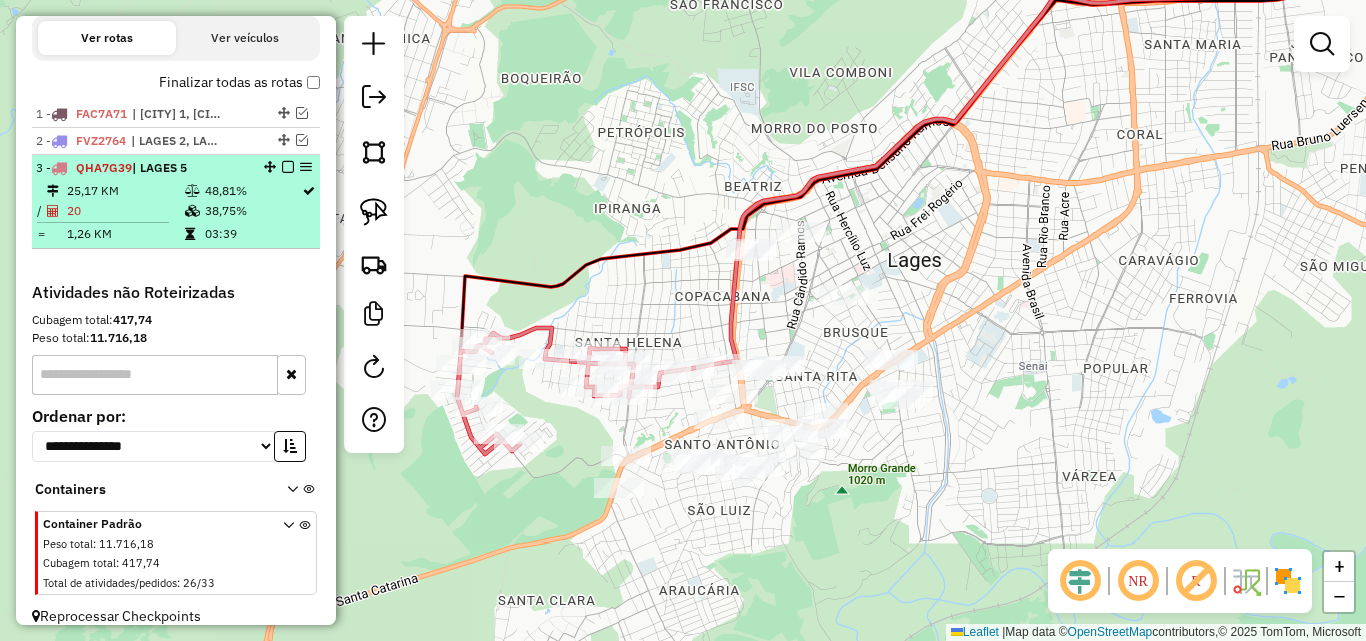 click at bounding box center (288, 167) 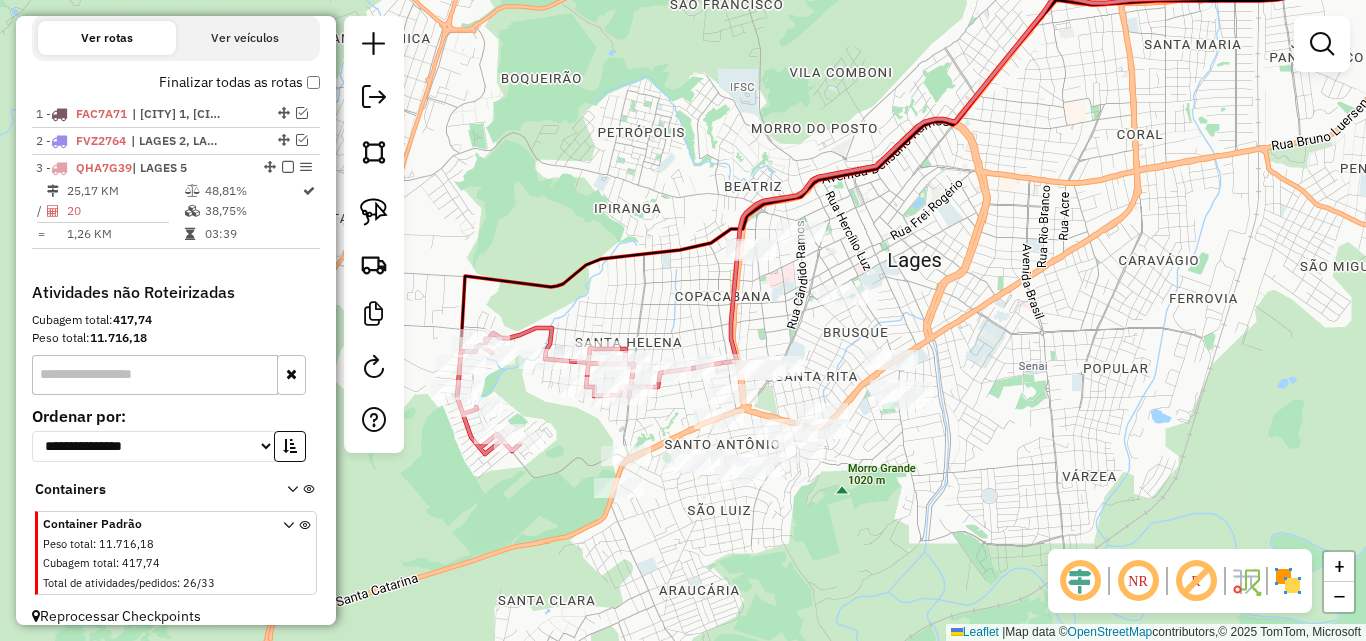 scroll, scrollTop: 640, scrollLeft: 0, axis: vertical 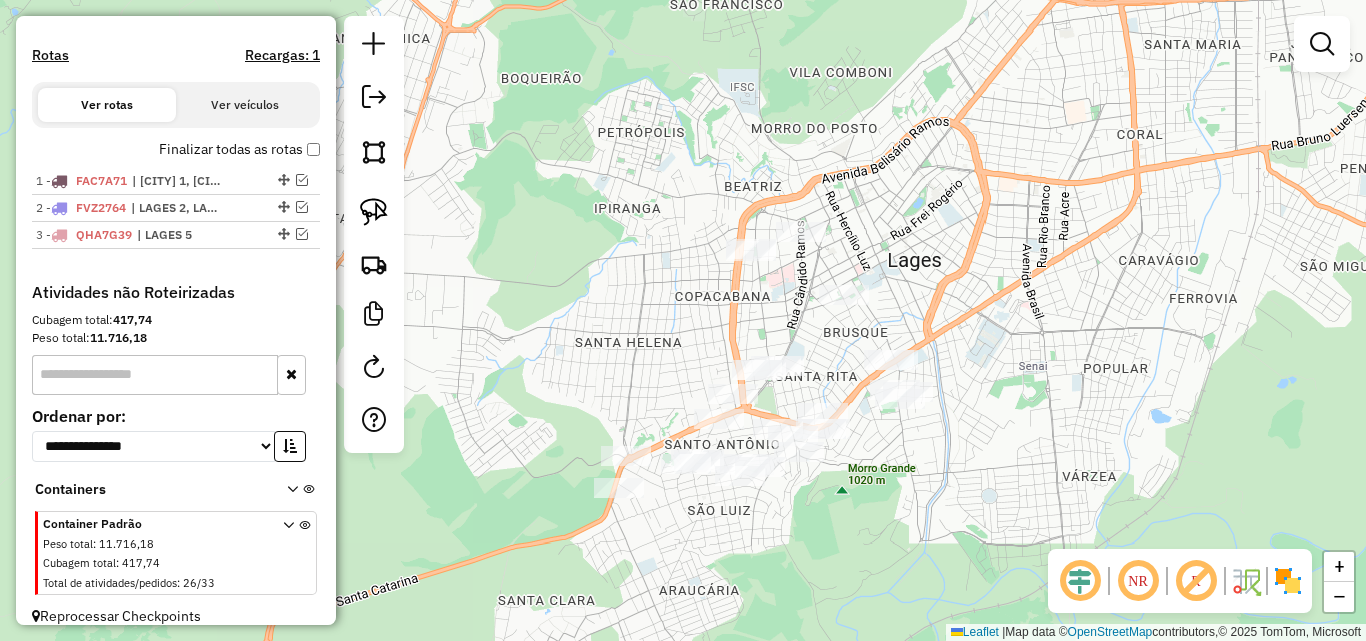 drag, startPoint x: 722, startPoint y: 348, endPoint x: 674, endPoint y: 314, distance: 58.821766 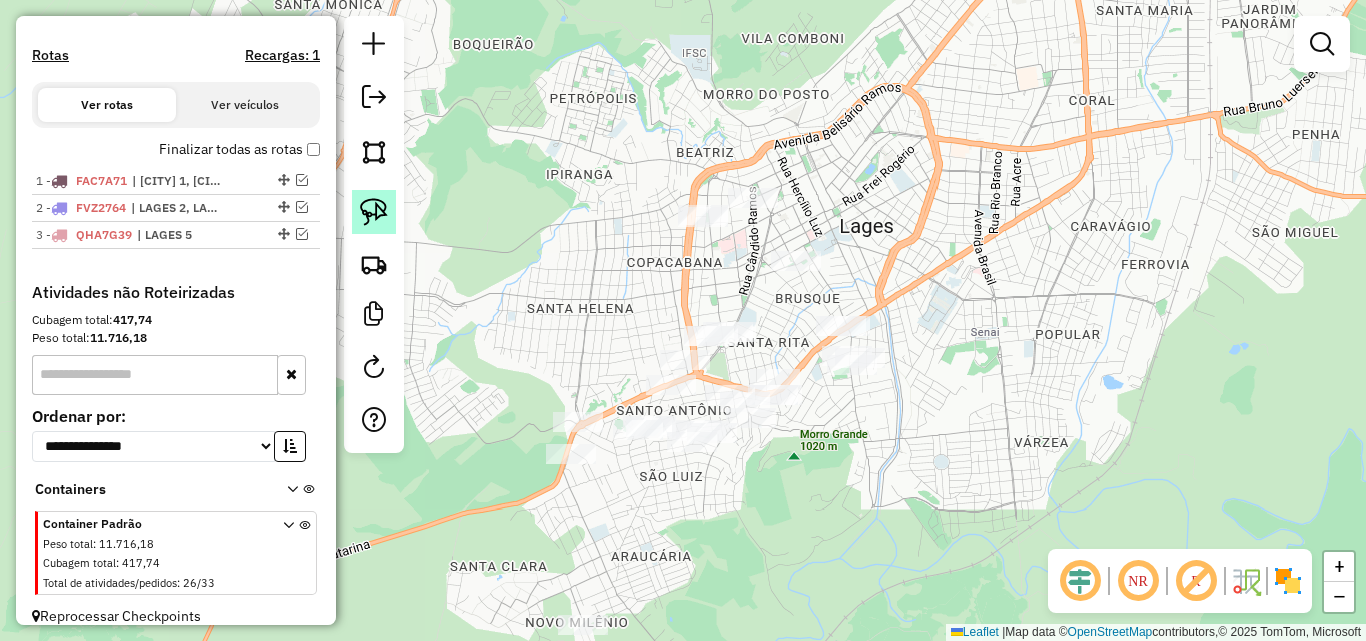 click 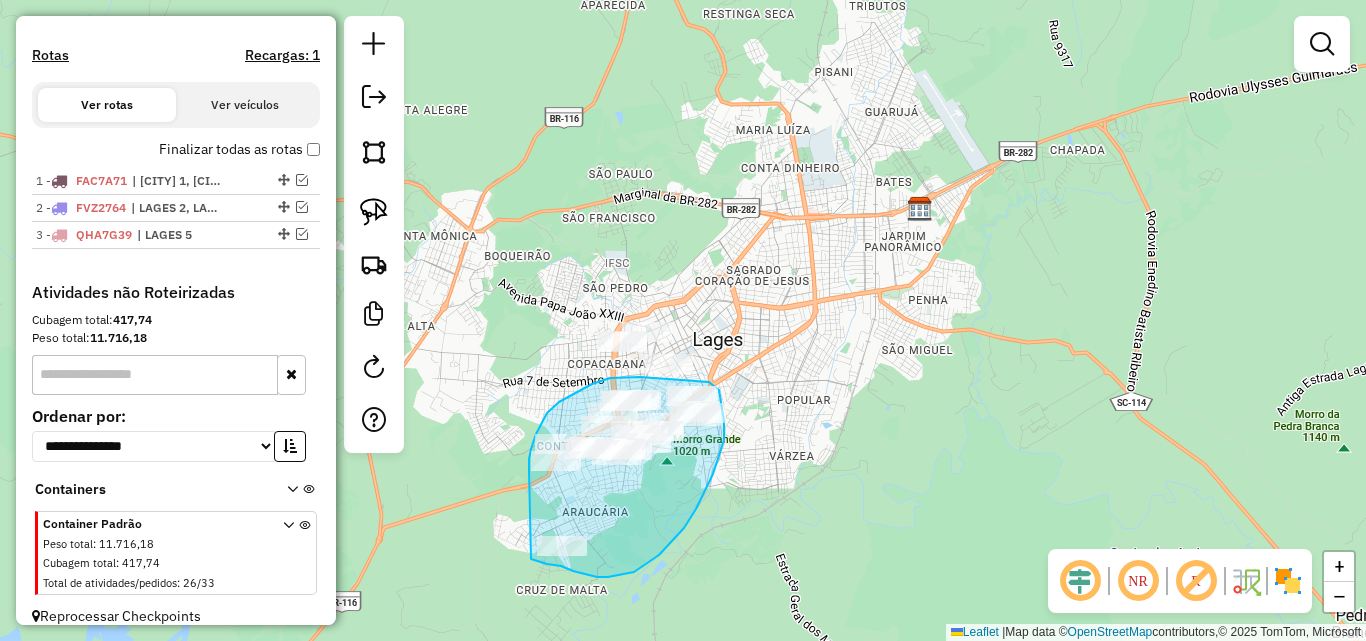drag, startPoint x: 529, startPoint y: 470, endPoint x: 519, endPoint y: 543, distance: 73.68175 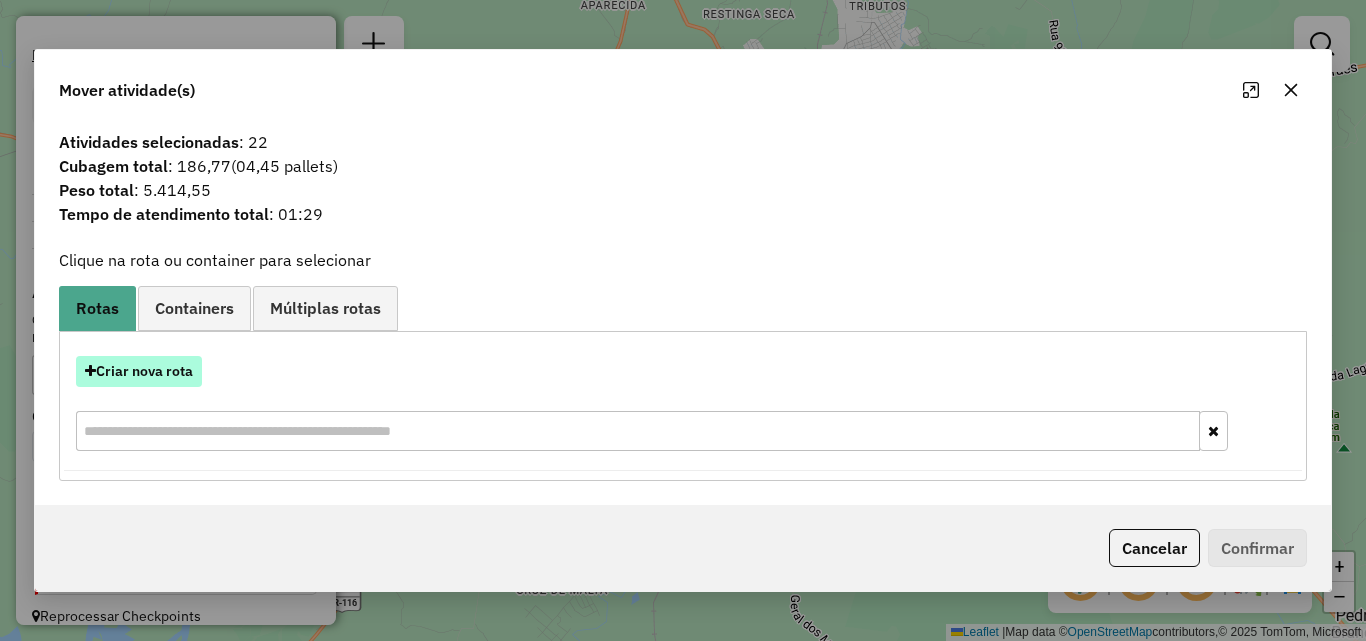 click on "Criar nova rota" at bounding box center (139, 371) 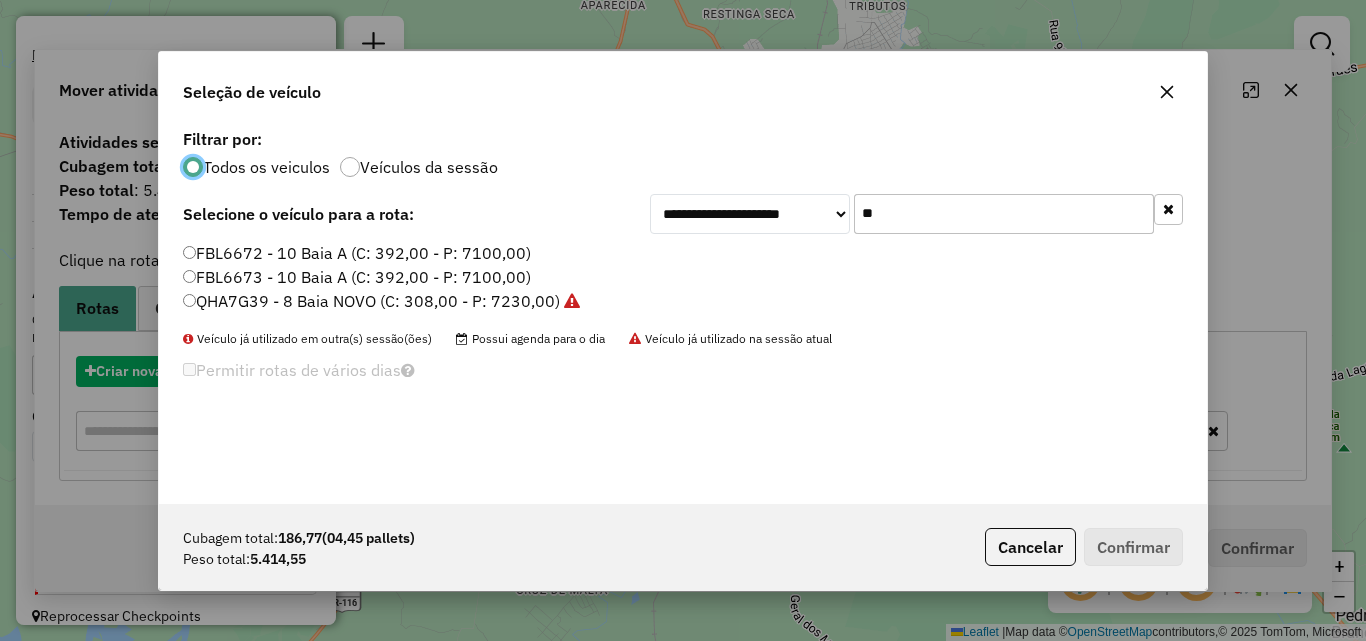 scroll, scrollTop: 11, scrollLeft: 6, axis: both 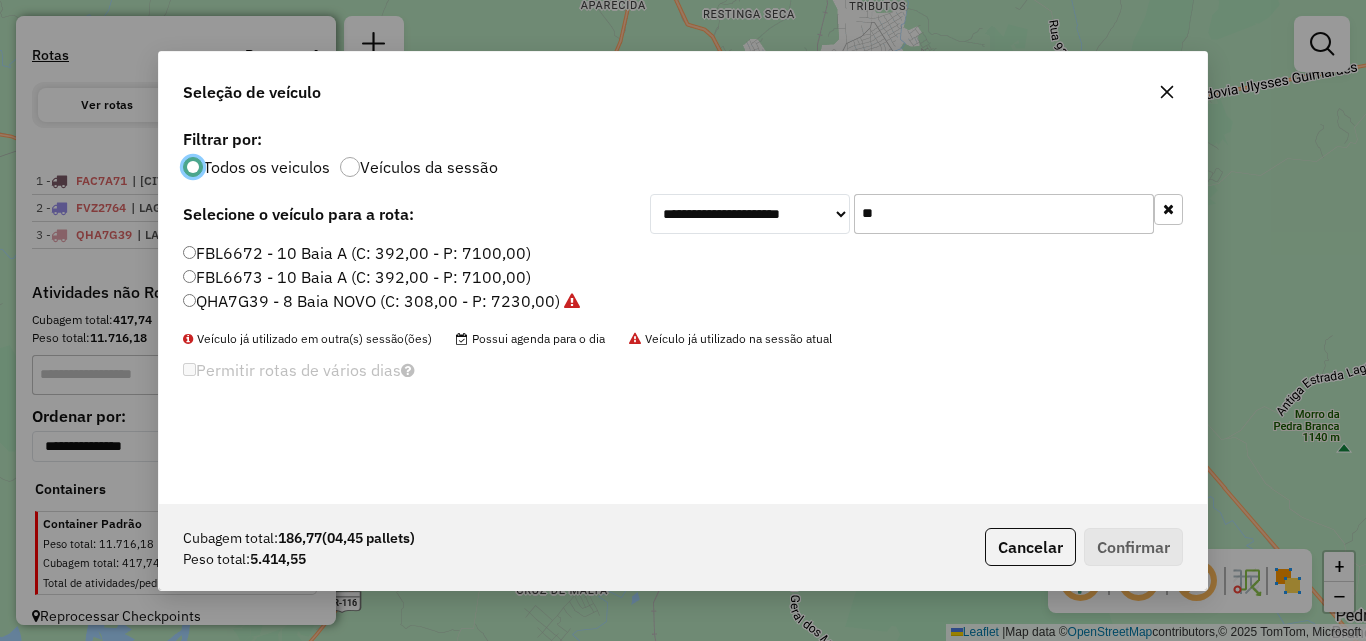 click on "**" 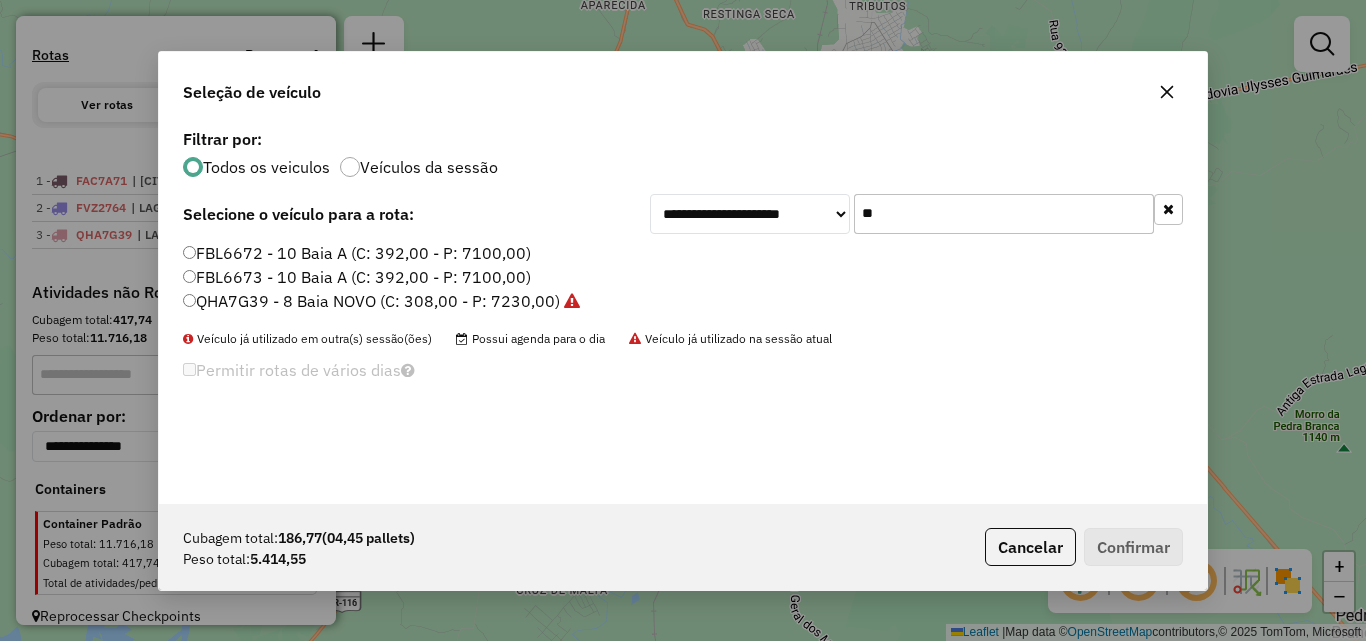 click on "**" 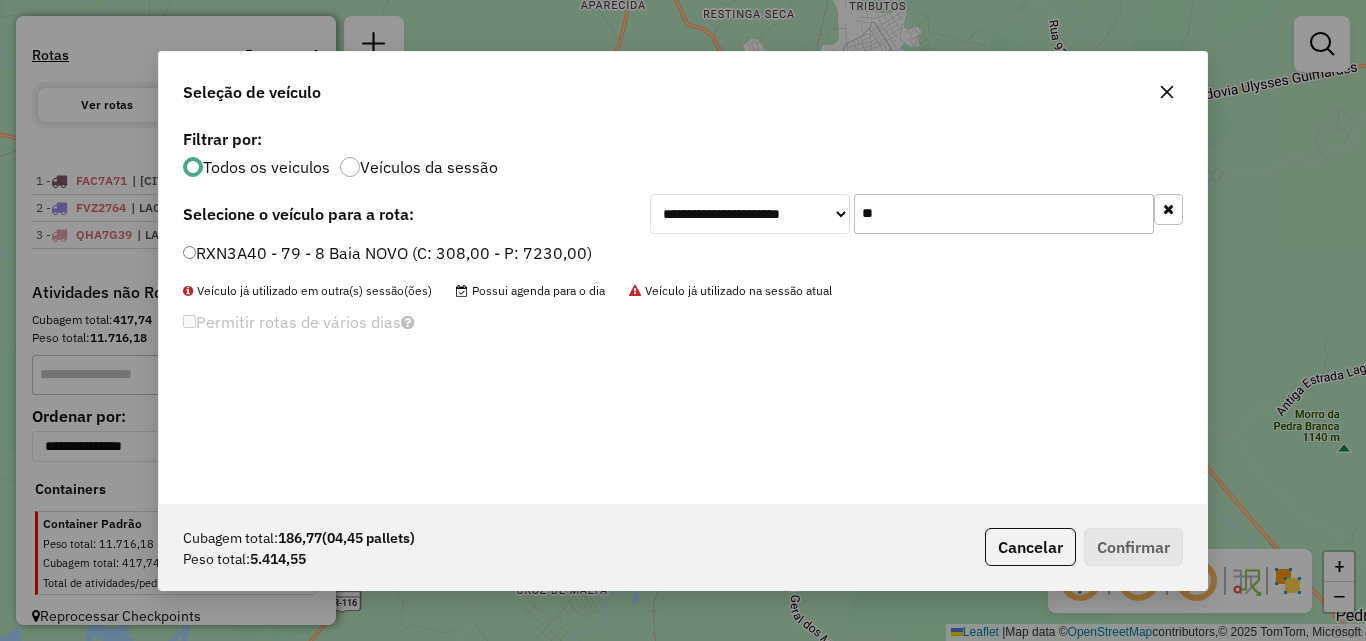 type on "**" 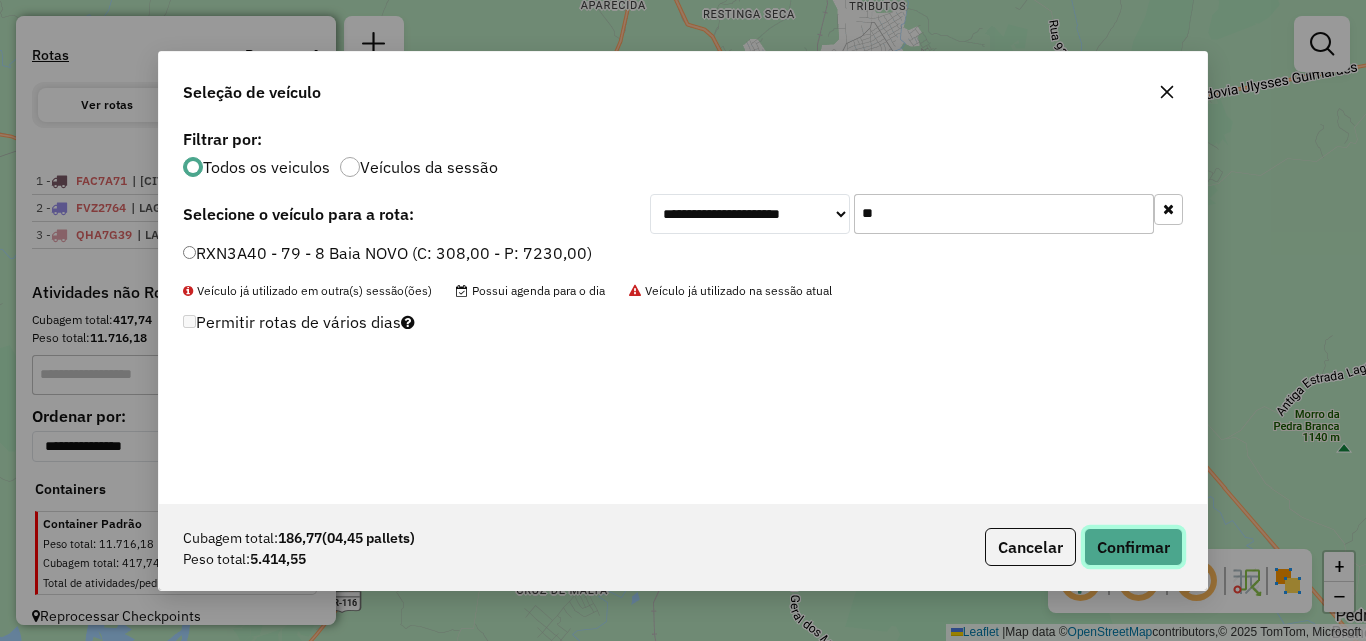 click on "Confirmar" 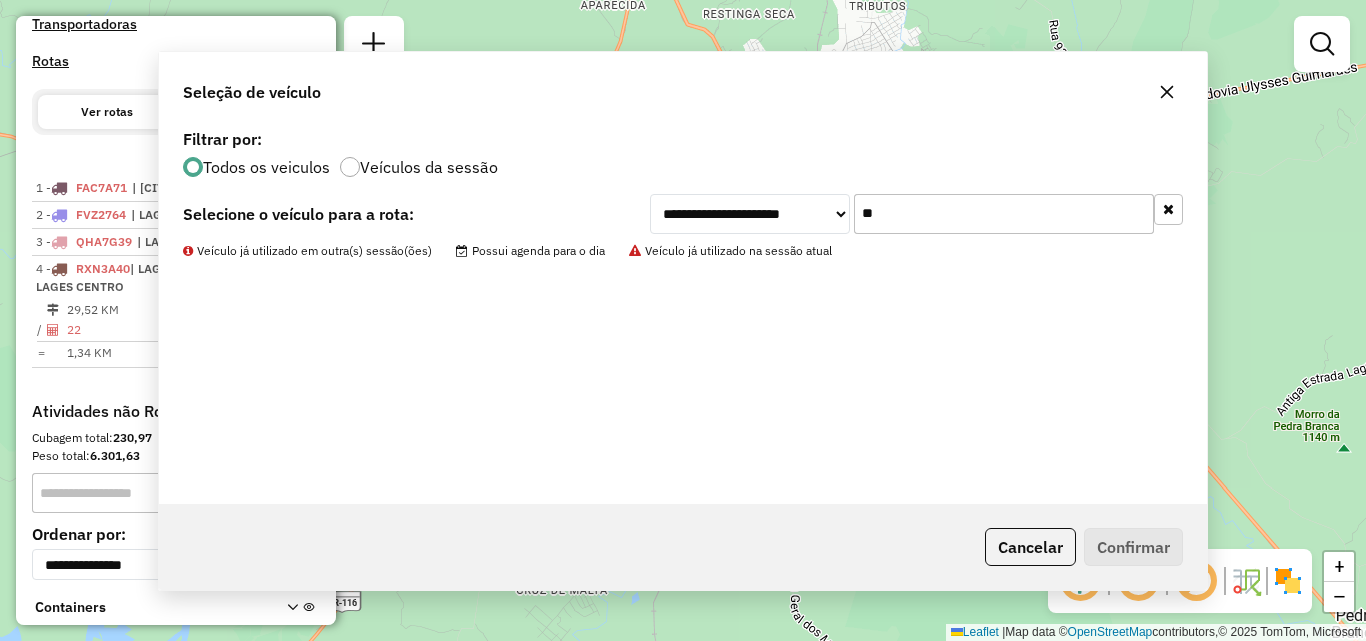scroll, scrollTop: 732, scrollLeft: 0, axis: vertical 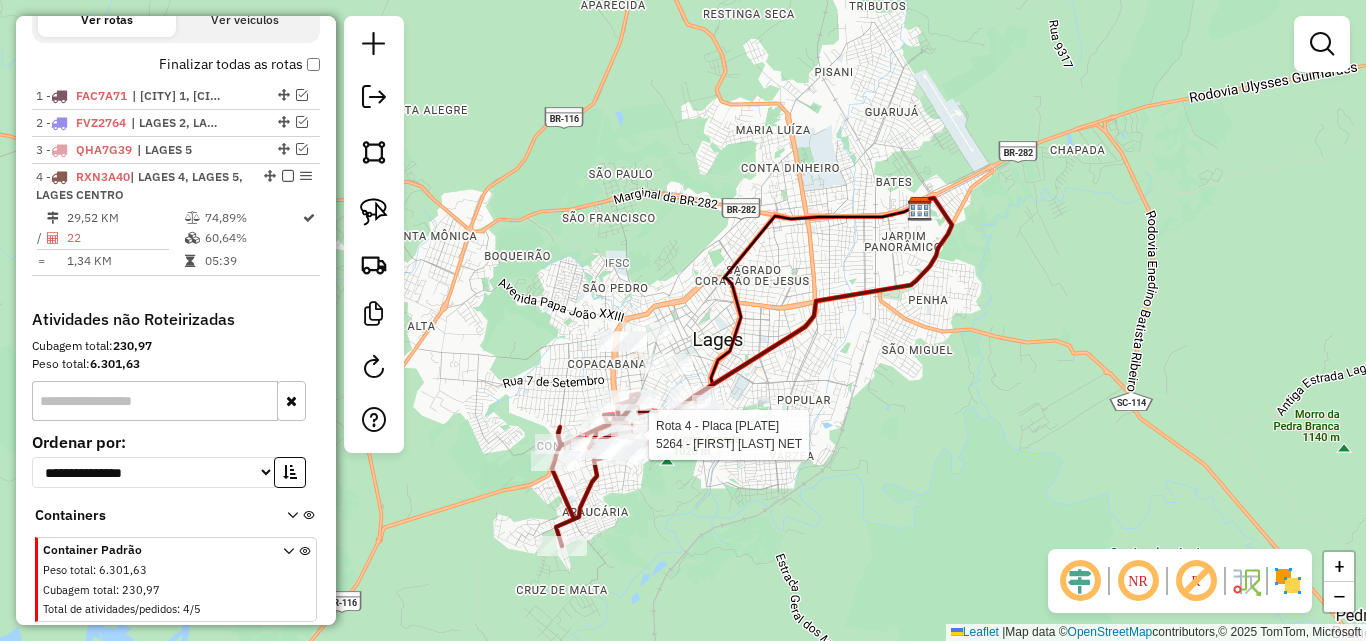 select on "*********" 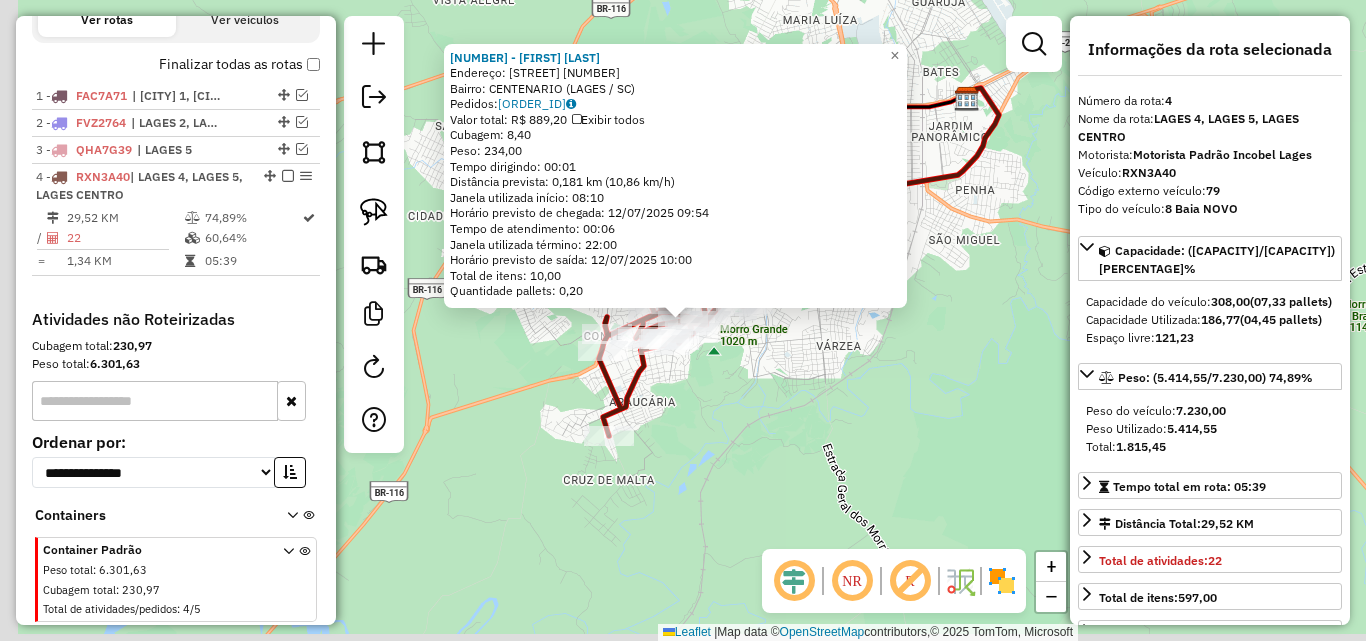 scroll, scrollTop: 777, scrollLeft: 0, axis: vertical 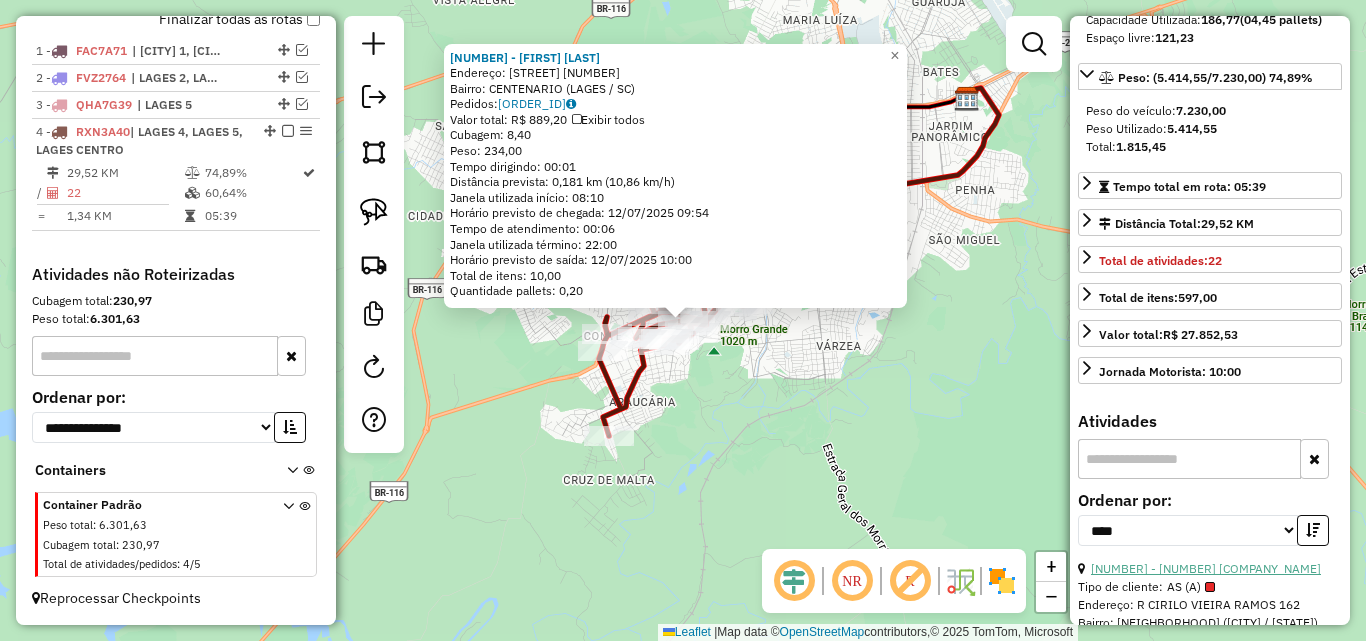 click on "[NUMBER] - [NUMBER] [COMPANY_NAME]" at bounding box center (1206, 568) 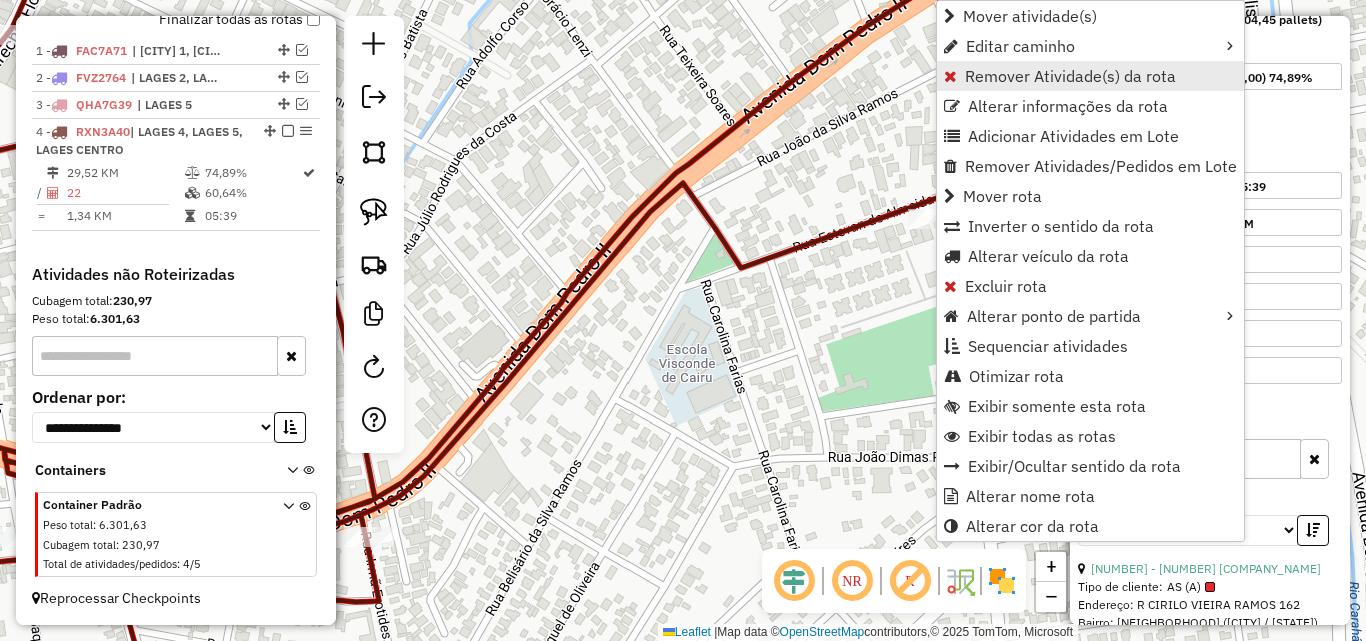 click on "Remover Atividade(s) da rota" at bounding box center [1090, 76] 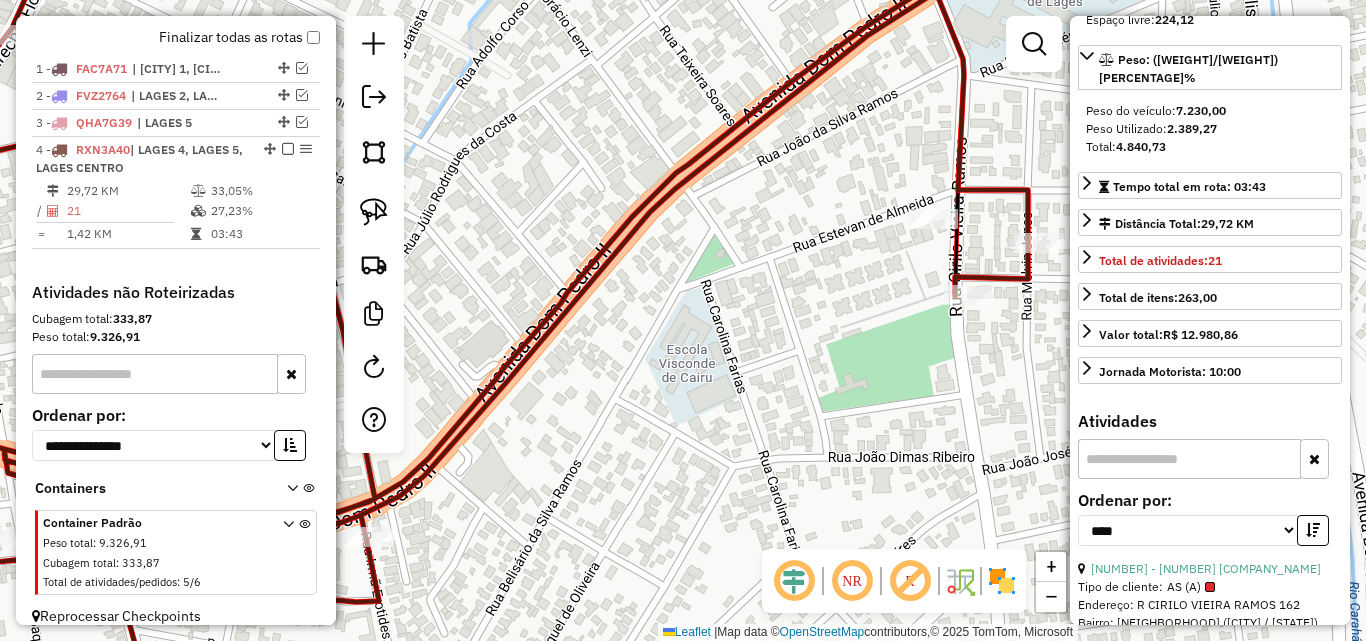 click on "**********" at bounding box center [1210, 526] 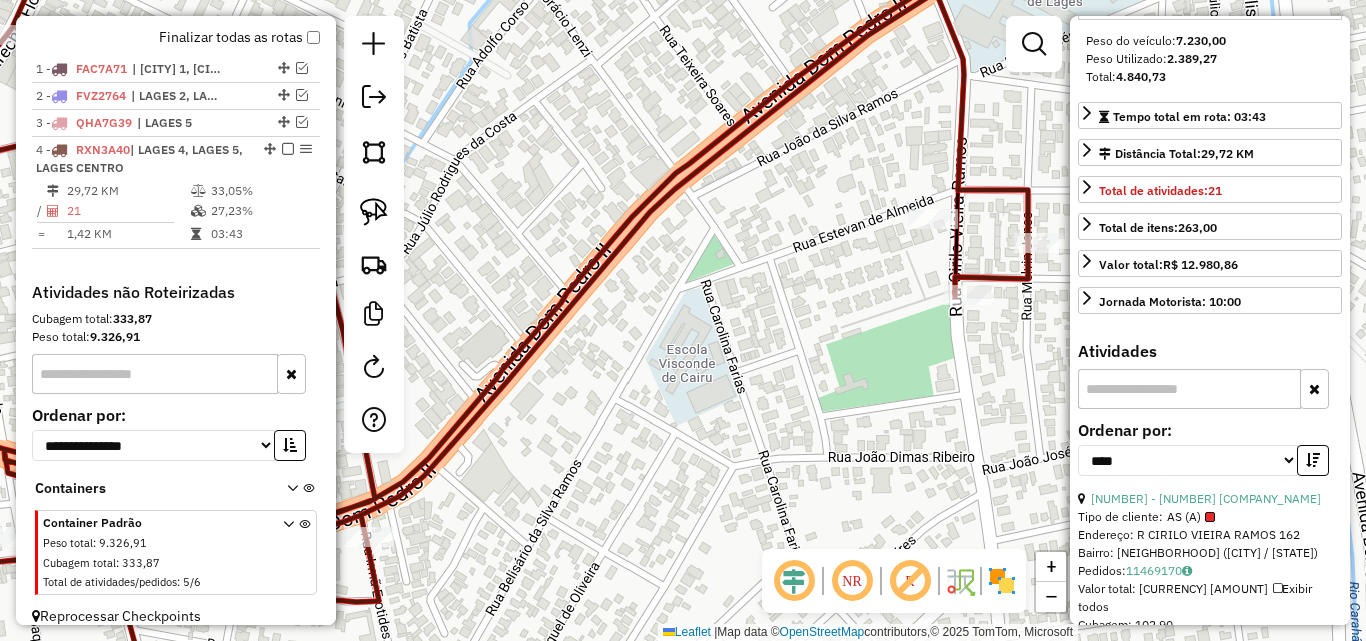 scroll, scrollTop: 400, scrollLeft: 0, axis: vertical 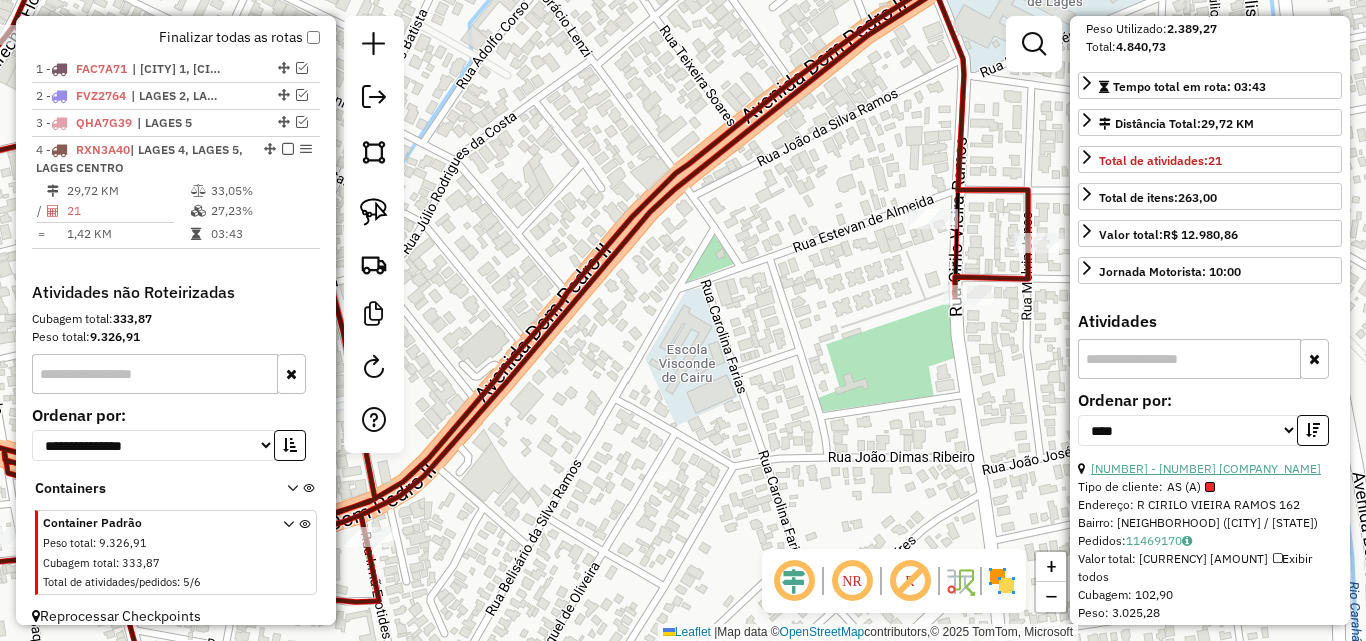 click on "[NUMBER] - [NUMBER] [COMPANY_NAME]" at bounding box center (1206, 468) 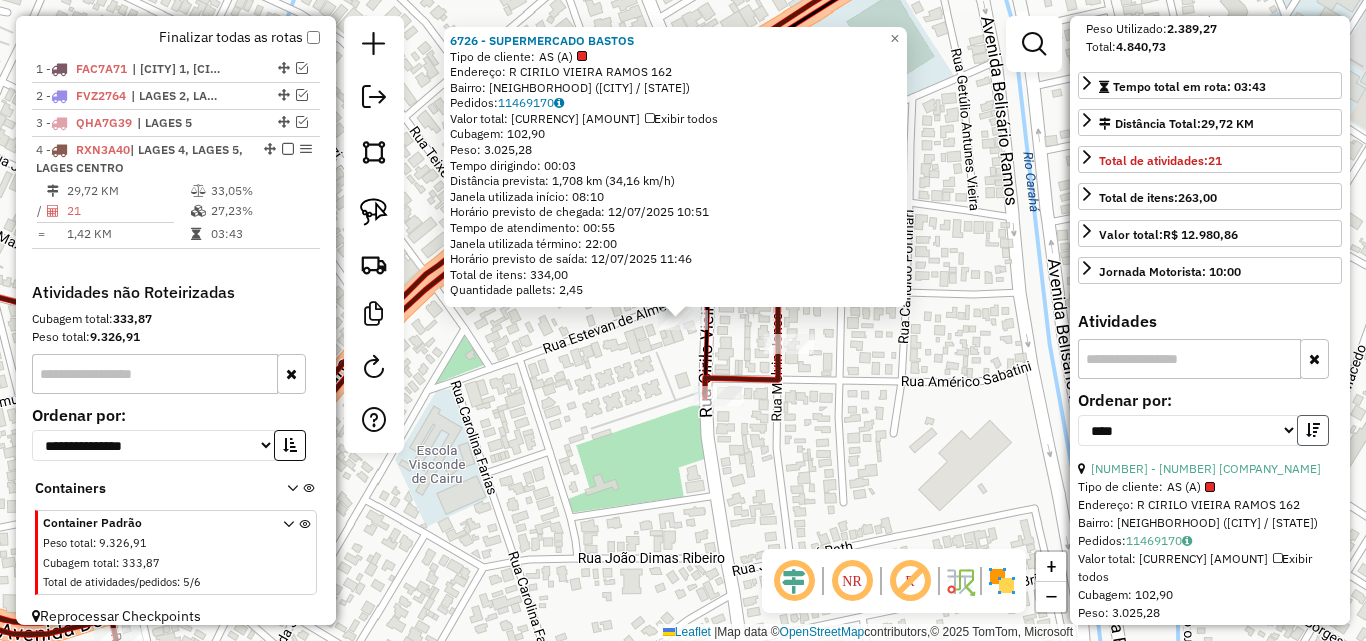 click at bounding box center (1313, 430) 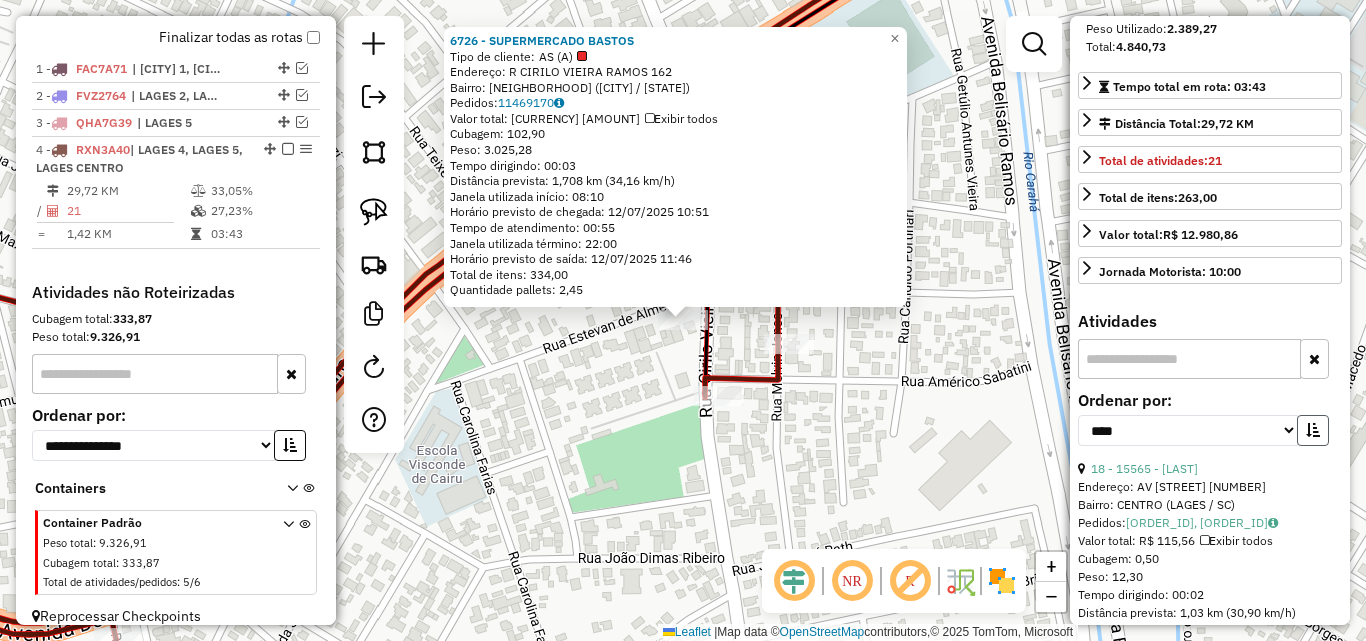 click at bounding box center [1313, 430] 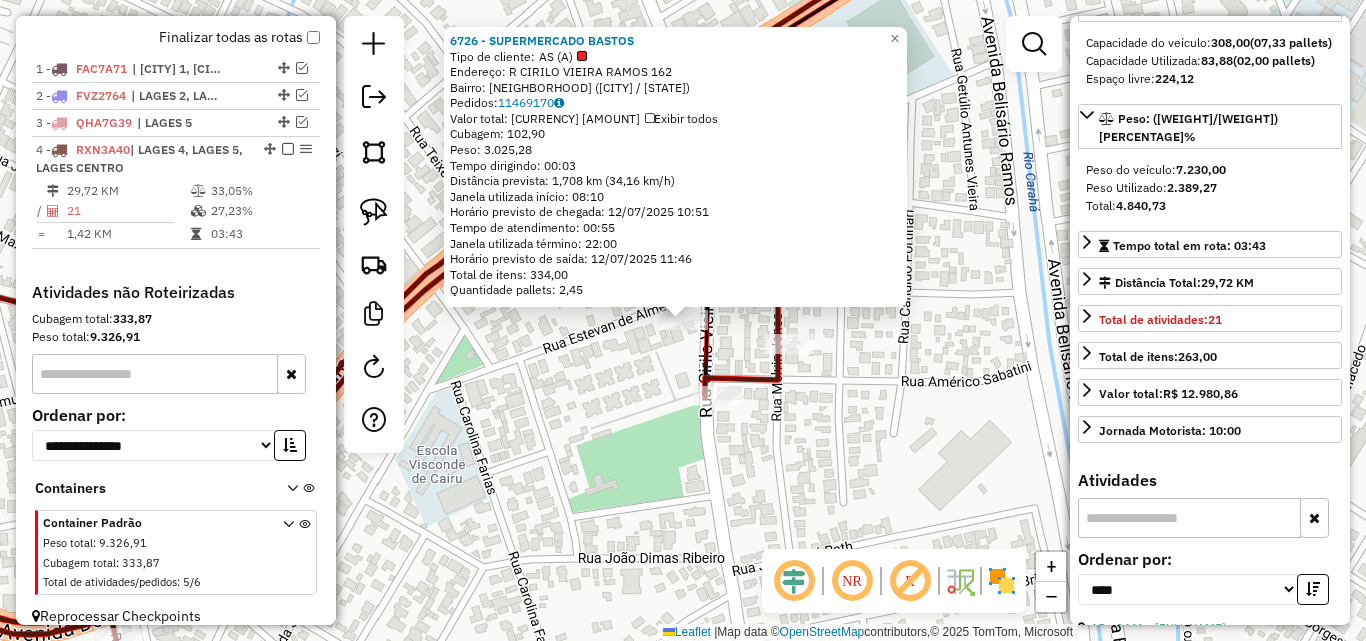 scroll, scrollTop: 200, scrollLeft: 0, axis: vertical 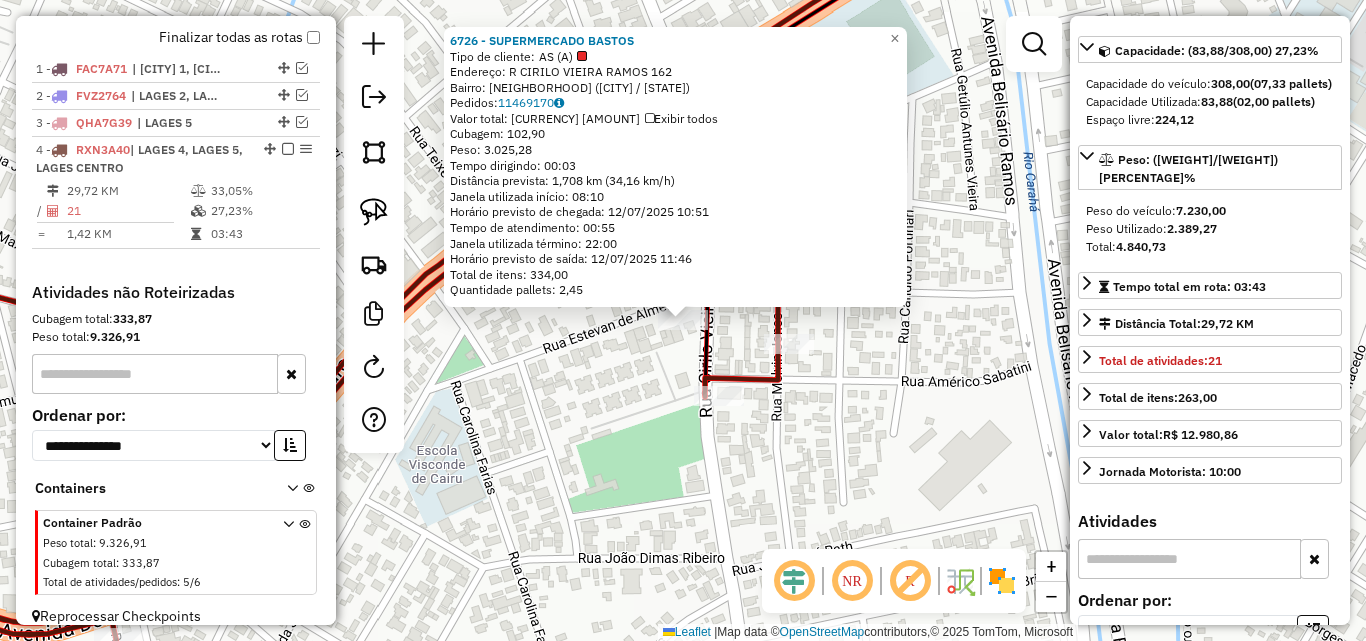 click on "Endereço: [STREET] [NUMBER]   Bairro: [NEIGHBORHOOD] ([CITY] / [STATE])   Pedidos:  [ORDER_ID]   Valor total: [CURRENCY] [AMOUNT]   Exibir todos   Cubagem: [CUBAGE]  Peso: [WEIGHT]  Tempo dirigindo: [TIME]   Distância prevista: [DISTANCE] ([SPEED] km/h)   Janela utilizada início: [TIME]   Horário previsto de chegada: [DATE] [TIME]   Tempo de atendimento: [TIME]   Janela utilizada término: [TIME]   Horário previsto de saída: [DATE] [TIME]   Total de itens: [ITEMS]   Quantidade pallets: [PALLETS]  × Janela de atendimento Grade de atendimento Capacidade Transportadoras Veículos Cliente Pedidos  Rotas Selecione os dias de semana para filtrar as janelas de atendimento  Seg   Ter   Qua   Qui   Sex   Sáb   Dom  Informe o período da janela de atendimento: De: Até:  Filtrar exatamente a janela do cliente  Considerar janela de atendimento padrão  Selecione os dias de semana para filtrar as grades de atendimento  Seg   Ter   Qua   Qui   Sex   Sáb   Dom   De:  +" 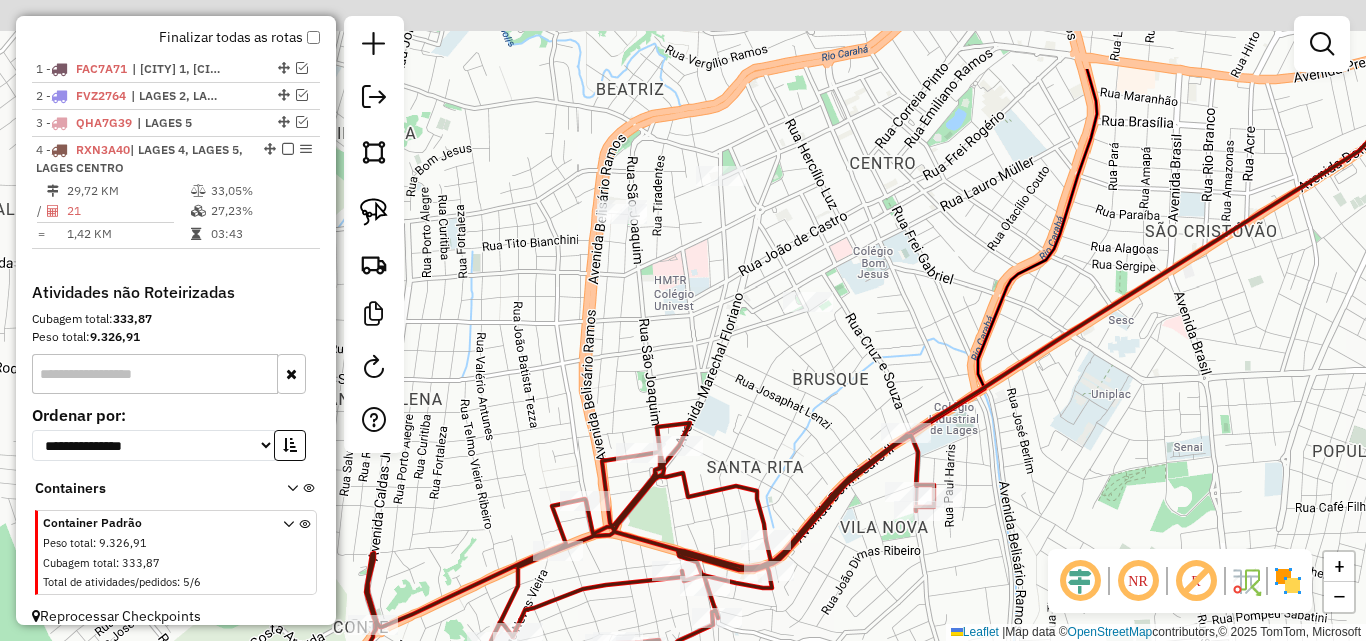 drag, startPoint x: 932, startPoint y: 307, endPoint x: 977, endPoint y: 446, distance: 146.1027 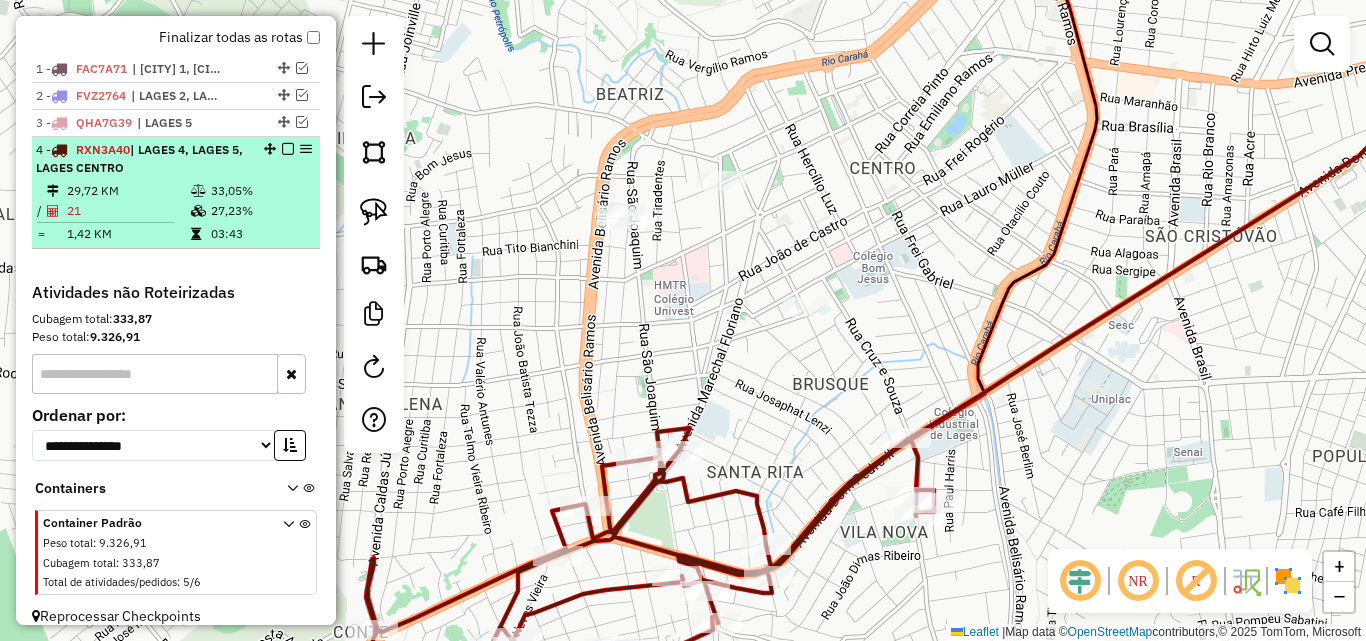 click on "4 - [NUMBER] [PLATE] | [CITY] 4, [CITY] [NUMBER], [CITY] [NUMBER]" at bounding box center [176, 159] 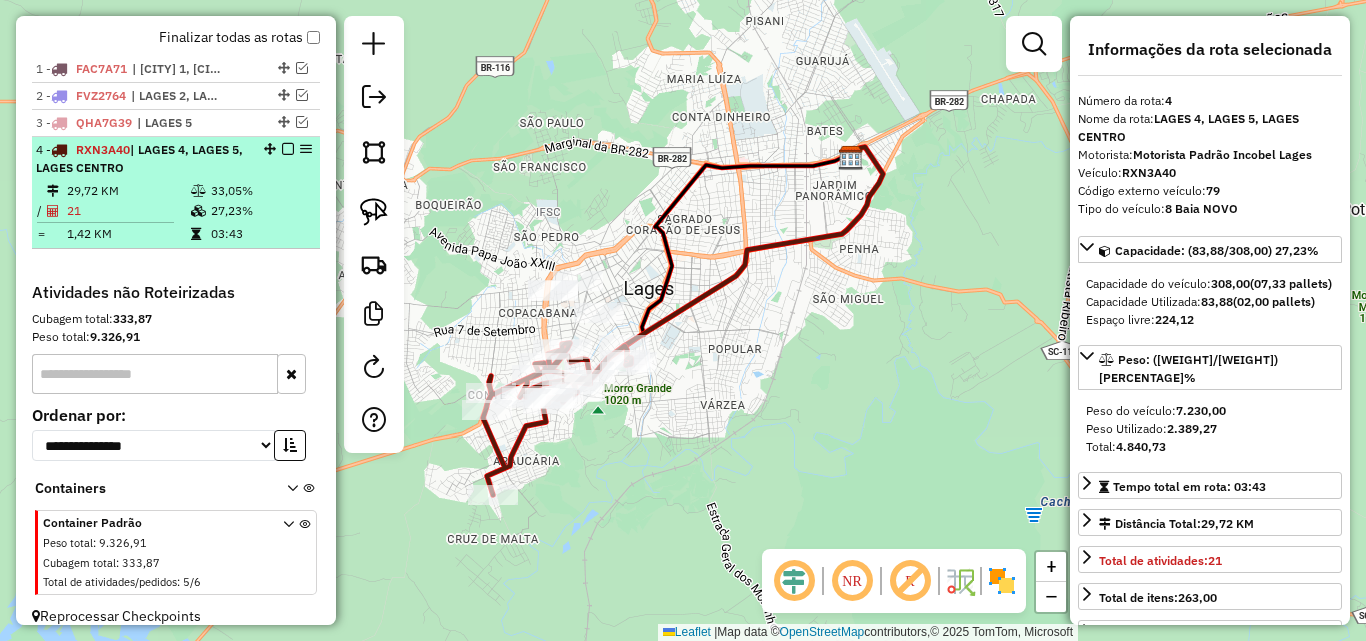 click at bounding box center (288, 149) 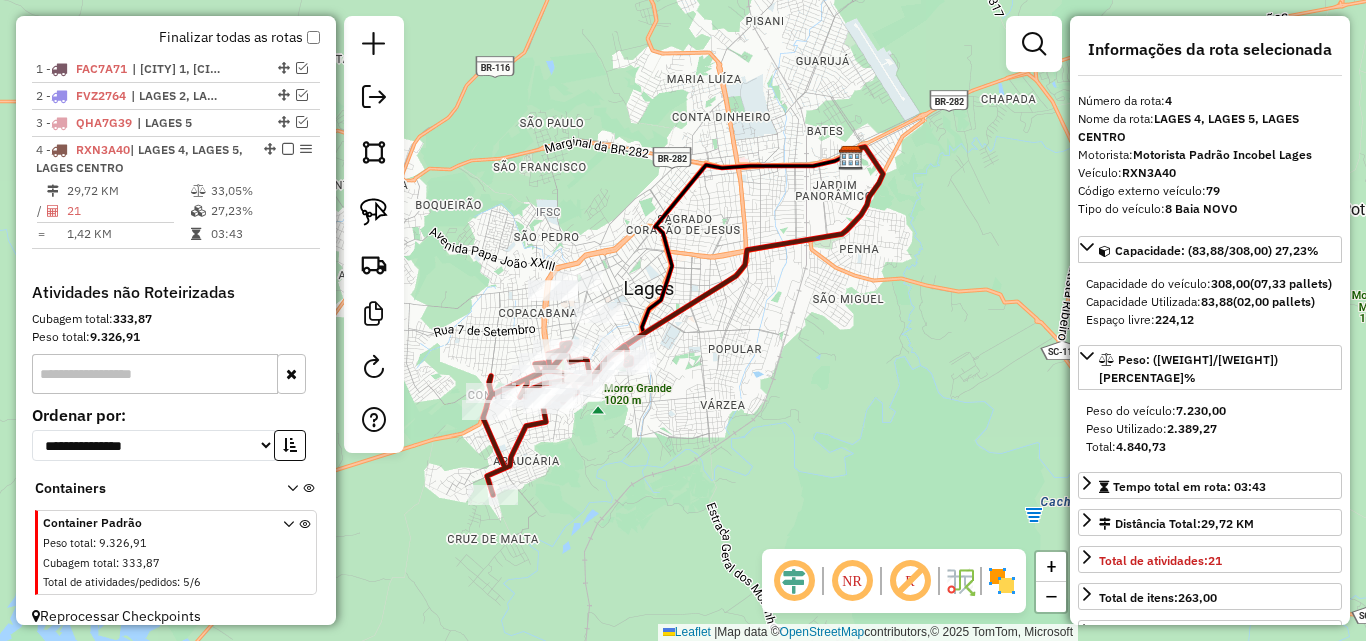scroll, scrollTop: 692, scrollLeft: 0, axis: vertical 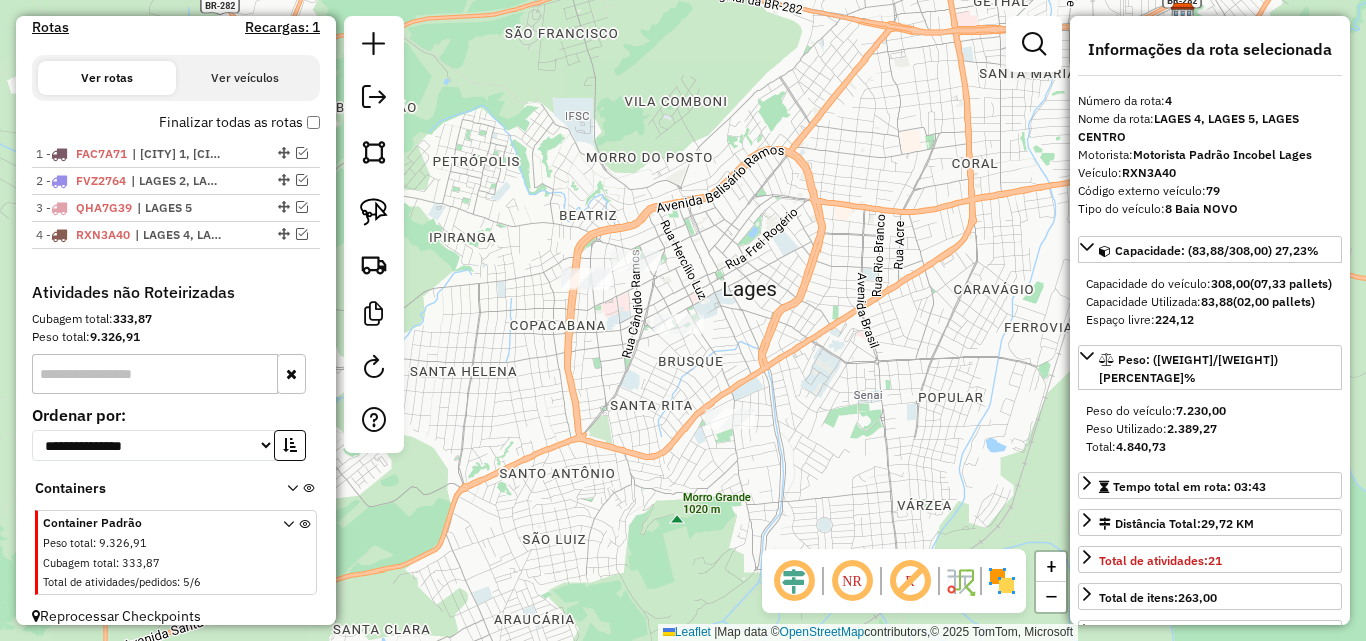 drag, startPoint x: 561, startPoint y: 323, endPoint x: 554, endPoint y: 351, distance: 28.86174 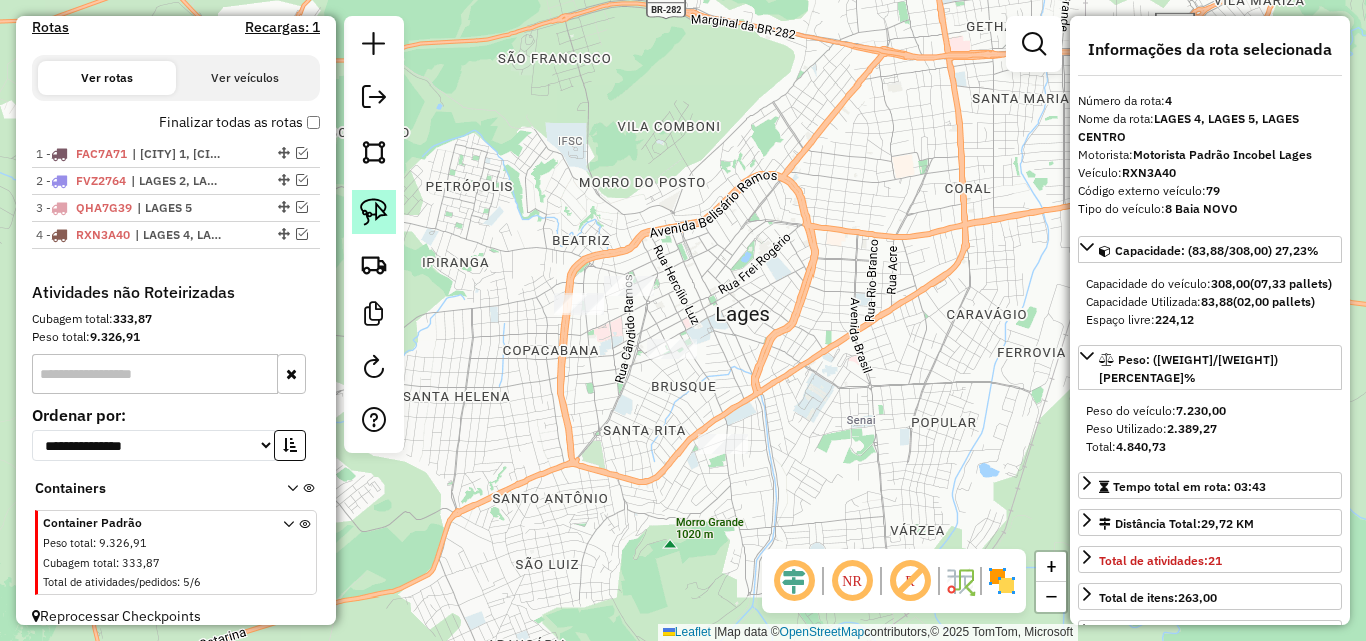 click 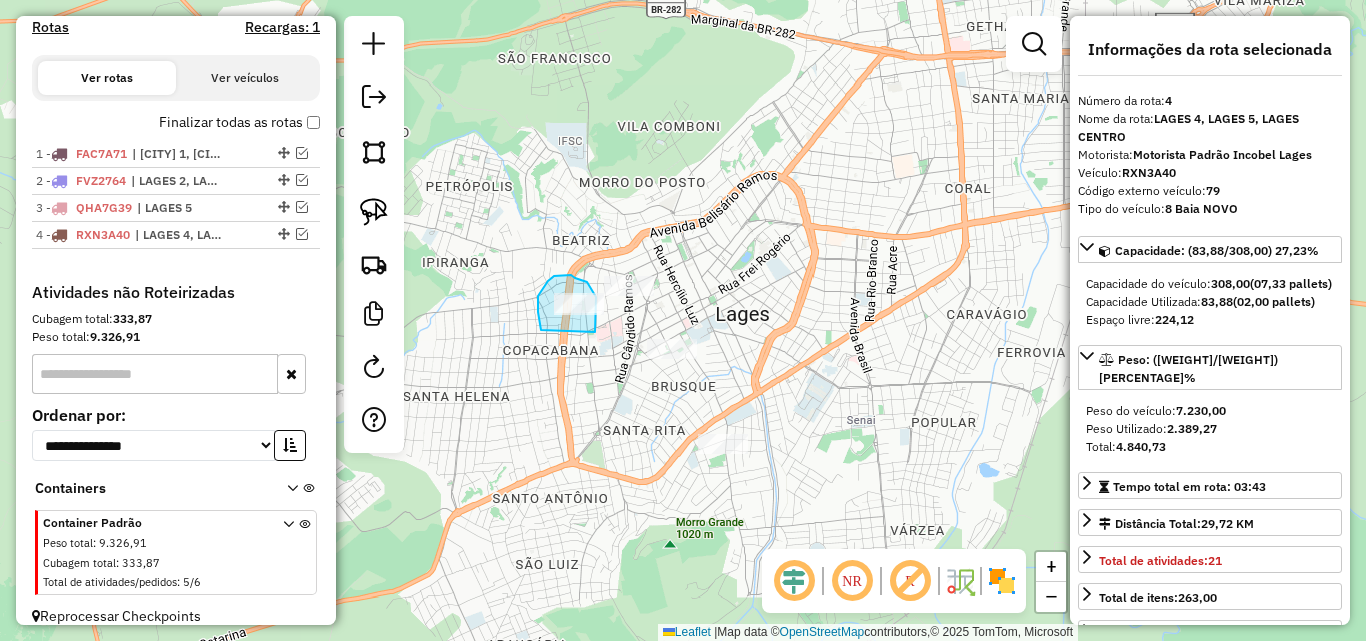 drag, startPoint x: 539, startPoint y: 319, endPoint x: 592, endPoint y: 335, distance: 55.362442 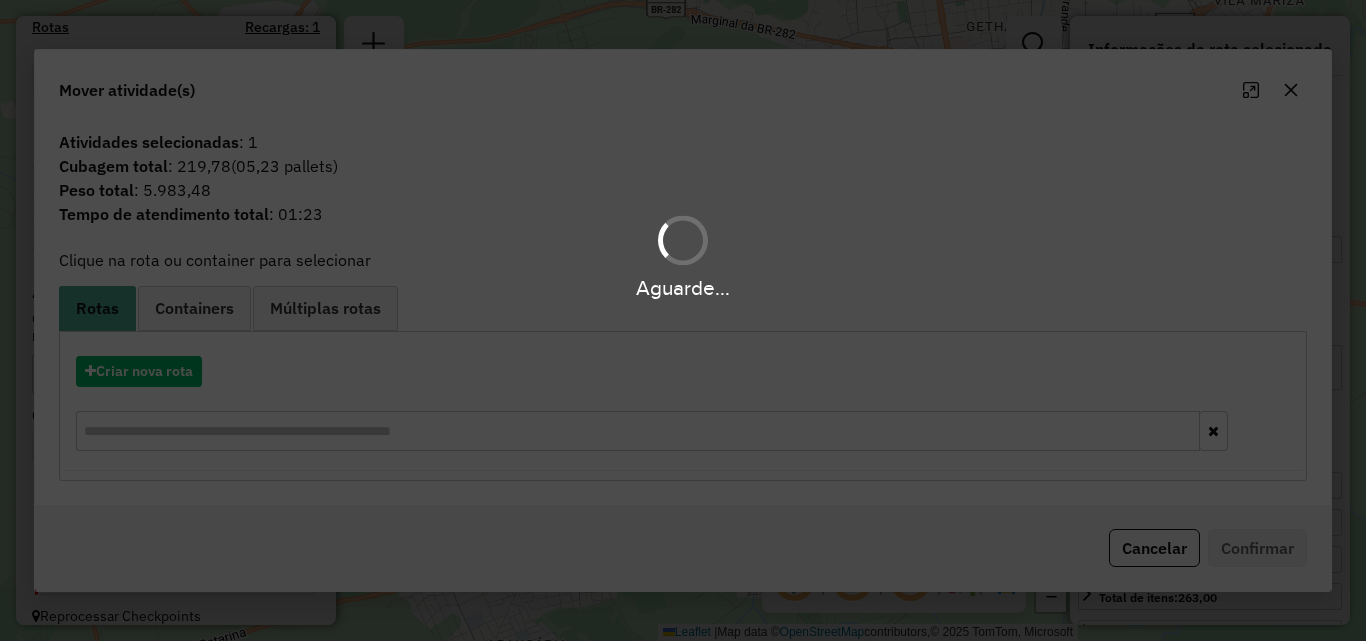 click on "Aguarde..." at bounding box center [683, 320] 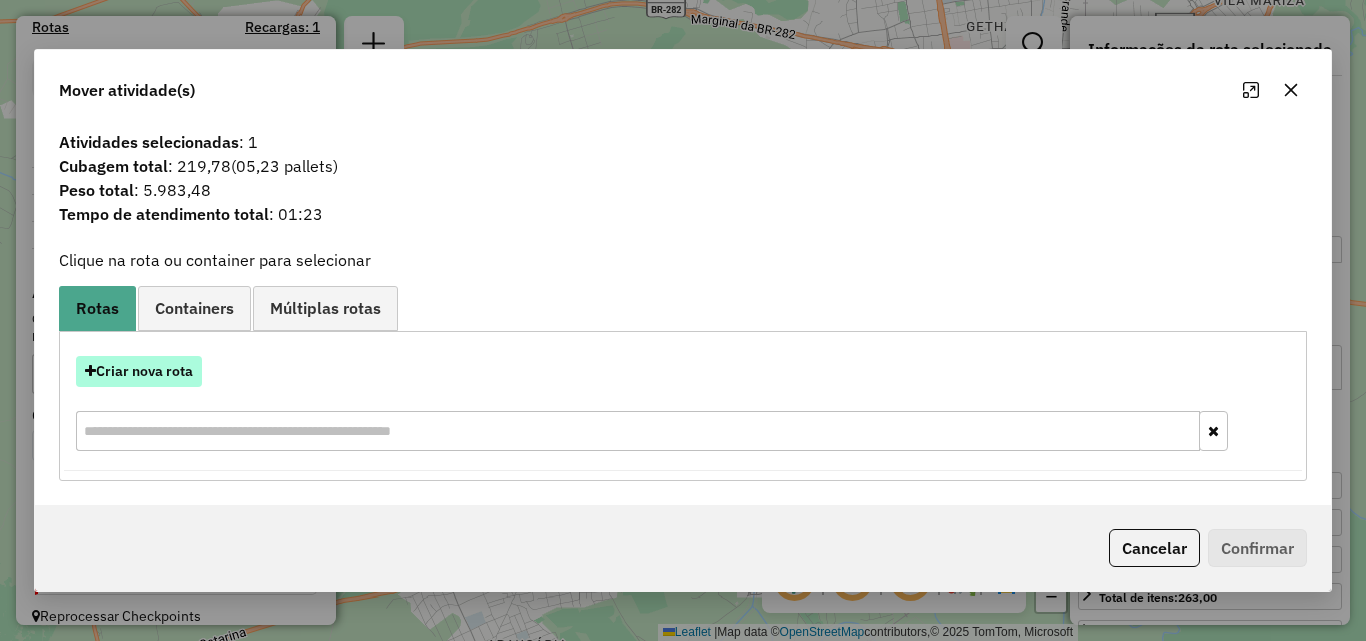 click on "Criar nova rota" at bounding box center (139, 371) 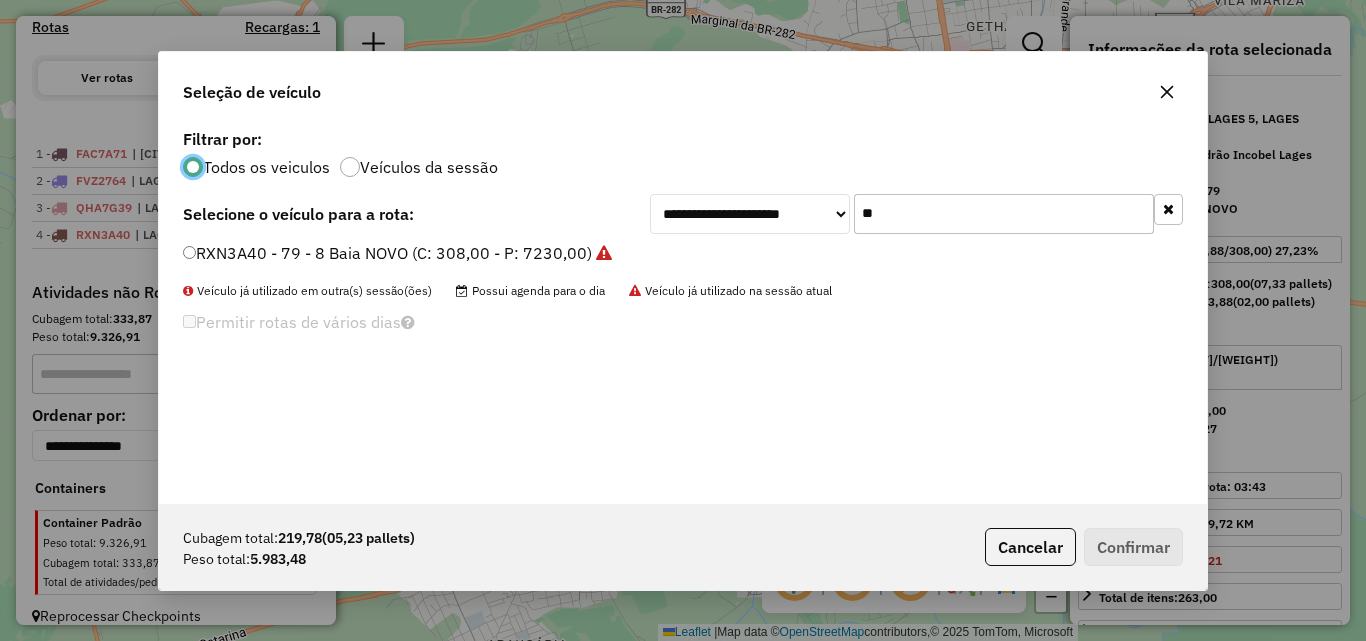 scroll, scrollTop: 11, scrollLeft: 6, axis: both 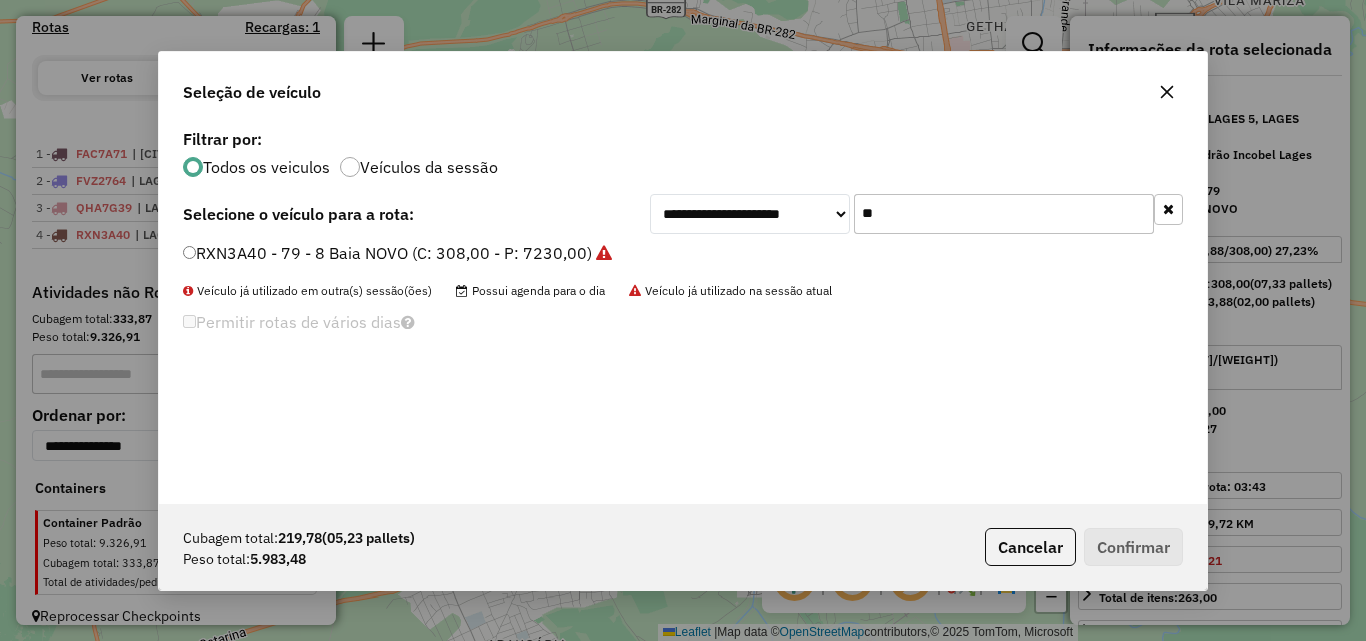 click on "**" 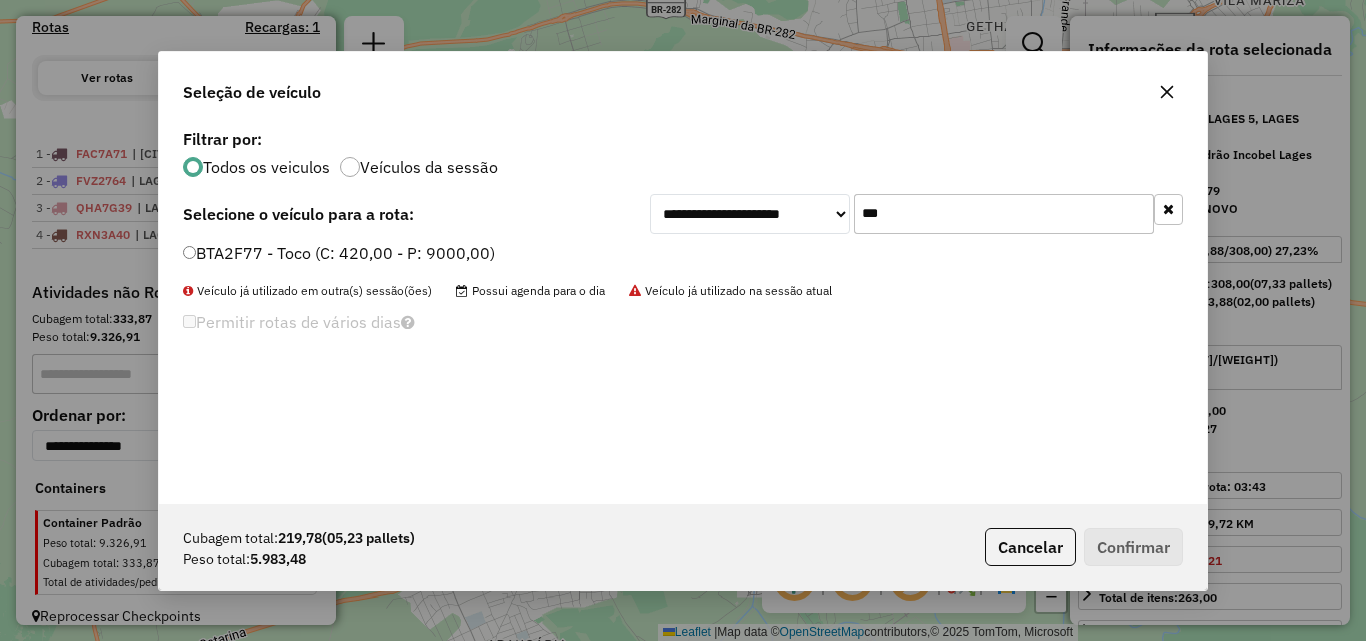 type on "***" 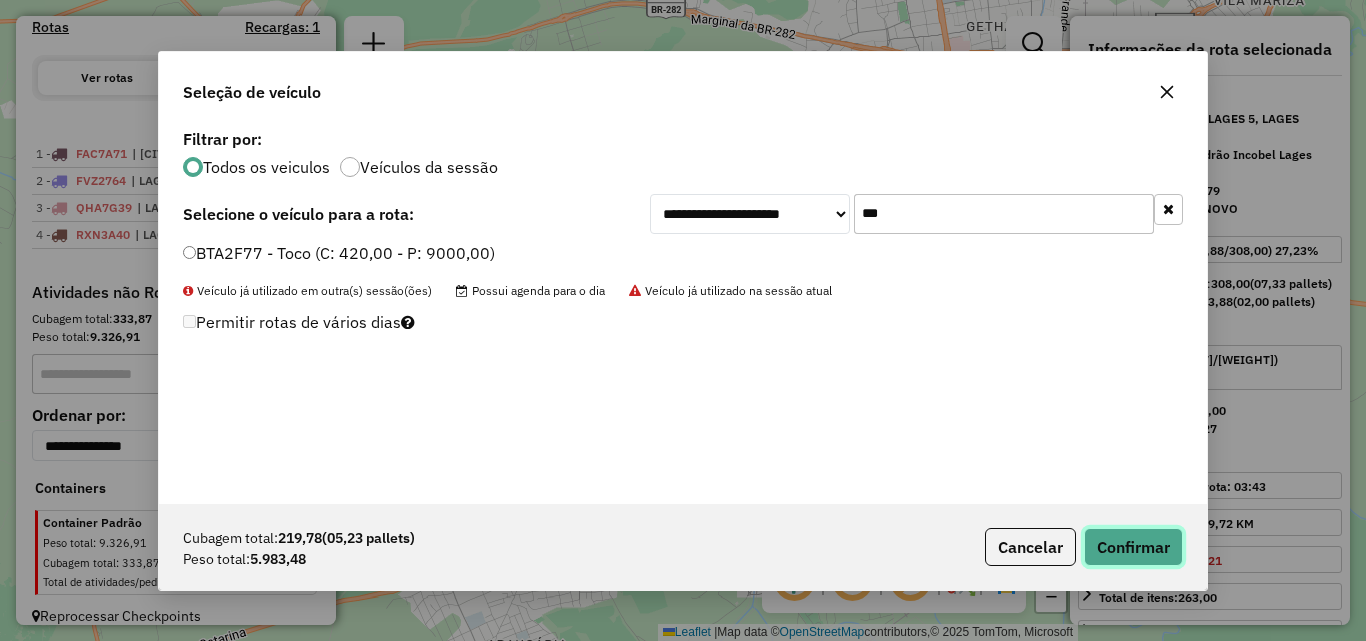 click on "Confirmar" 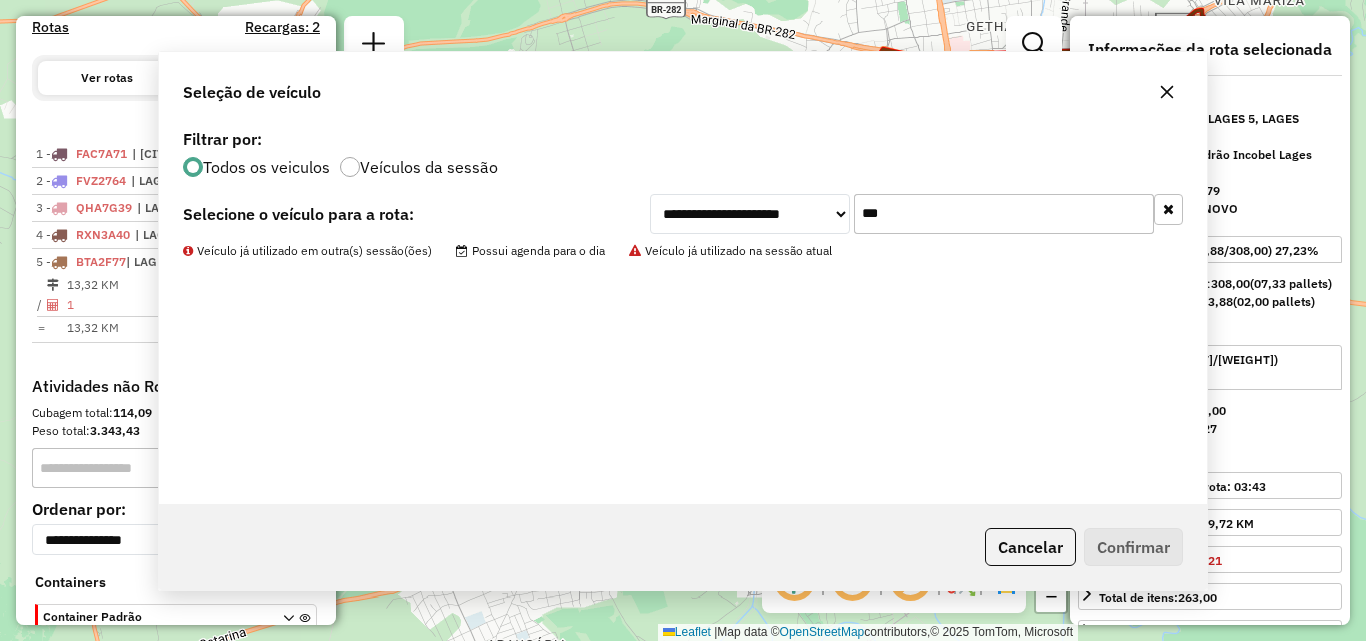 scroll, scrollTop: 786, scrollLeft: 0, axis: vertical 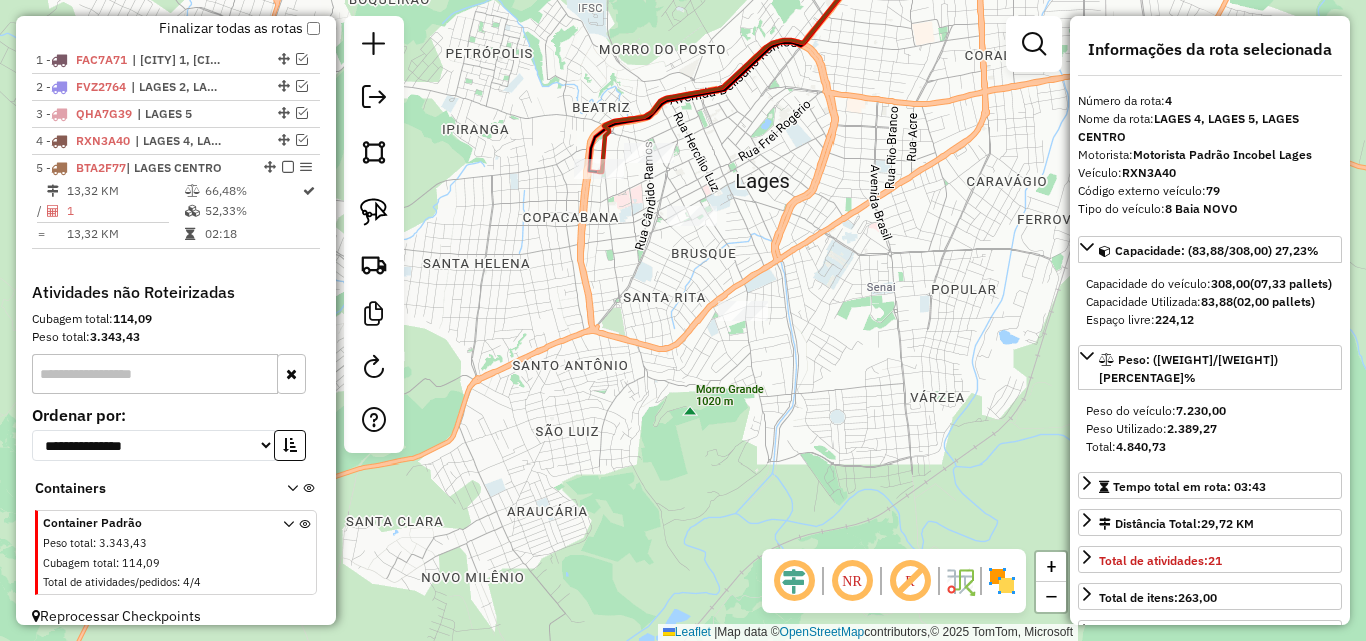 drag, startPoint x: 860, startPoint y: 465, endPoint x: 820, endPoint y: 323, distance: 147.52628 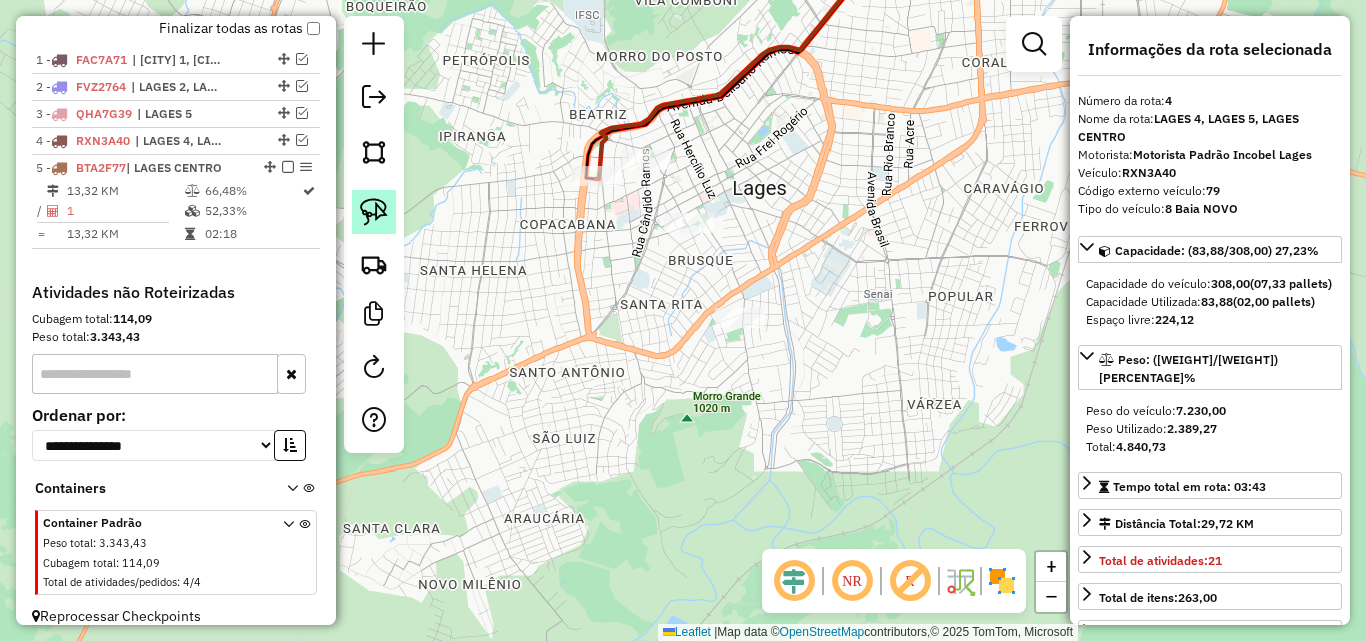 click 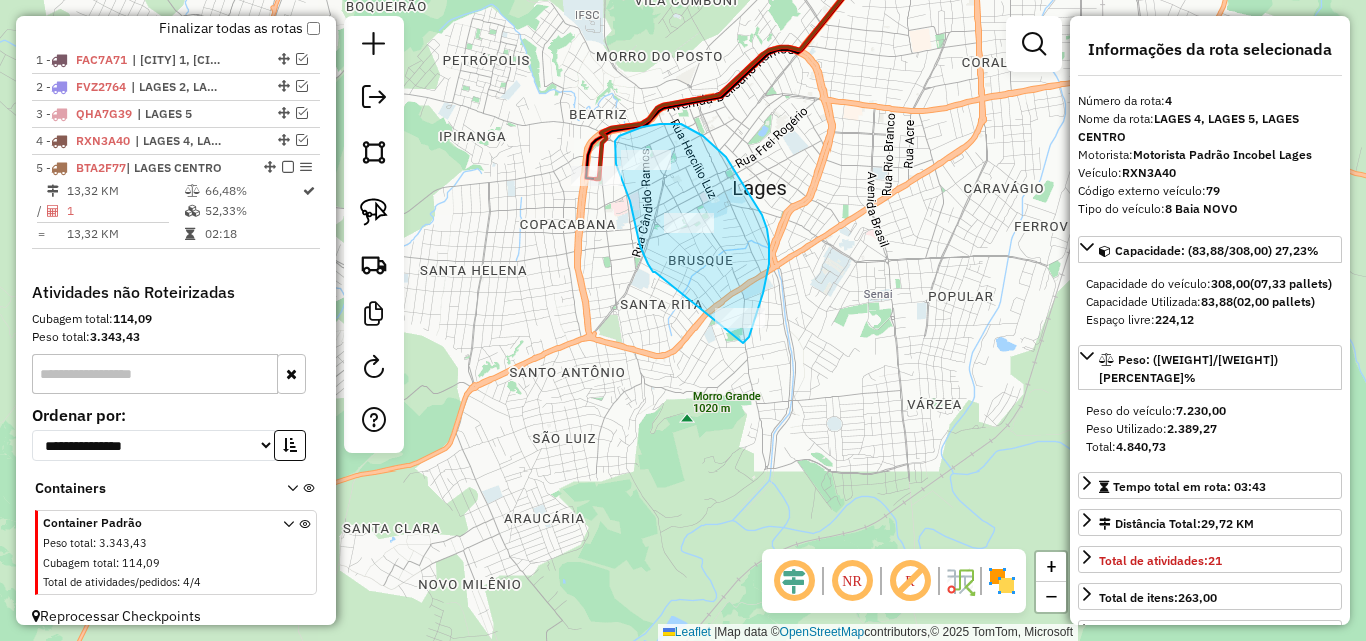 drag, startPoint x: 655, startPoint y: 272, endPoint x: 741, endPoint y: 343, distance: 111.5213 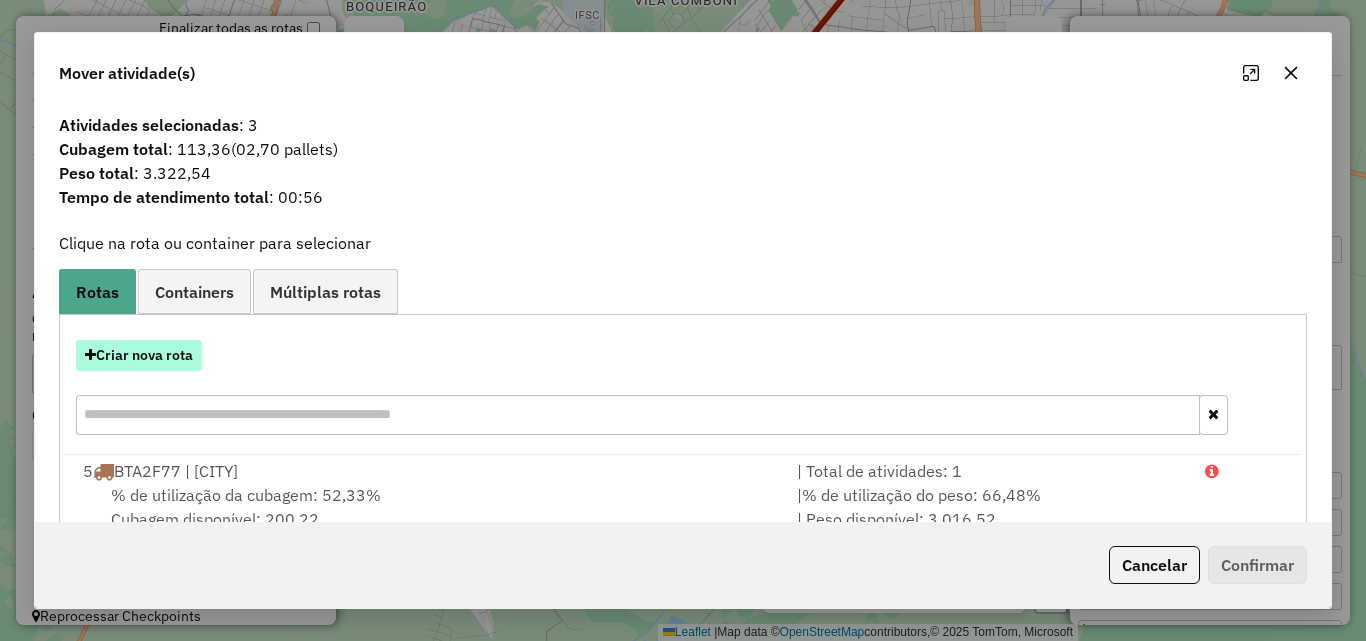 click on "Criar nova rota" at bounding box center (139, 355) 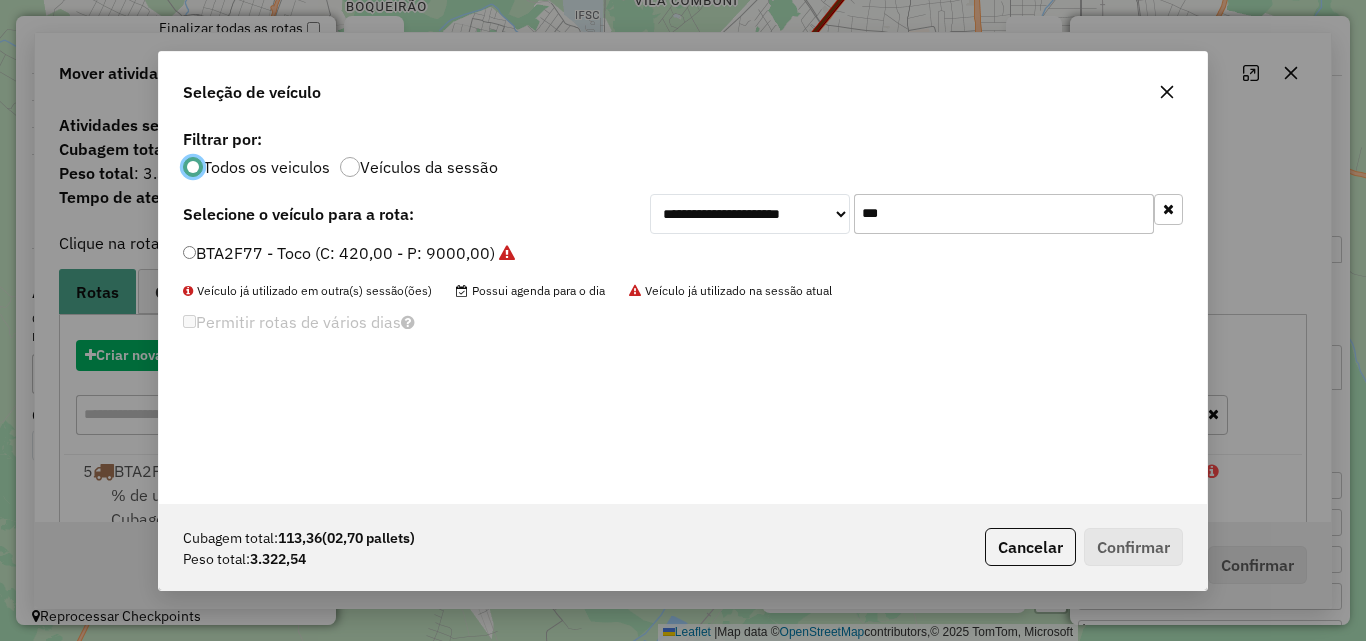 scroll, scrollTop: 11, scrollLeft: 6, axis: both 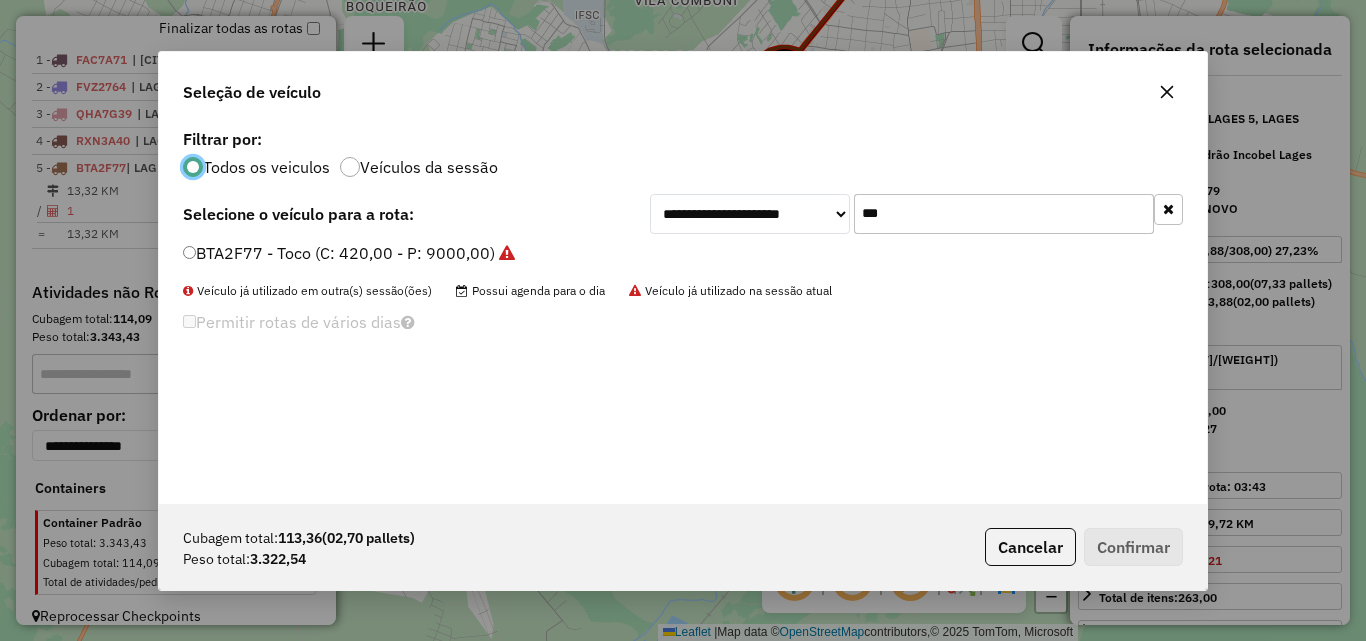 click on "***" 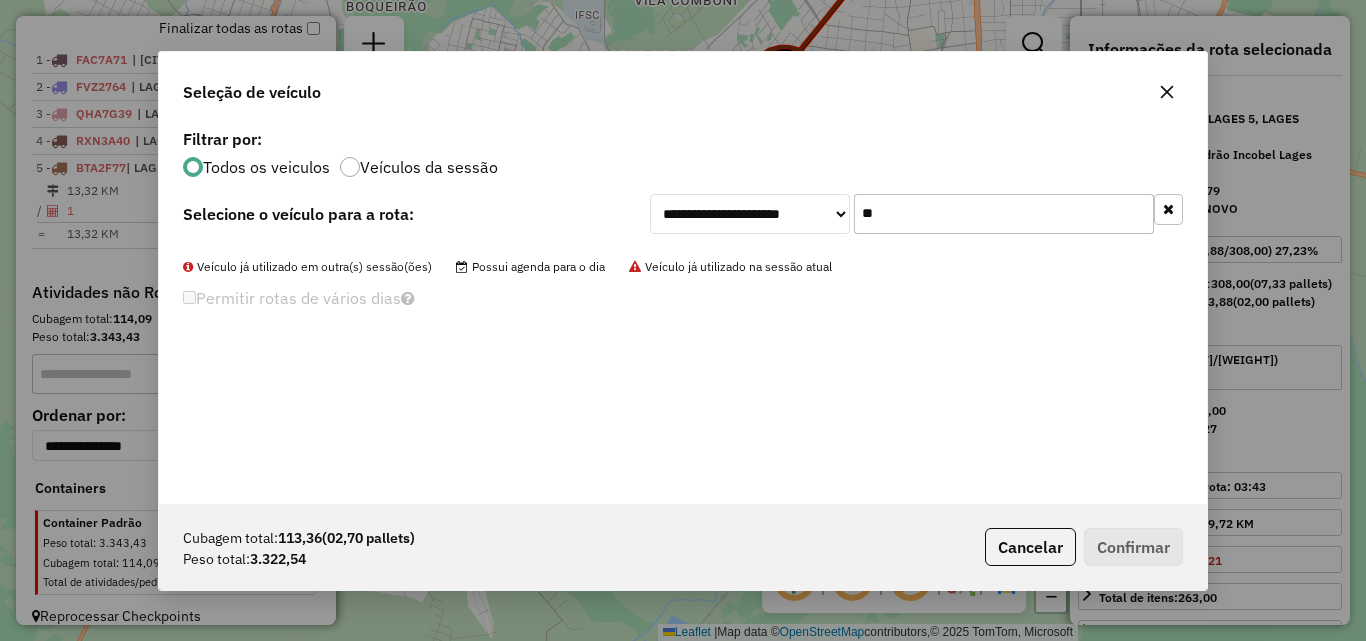 type on "*" 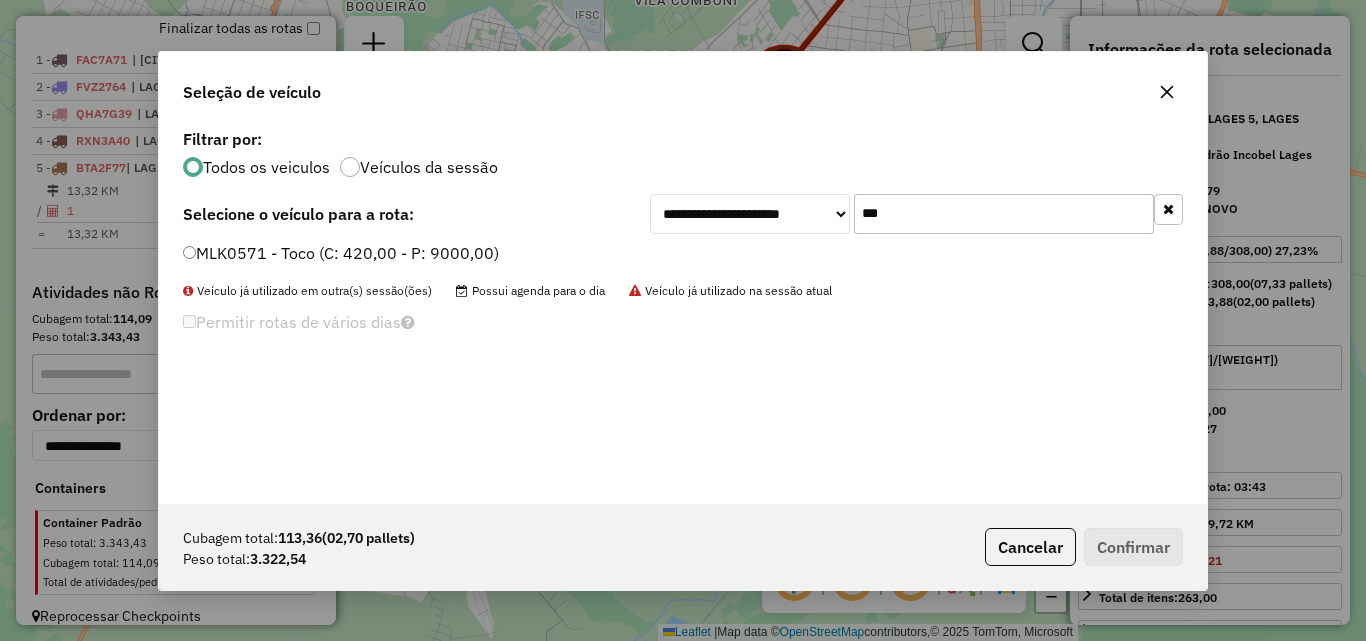 type on "***" 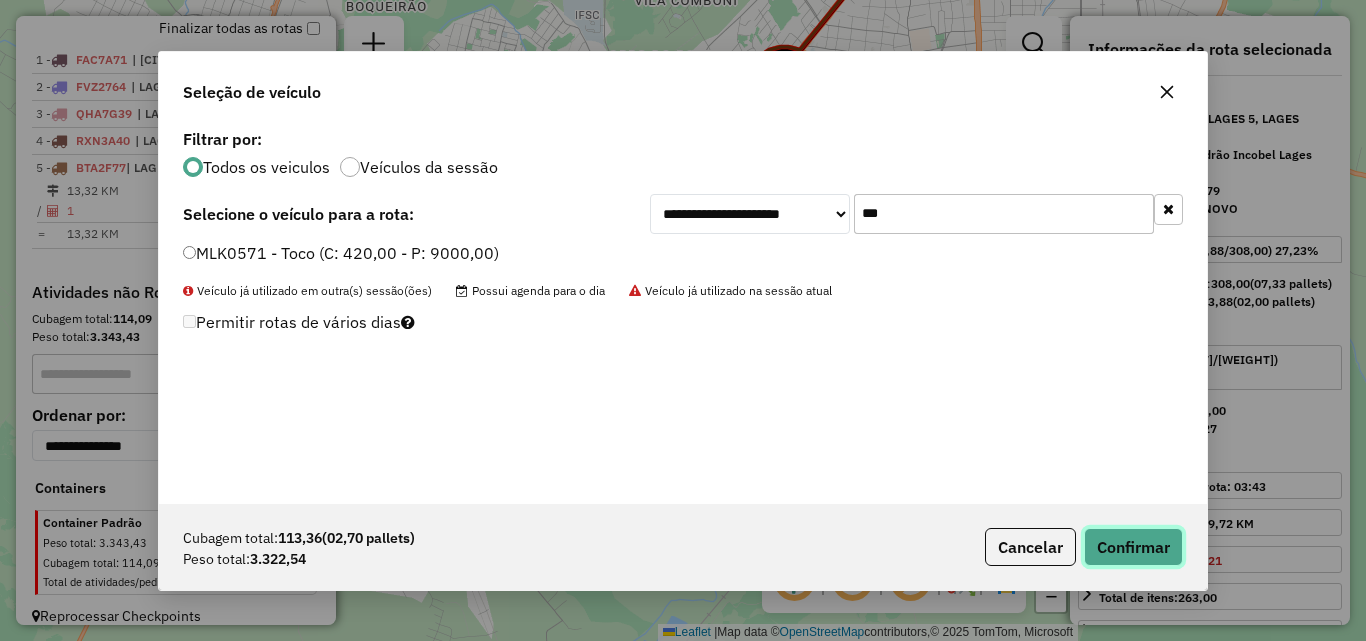 click on "Confirmar" 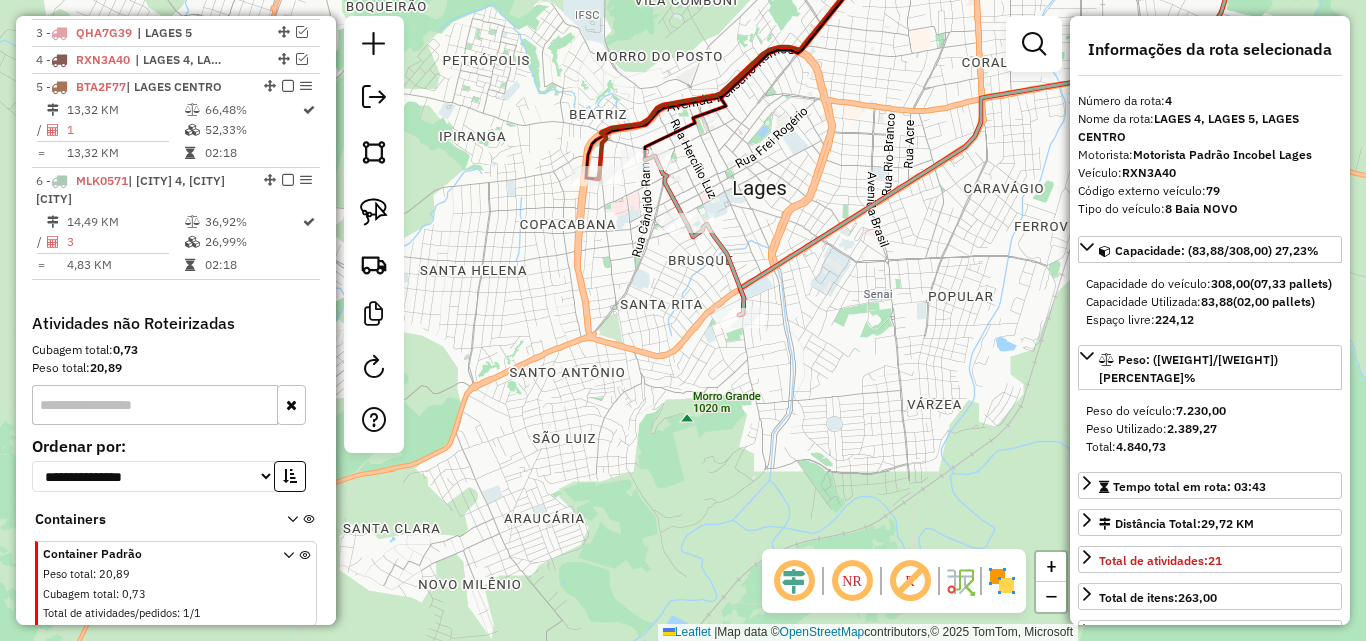 scroll, scrollTop: 880, scrollLeft: 0, axis: vertical 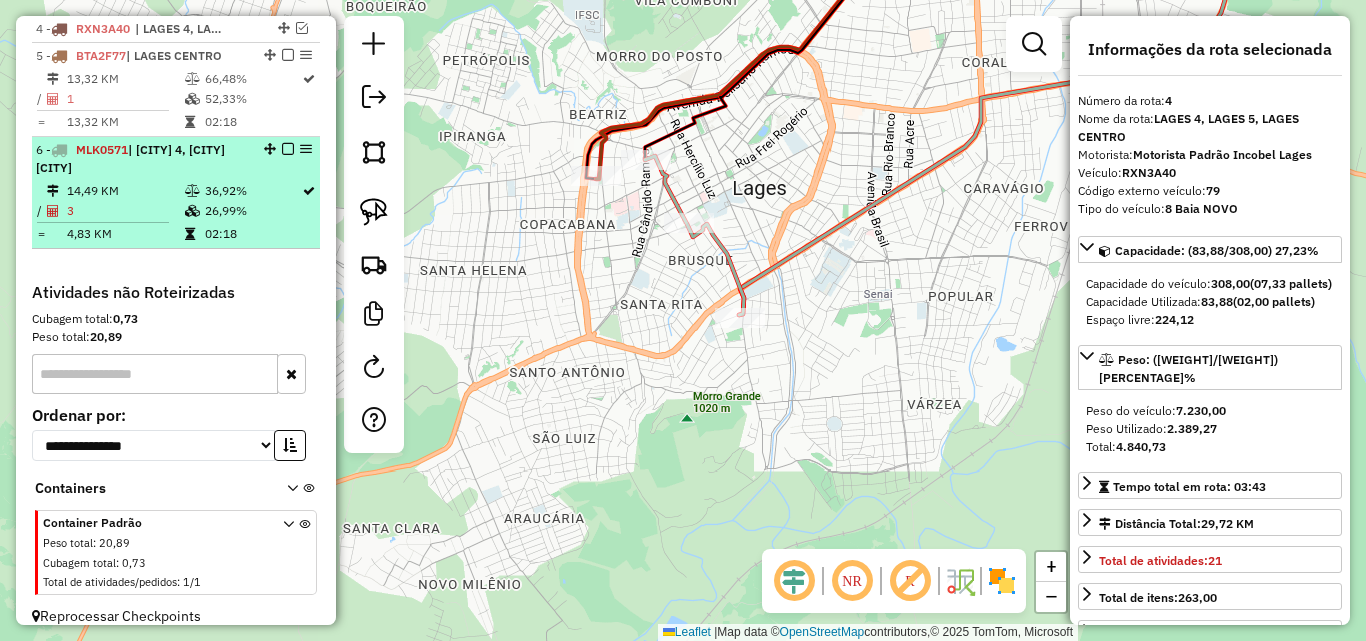 click at bounding box center [288, 149] 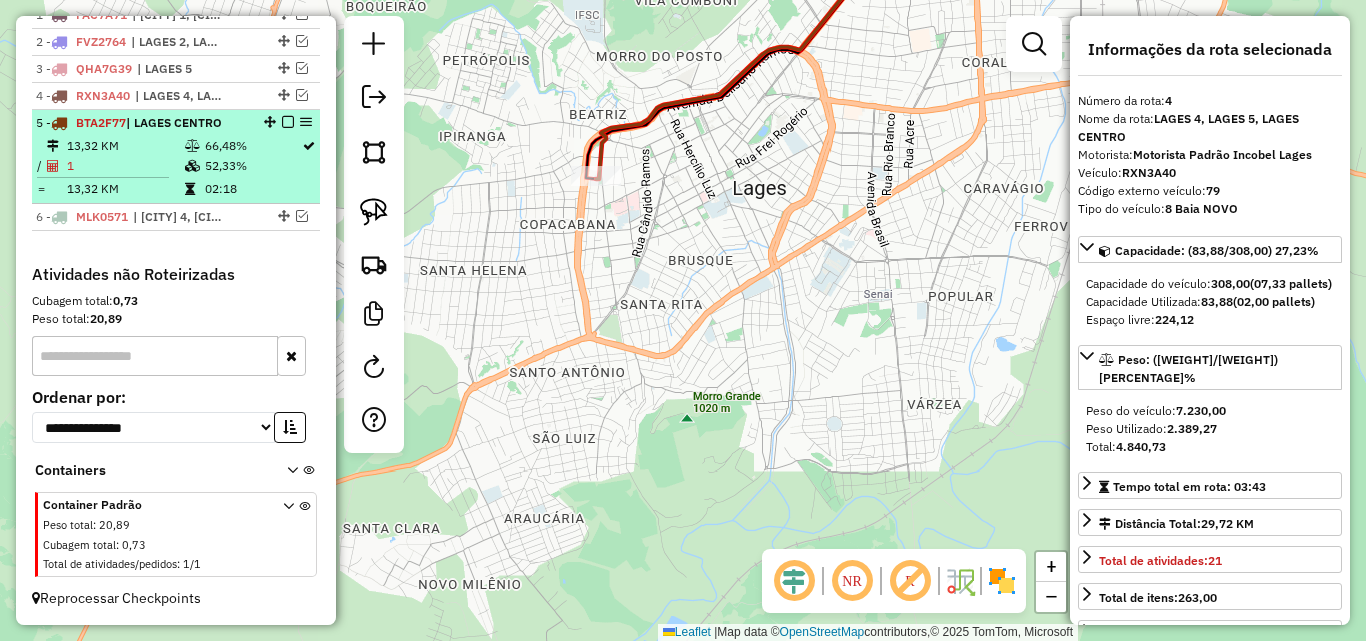 click at bounding box center [288, 122] 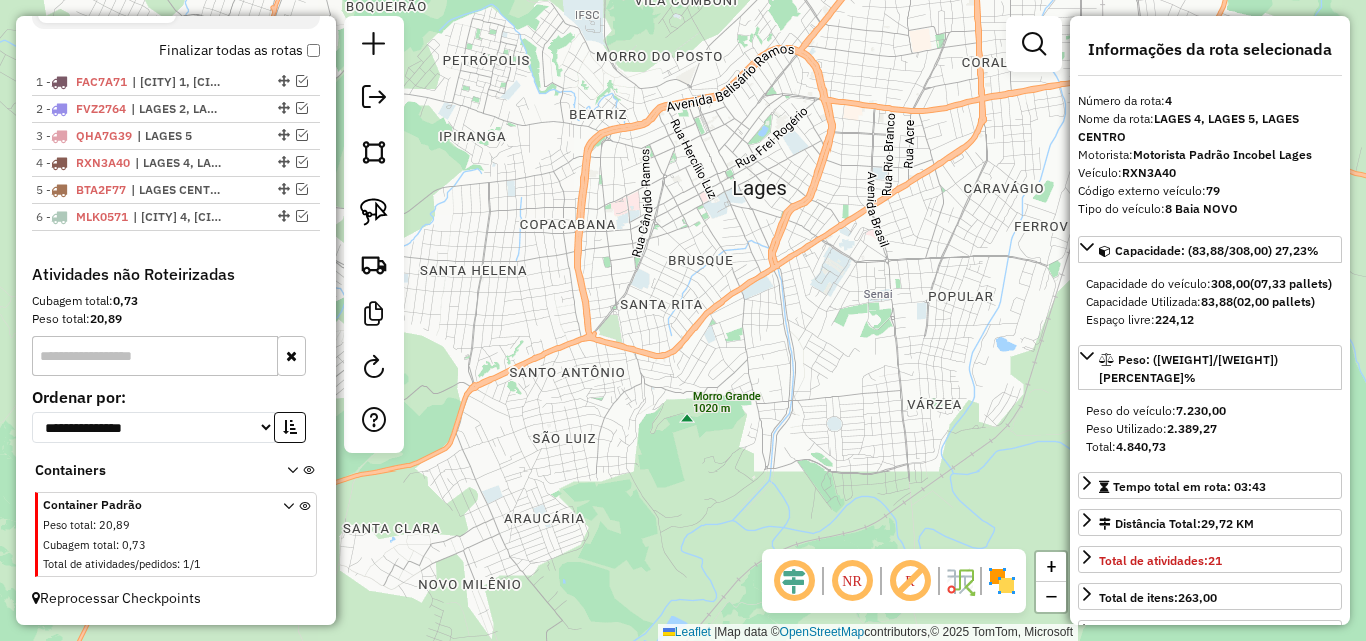 scroll, scrollTop: 746, scrollLeft: 0, axis: vertical 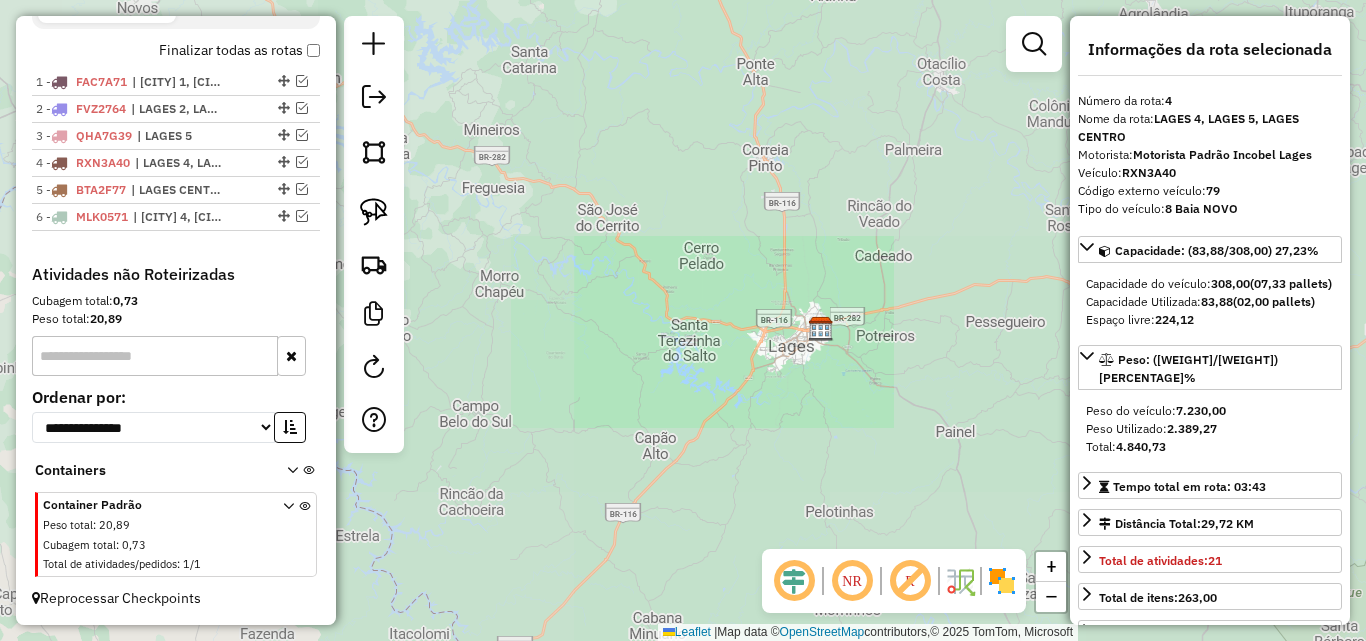 drag, startPoint x: 815, startPoint y: 362, endPoint x: 707, endPoint y: 372, distance: 108.461975 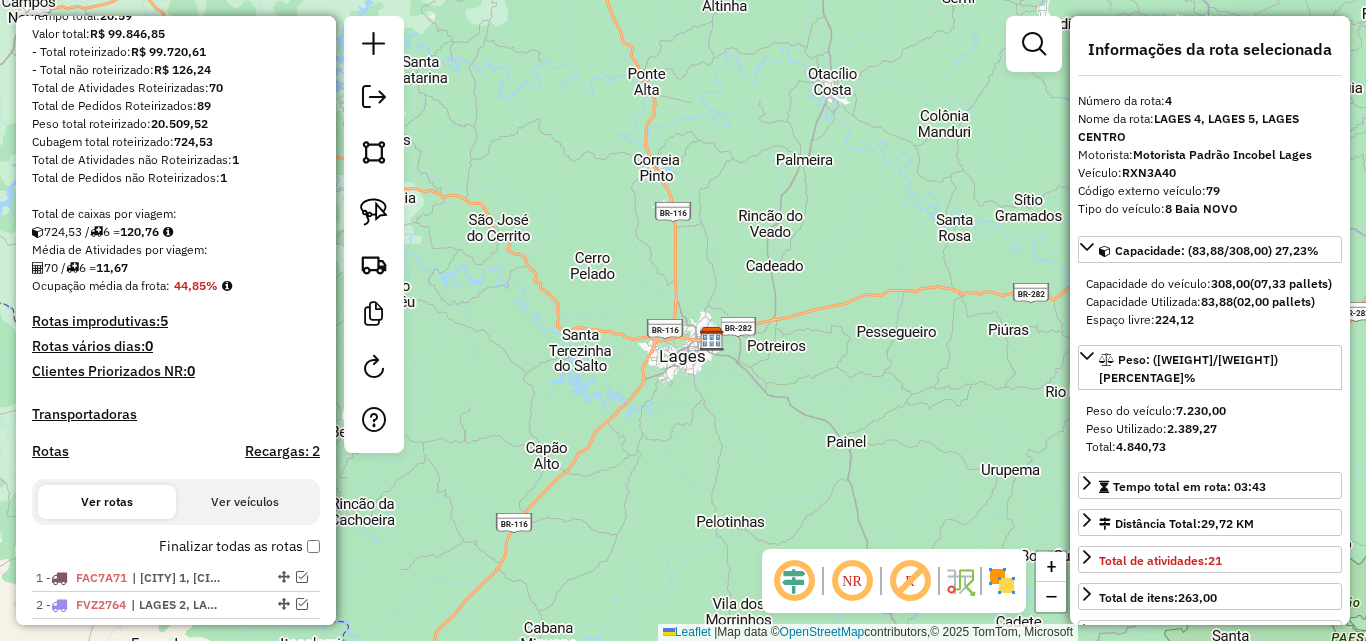 scroll, scrollTop: 246, scrollLeft: 0, axis: vertical 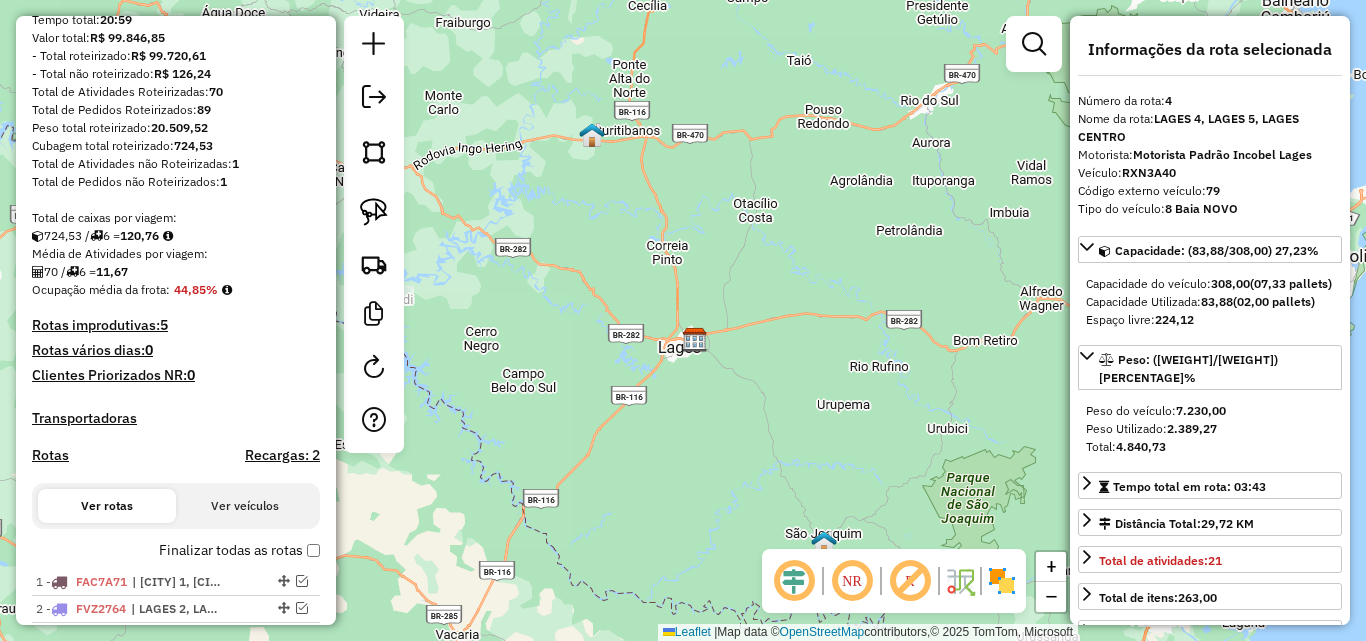 drag, startPoint x: 725, startPoint y: 361, endPoint x: 704, endPoint y: 358, distance: 21.213203 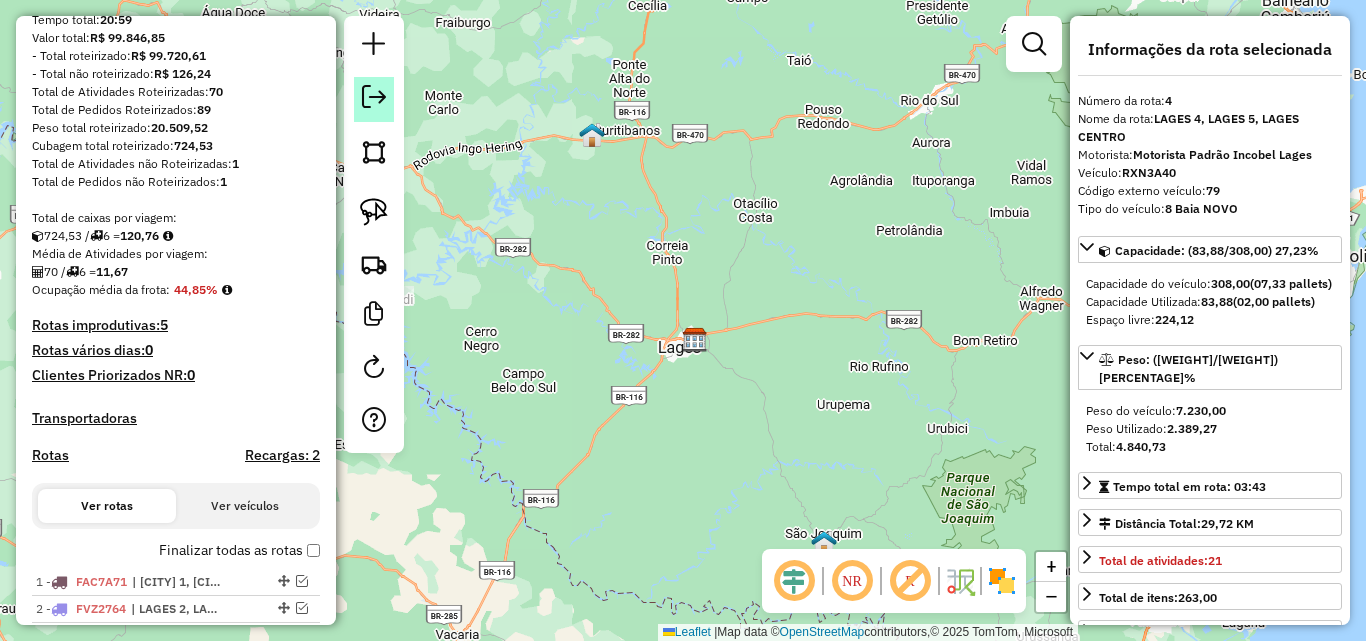 click 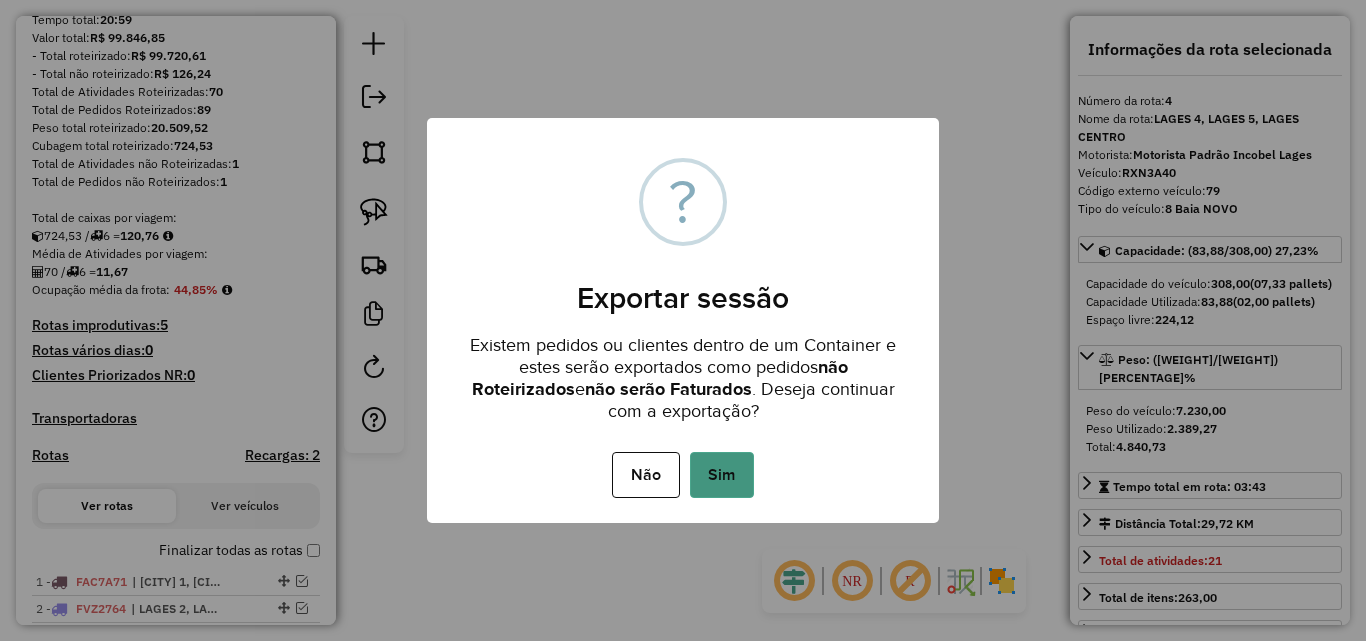 click on "Sim" at bounding box center (722, 475) 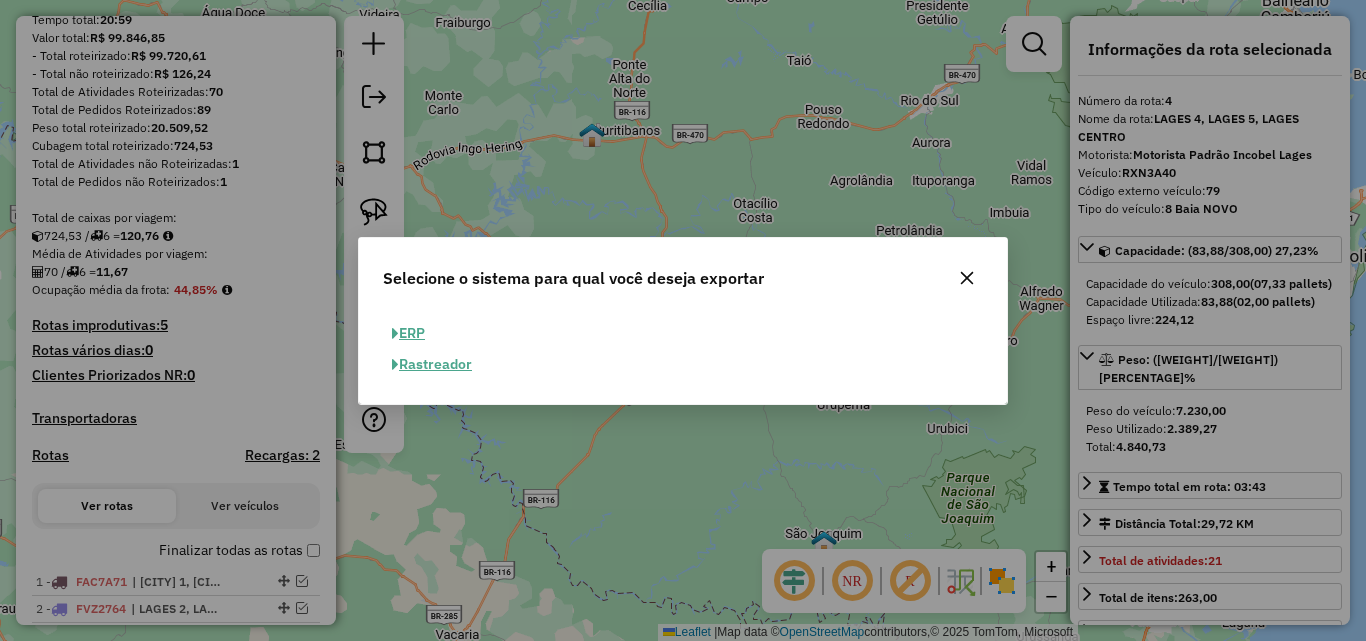 click on "ERP" 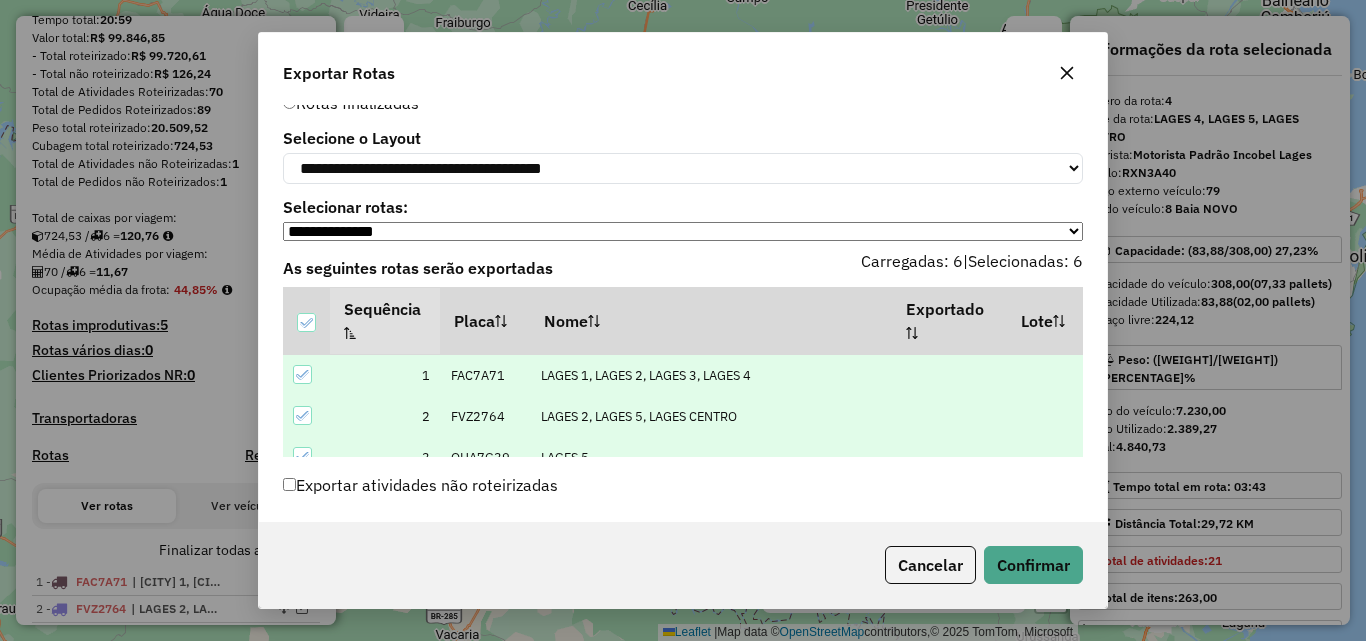 scroll, scrollTop: 66, scrollLeft: 0, axis: vertical 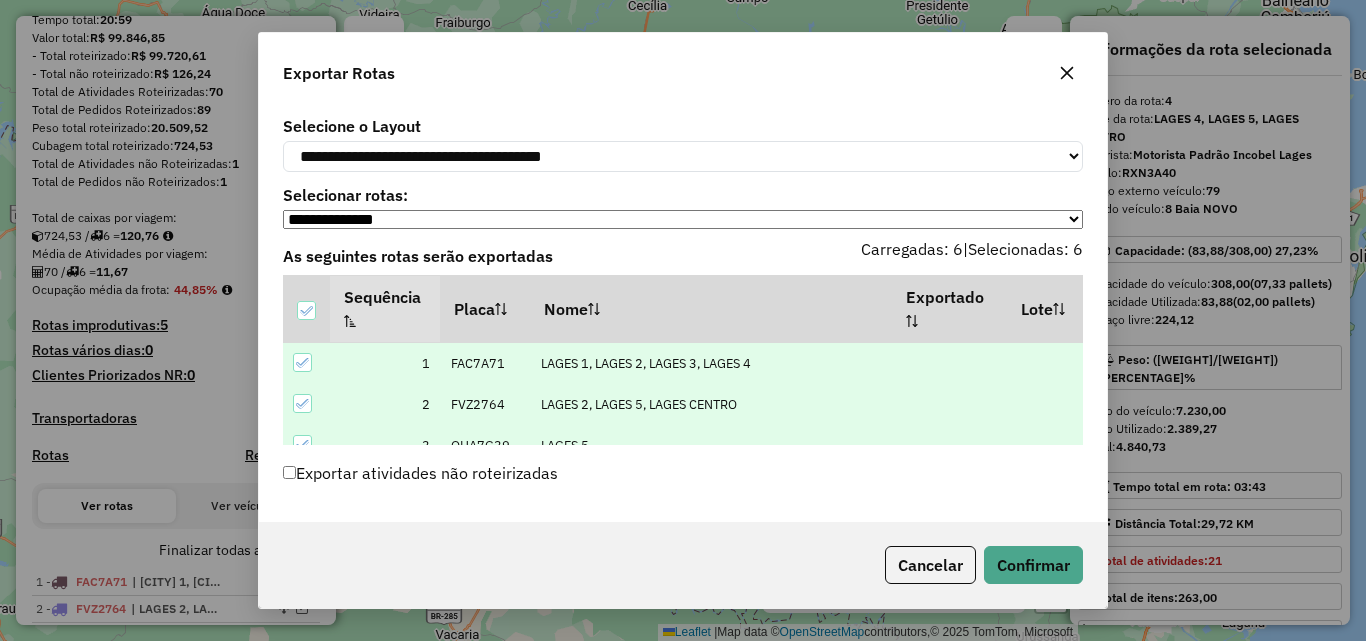click on "Exportar atividades não roteirizadas" 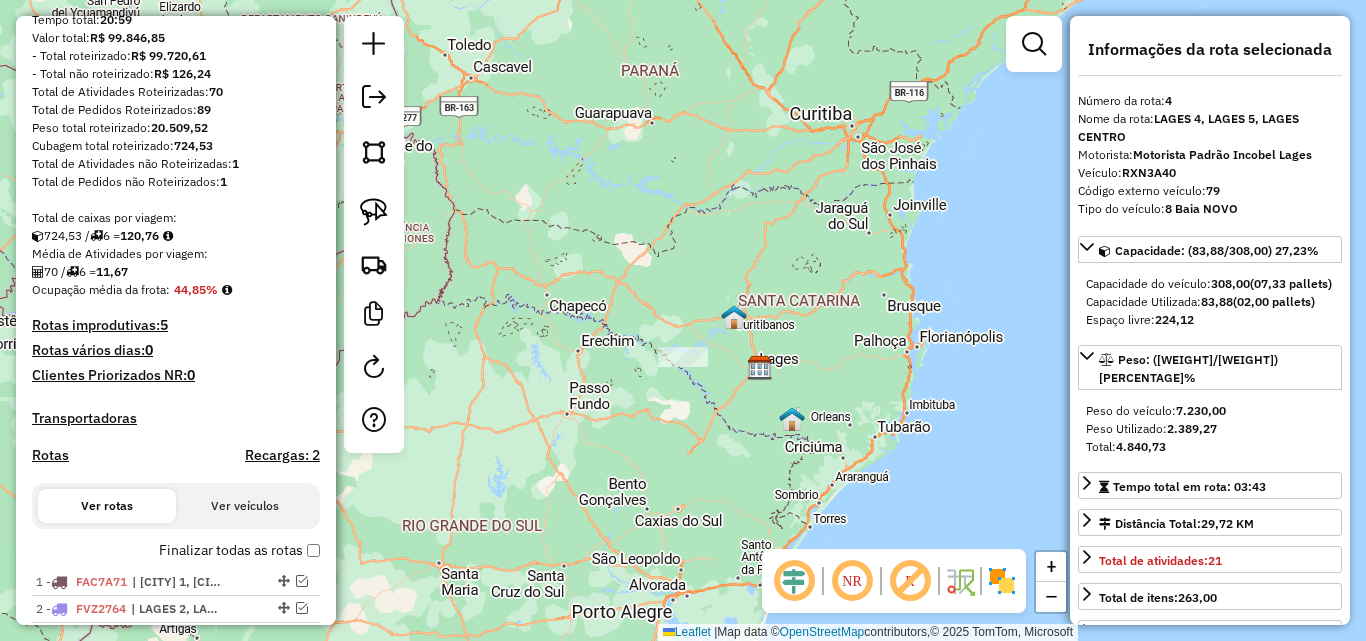 click on "Janela de atendimento Grade de atendimento Capacidade Transportadoras Veículos Cliente Pedidos  Rotas Selecione os dias de semana para filtrar as janelas de atendimento  Seg   Ter   Qua   Qui   Sex   Sáb   Dom  Informe o período da janela de atendimento: De: Até:  Filtrar exatamente a janela do cliente  Considerar janela de atendimento padrão  Selecione os dias de semana para filtrar as grades de atendimento  Seg   Ter   Qua   Qui   Sex   Sáb   Dom   Considerar clientes sem dia de atendimento cadastrado  Clientes fora do dia de atendimento selecionado Filtrar as atividades entre os valores definidos abaixo:  Peso mínimo:   Peso máximo:   Cubagem mínima:   Cubagem máxima:   De:   Até:  Filtrar as atividades entre o tempo de atendimento definido abaixo:  De:   Até:   Considerar capacidade total dos clientes não roteirizados Transportadora: Selecione um ou mais itens Tipo de veículo: Selecione um ou mais itens Veículo: Selecione um ou mais itens Motorista: Selecione um ou mais itens Nome: Rótulo:" 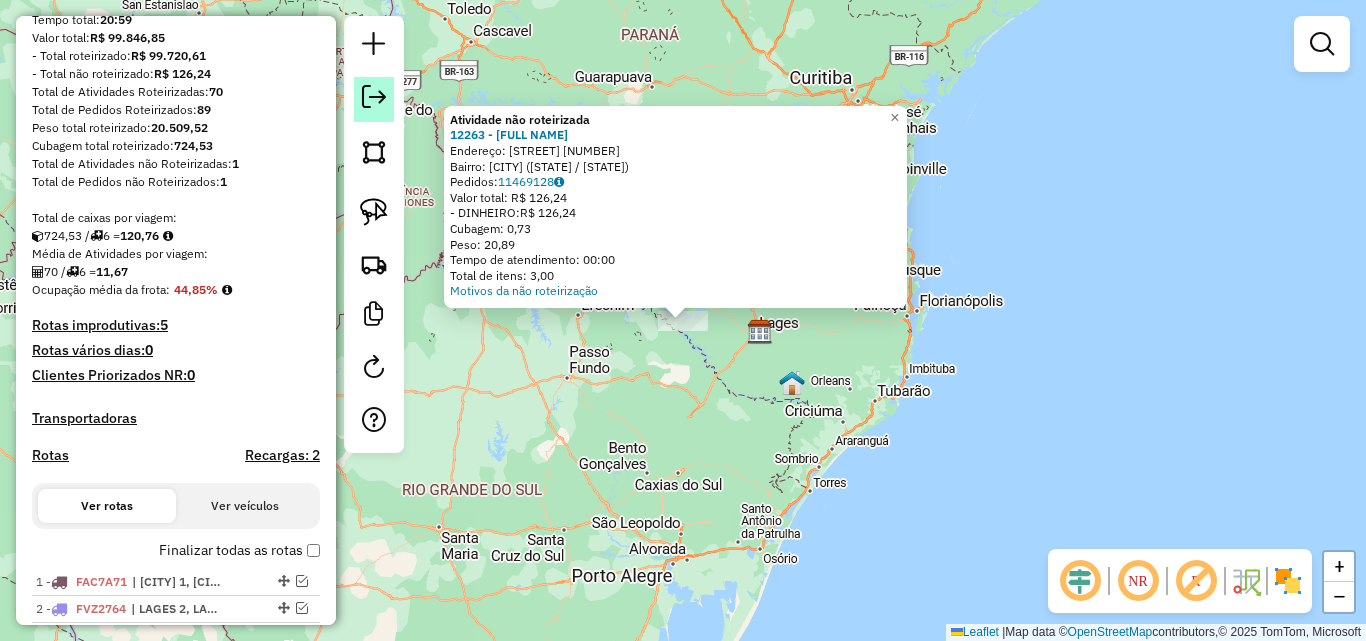 click 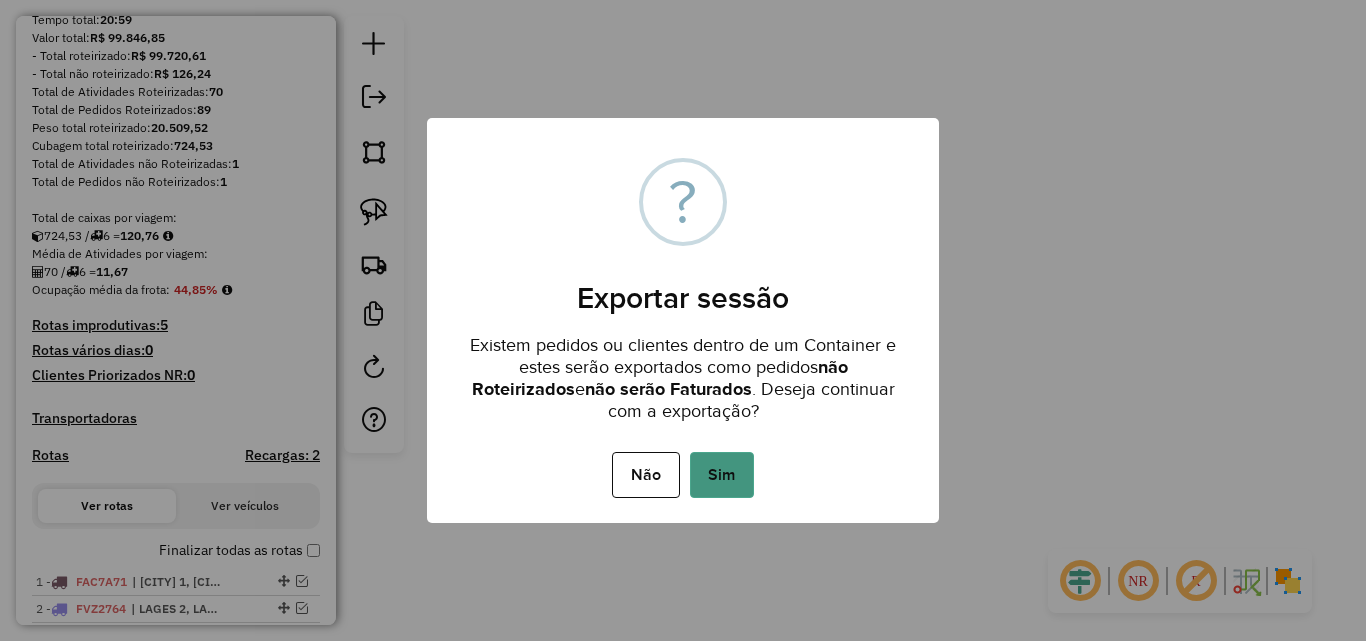click on "Sim" at bounding box center [722, 475] 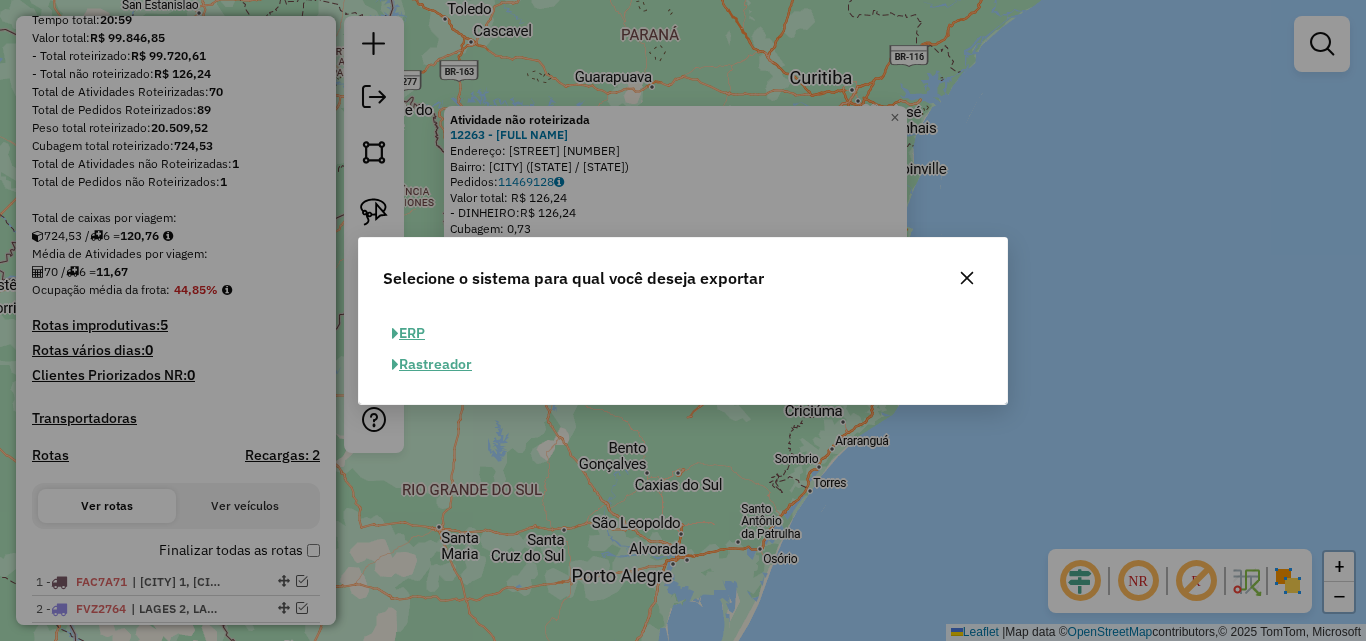 click on "ERP" 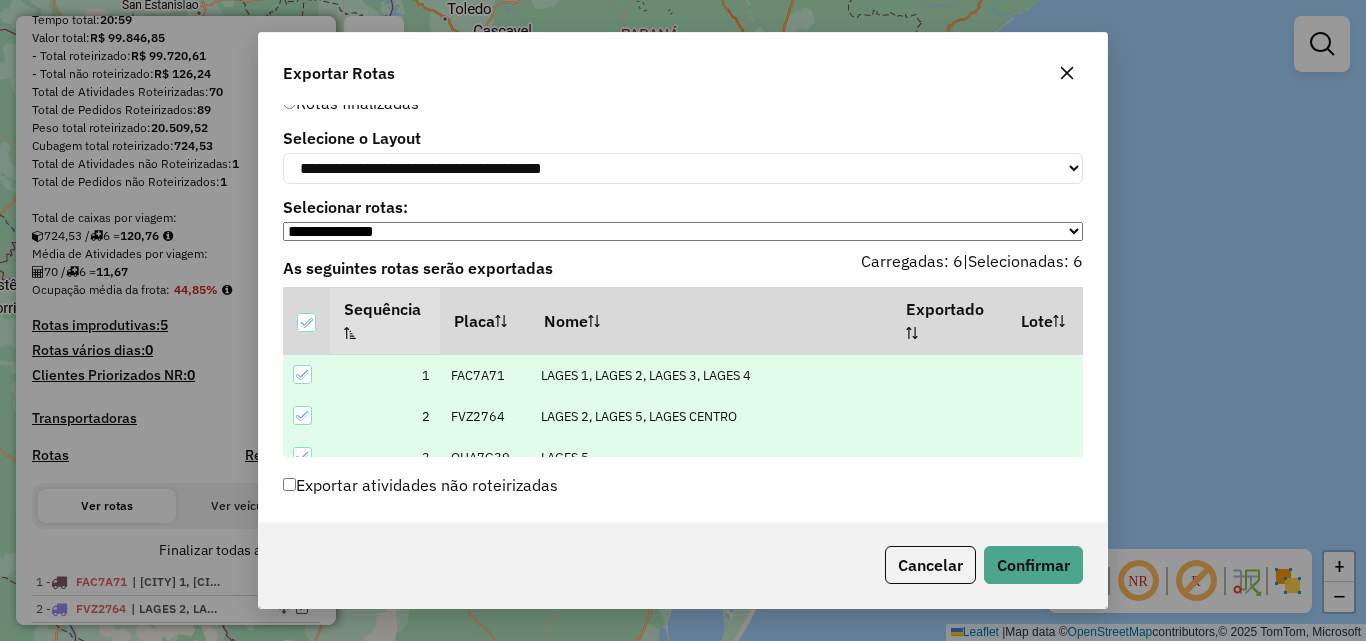 scroll, scrollTop: 66, scrollLeft: 0, axis: vertical 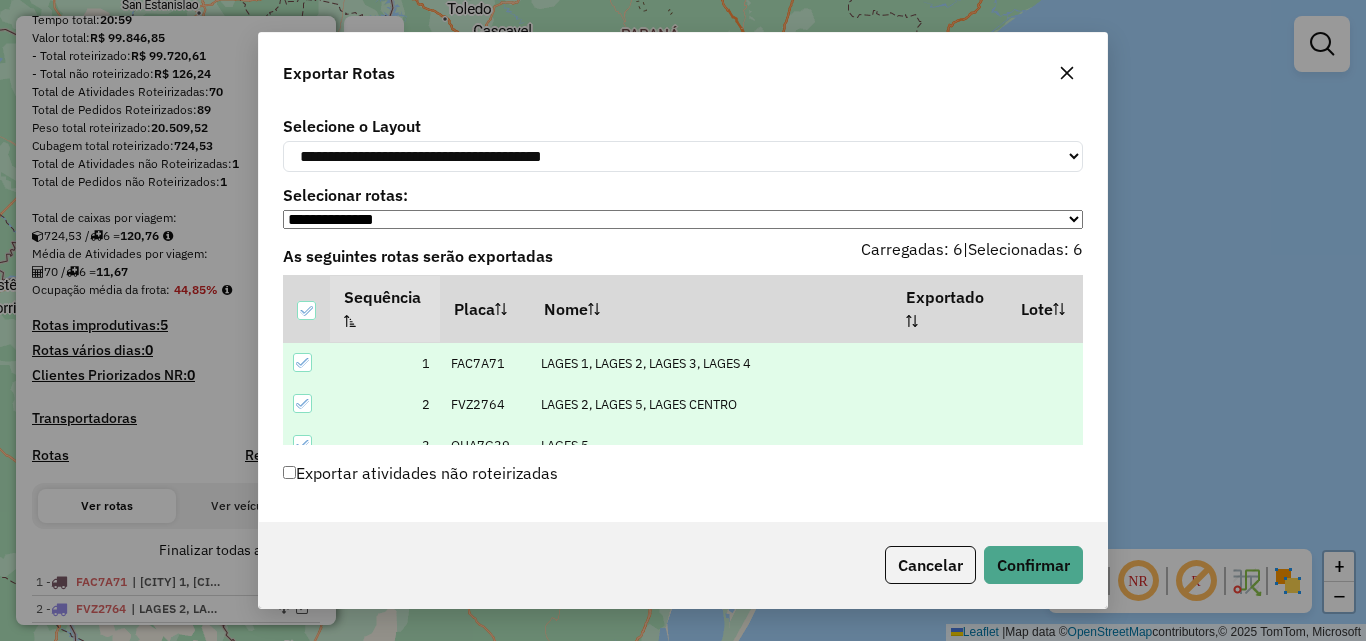 click on "Exportar atividades não roteirizadas" 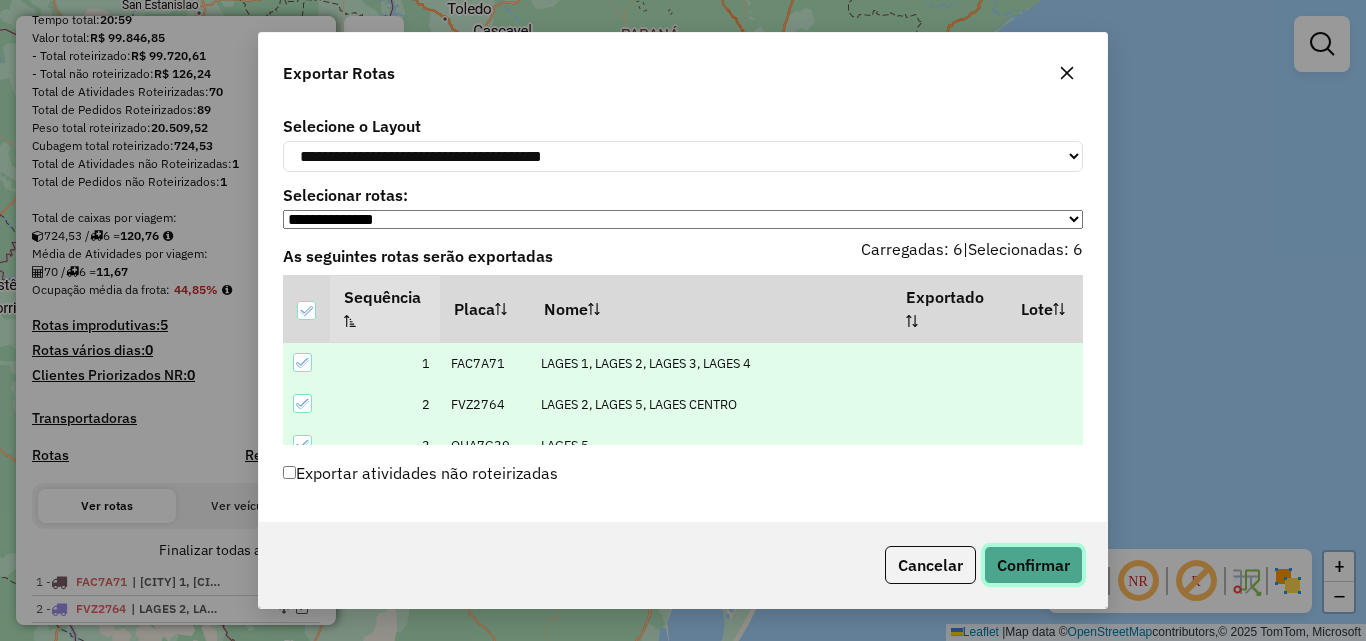 click on "Confirmar" 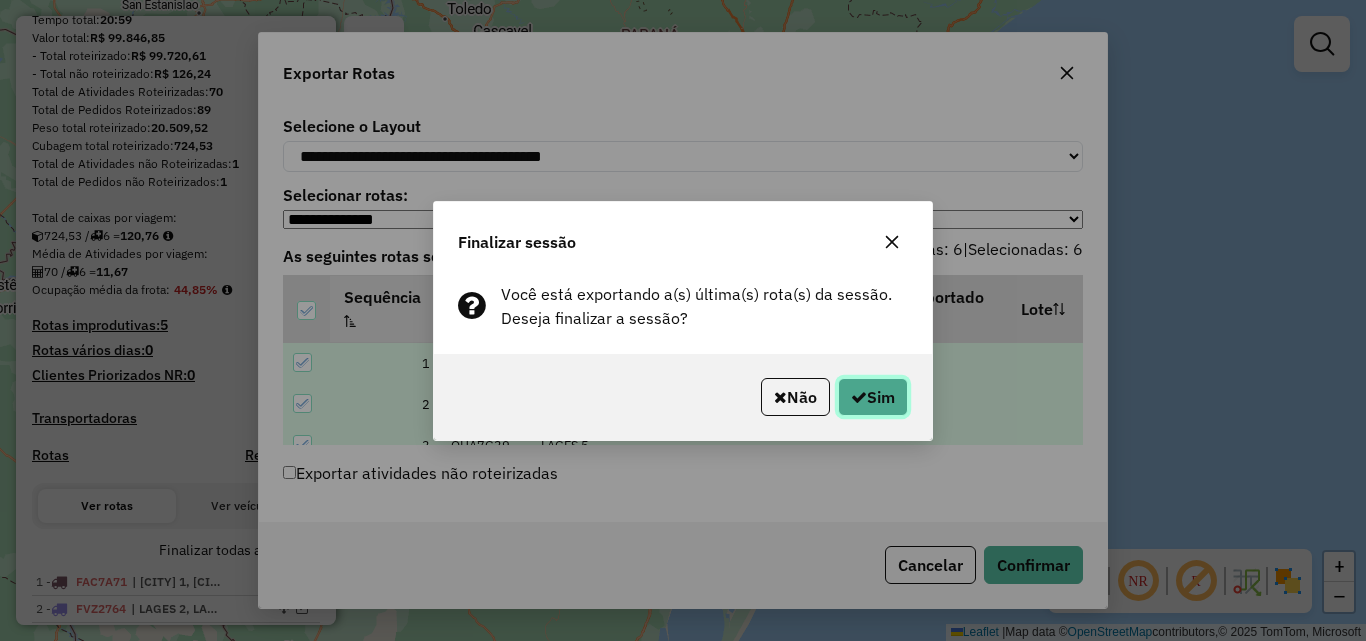 click 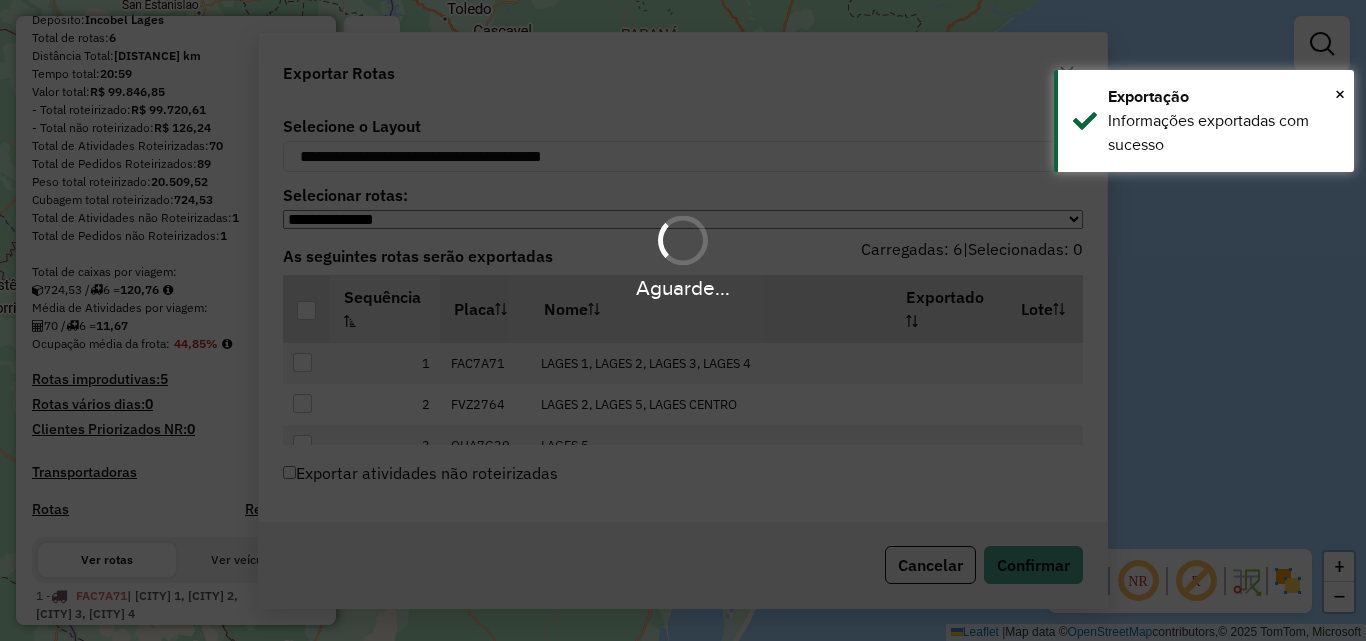 scroll, scrollTop: 300, scrollLeft: 0, axis: vertical 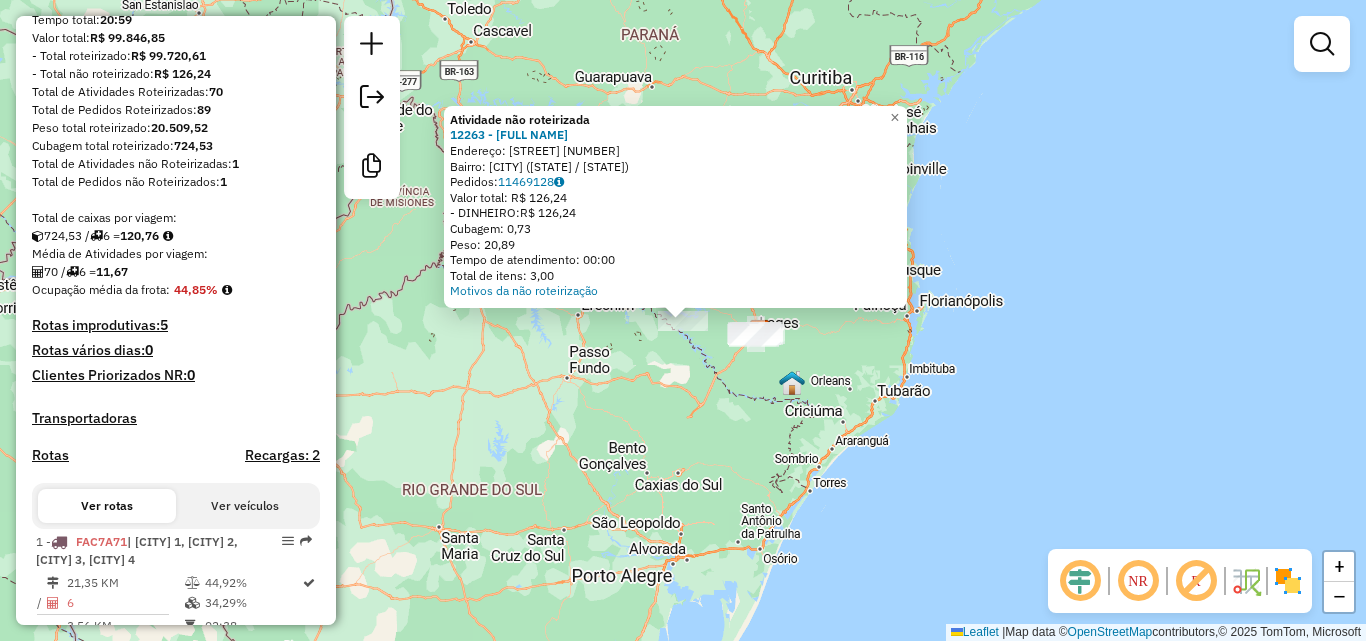 click on "Atividade não roteirizada 12263 - [FULL NAME]  Endereço:  [STREET] [NUMBER]   Bairro: [NEIGHBORHOOD] ([CITY] / [STATE])   Pedidos:  11469128   Valor total: R$ 126,24   - DINHEIRO:  R$ 126,24   Cubagem: 0,73   Peso: 20,89   Tempo de atendimento: 00:00   Total de itens: 3,00  Motivos da não roteirização × Janela de atendimento Grade de atendimento Capacidade Transportadoras Veículos Cliente Pedidos  Rotas Selecione os dias de semana para filtrar as janelas de atendimento  Seg   Ter   Qua   Qui   Sex   Sáb   Dom  Informe o período da janela de atendimento: De: Até:  Filtrar exatamente a janela do cliente  Considerar janela de atendimento padrão  Selecione os dias de semana para filtrar as grades de atendimento  Seg   Ter   Qua   Qui   Sex   Sáb   Dom   Considerar clientes sem dia de atendimento cadastrado  Clientes fora do dia de atendimento selecionado Filtrar as atividades entre os valores definidos abaixo:  Peso mínimo:   Peso máximo:   Cubagem mínima:   Cubagem máxima:   De:   Até:  De:" 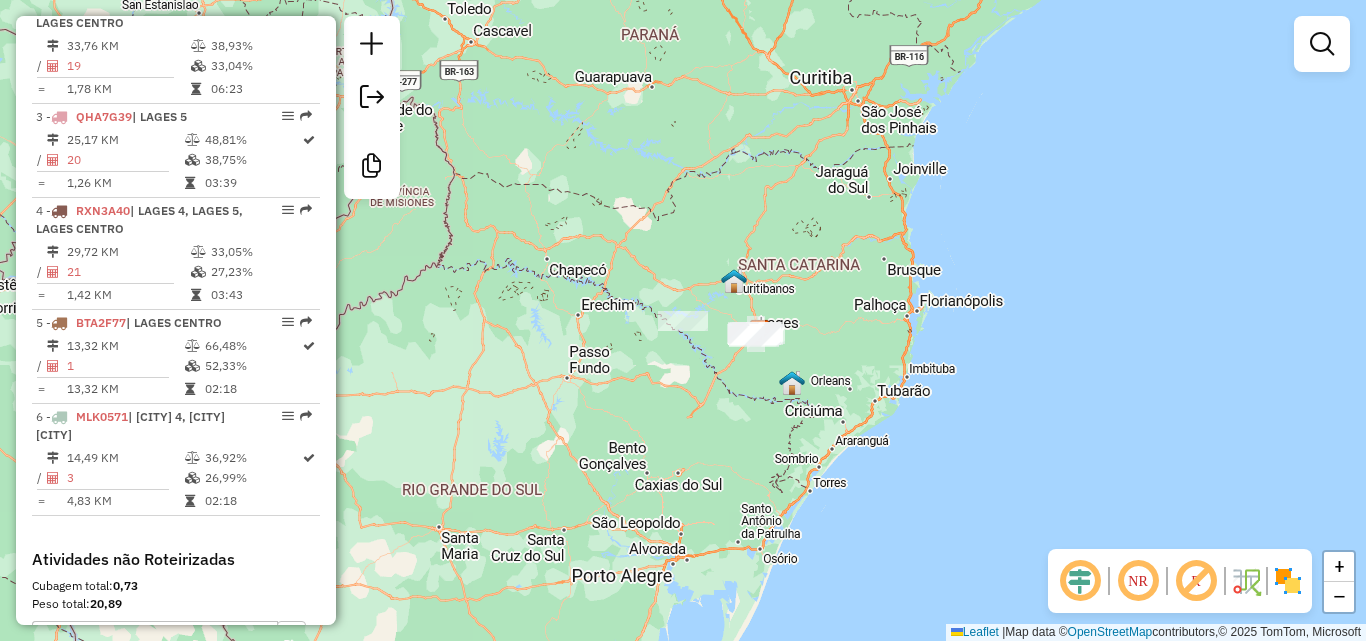 scroll, scrollTop: 1100, scrollLeft: 0, axis: vertical 